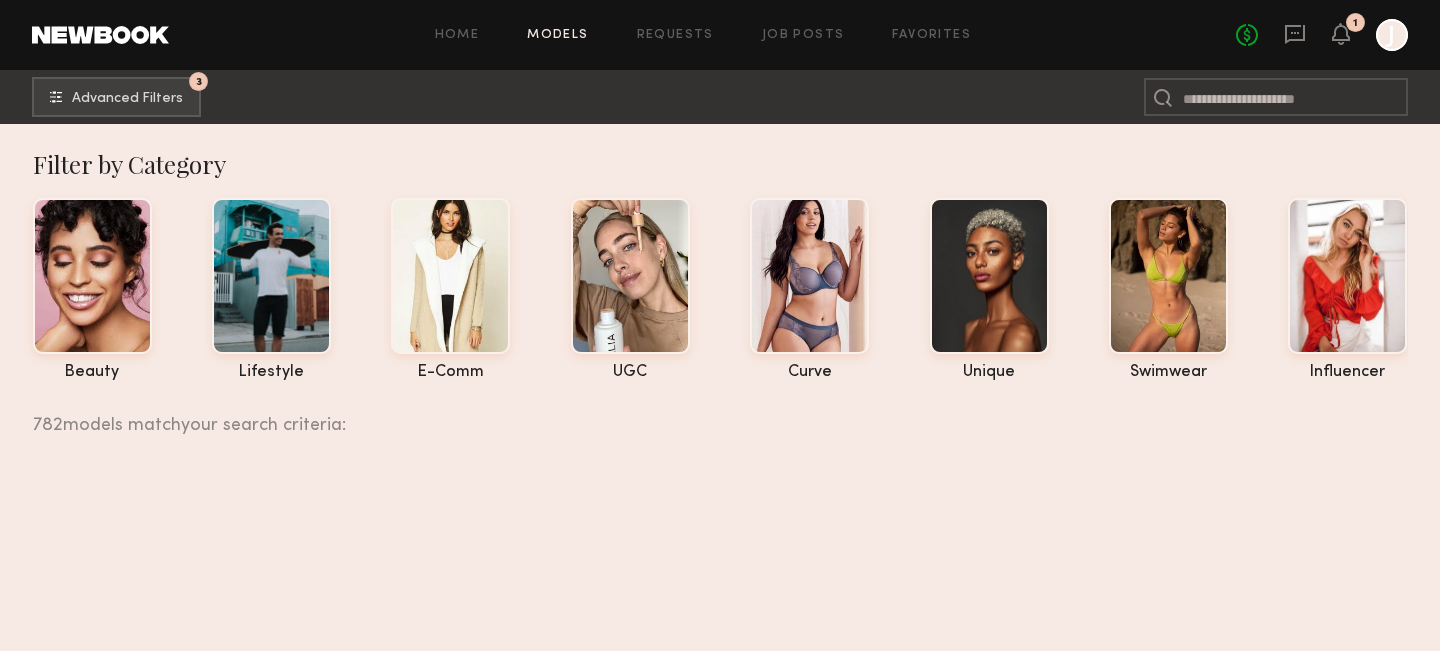 scroll, scrollTop: 32699, scrollLeft: 0, axis: vertical 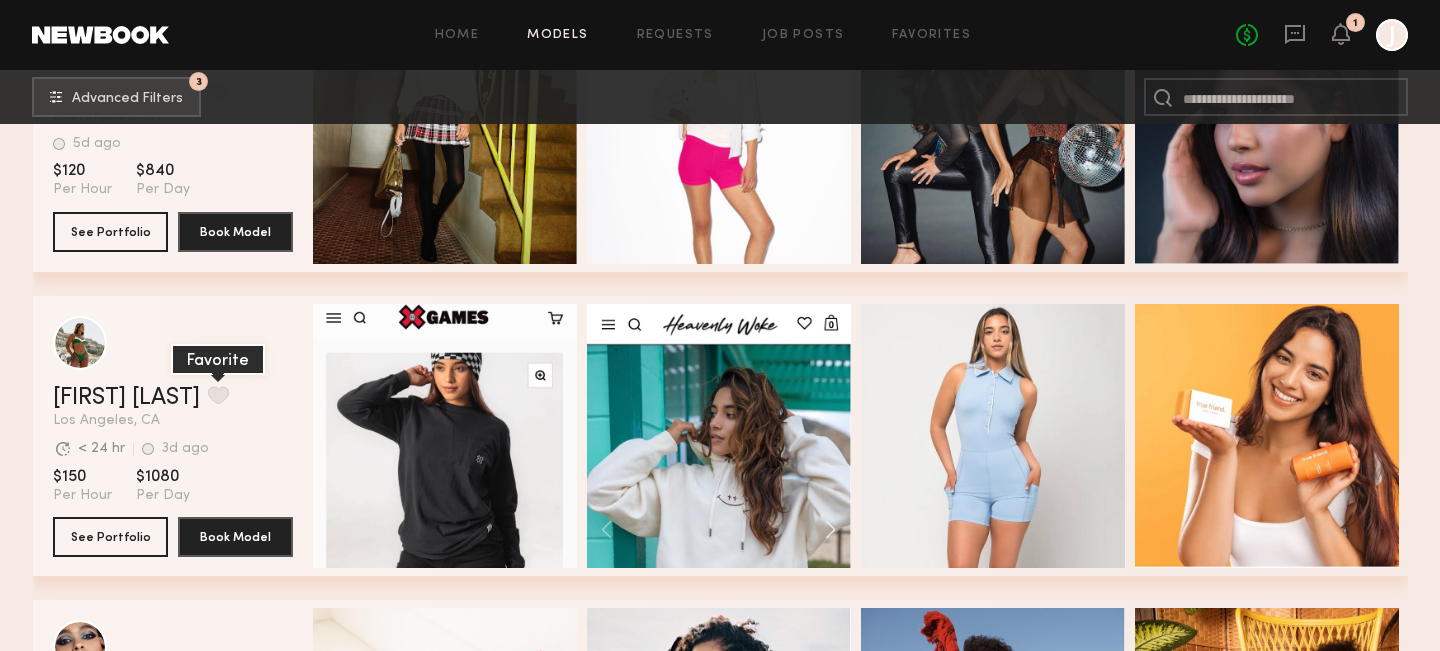 click 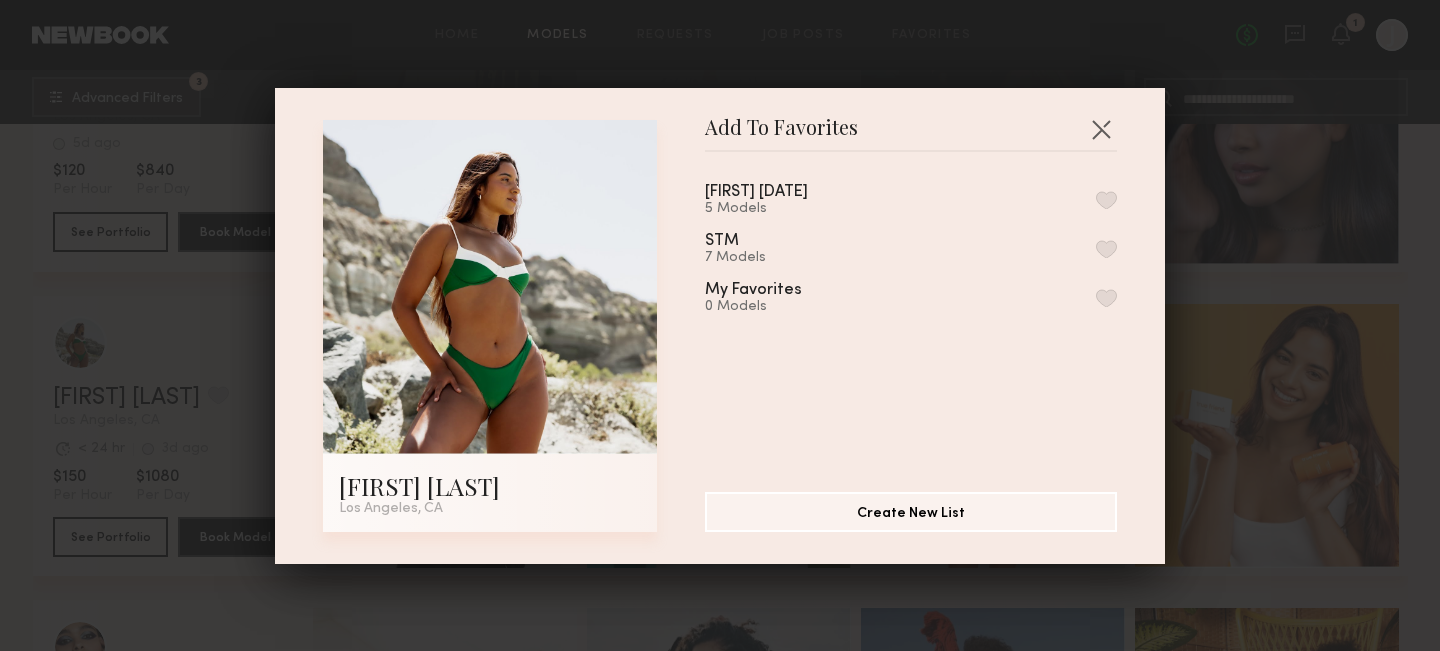 click at bounding box center (1106, 200) 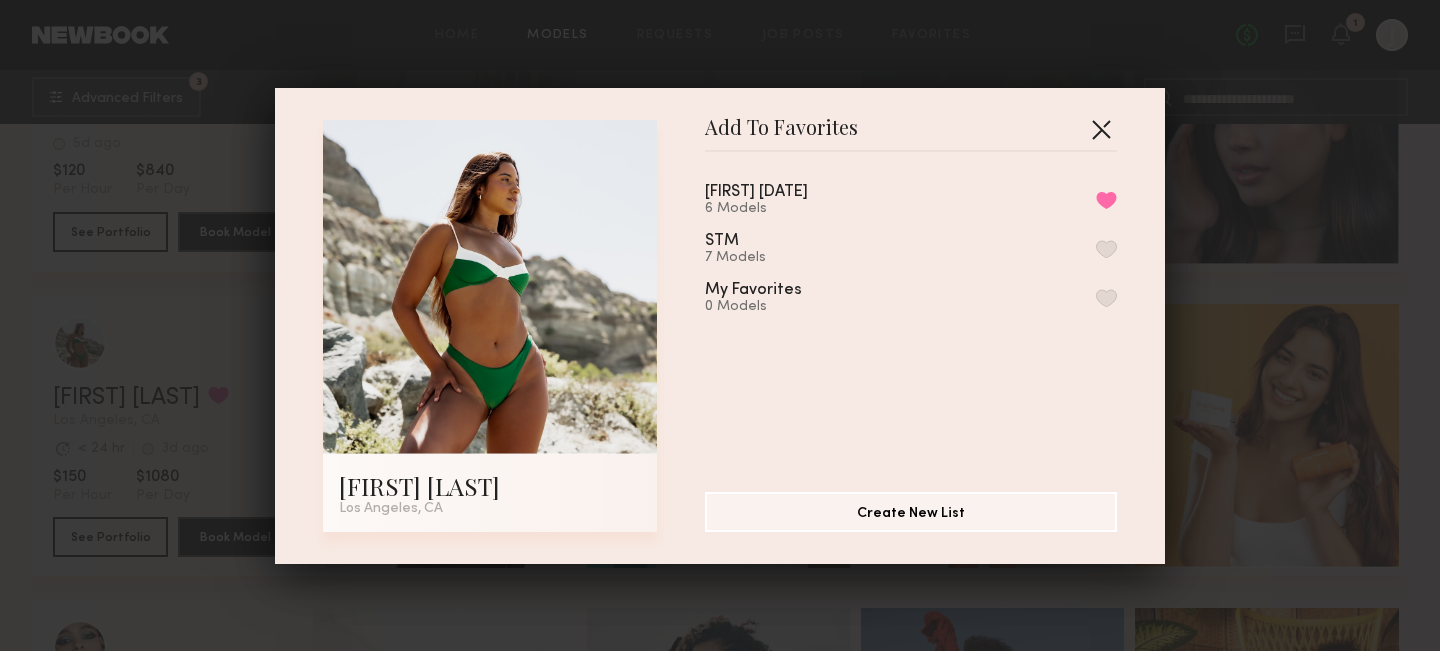 click at bounding box center (1101, 129) 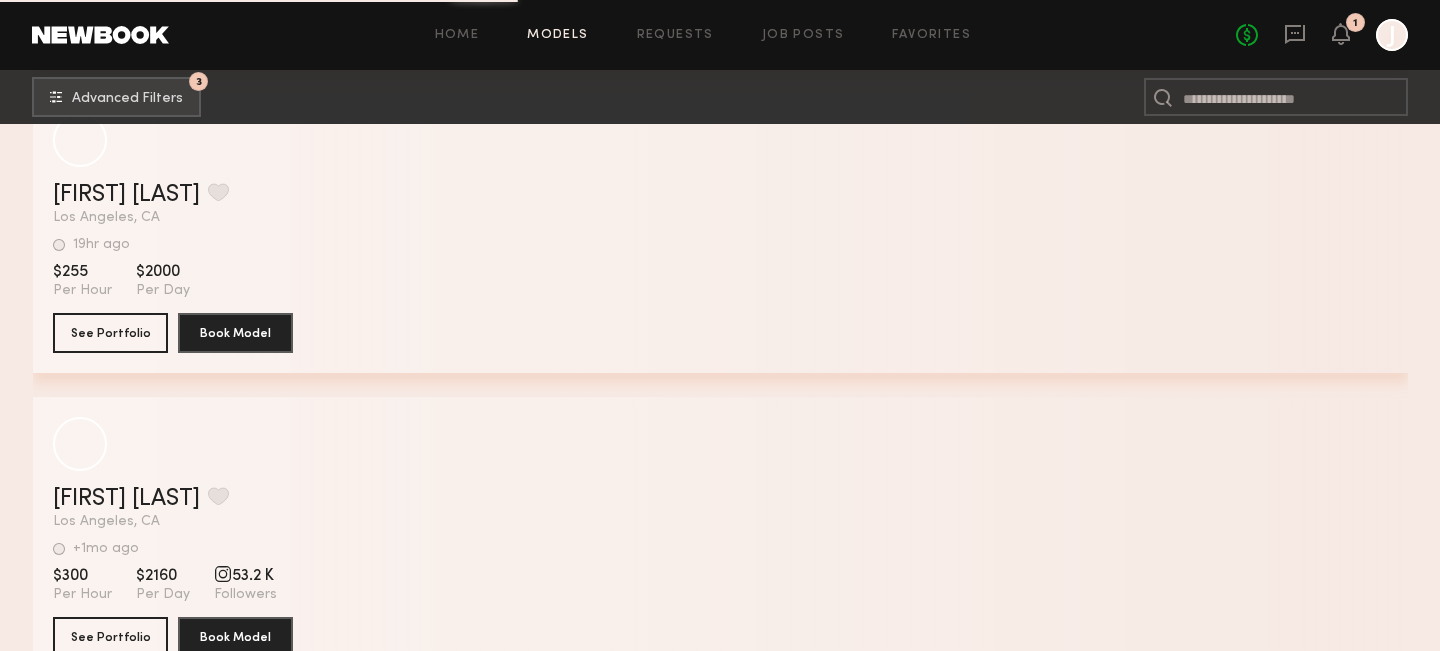 scroll, scrollTop: 42935, scrollLeft: 0, axis: vertical 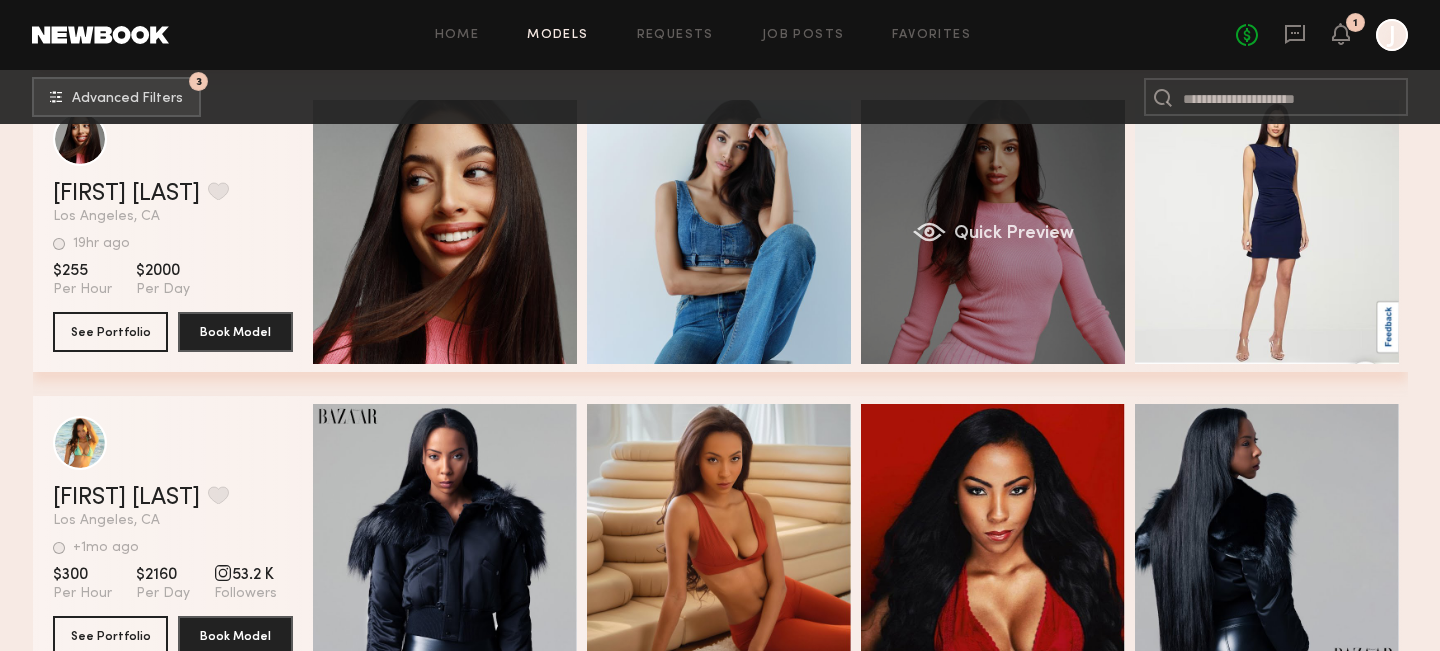 click on "Quick Preview" 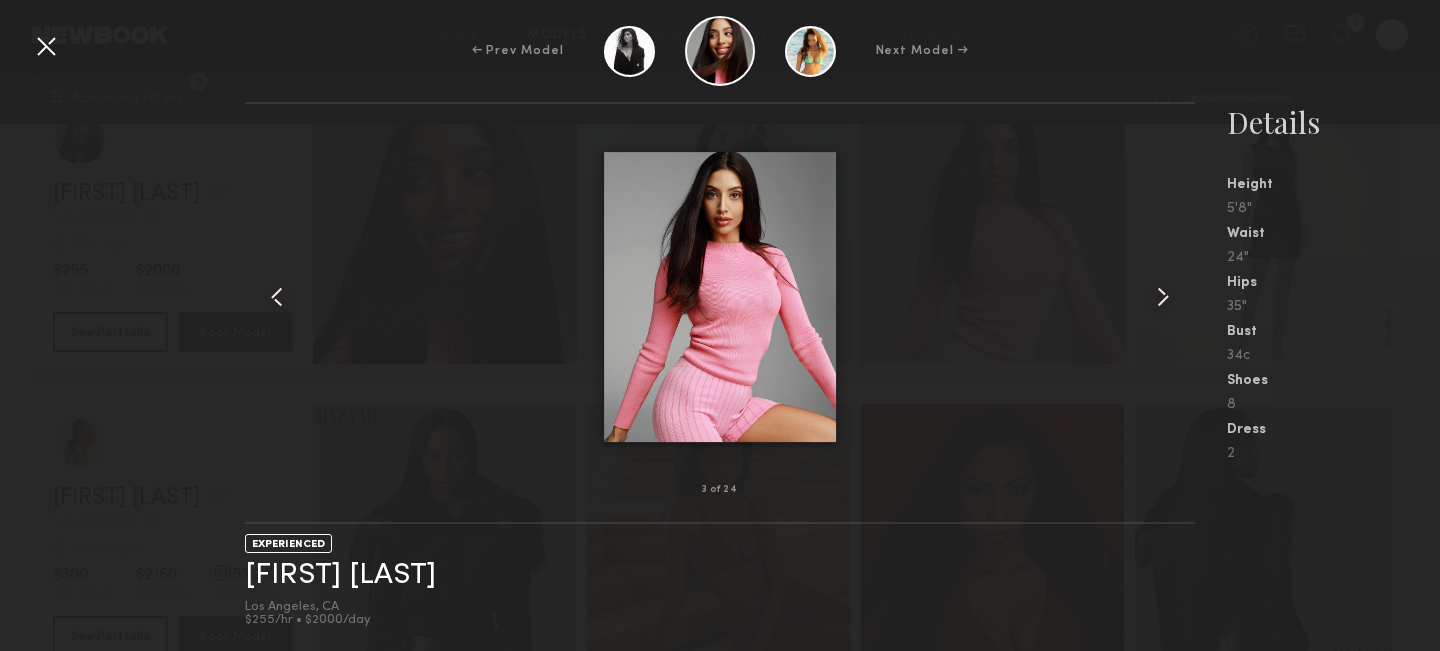 click at bounding box center (1163, 297) 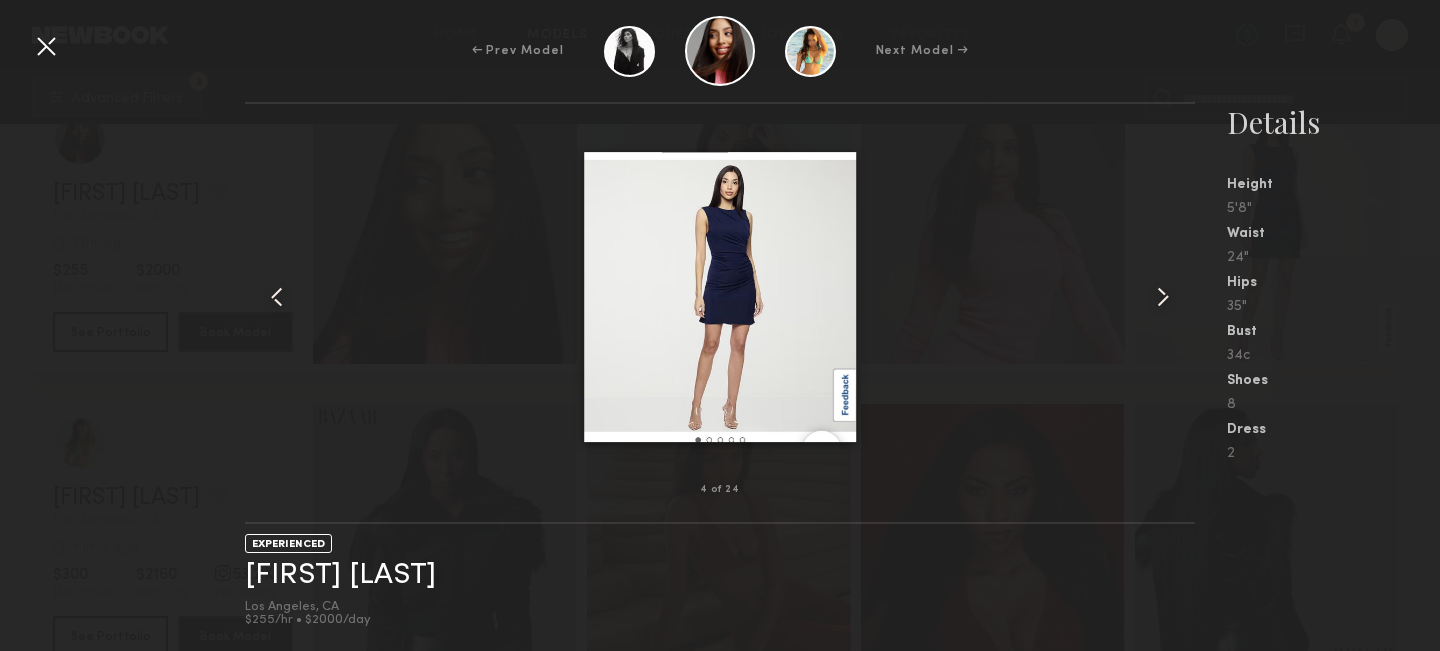 click at bounding box center (1163, 297) 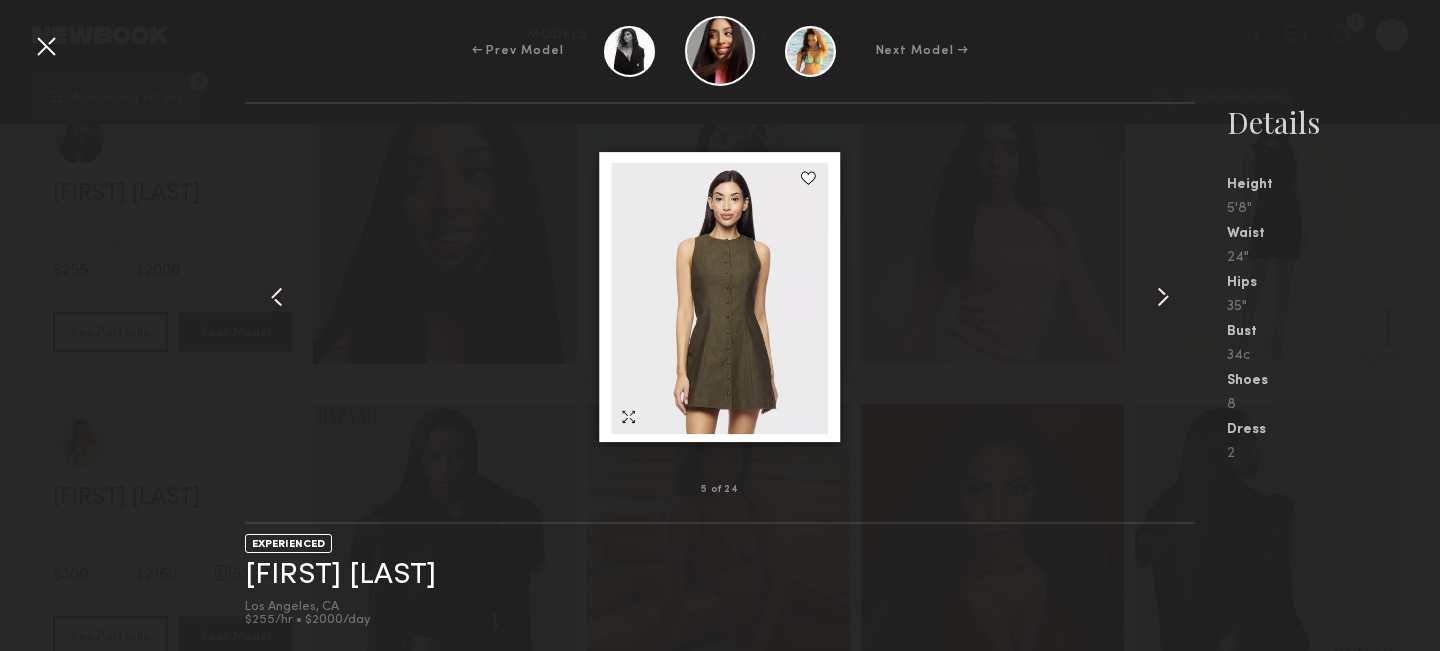 click at bounding box center [1163, 297] 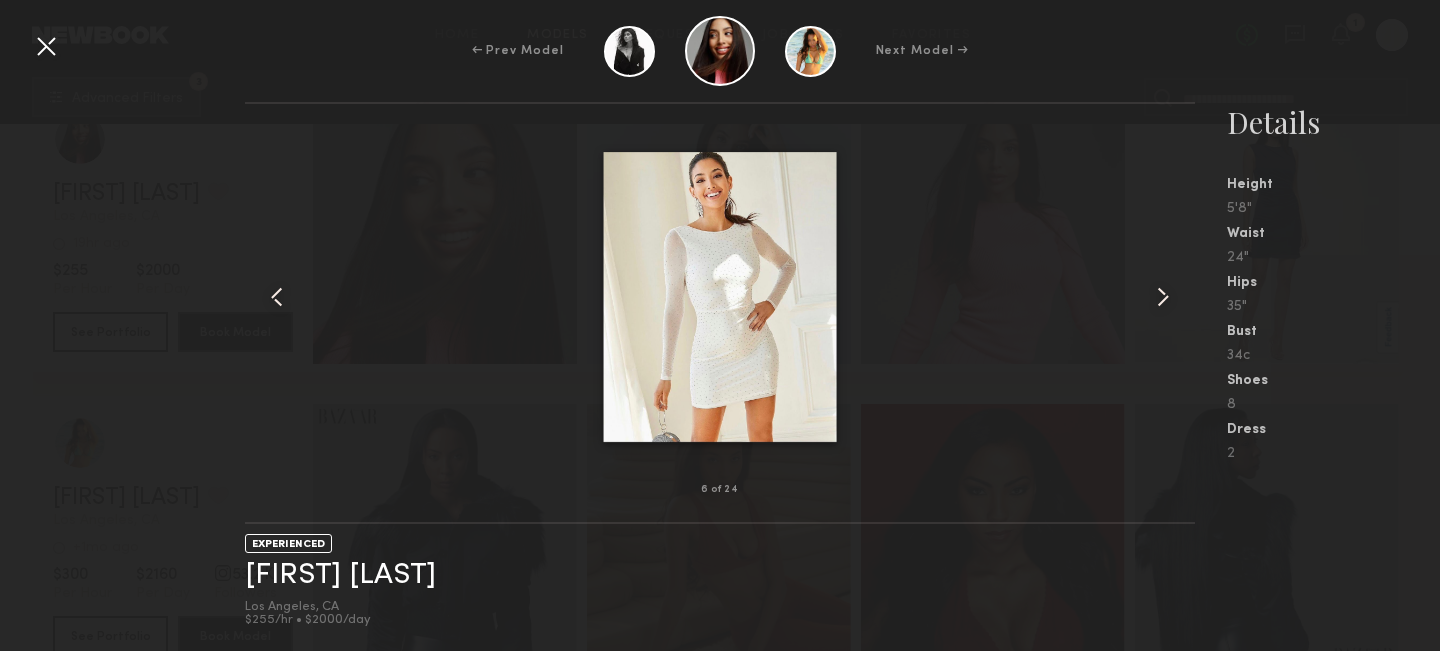 click at bounding box center (1163, 297) 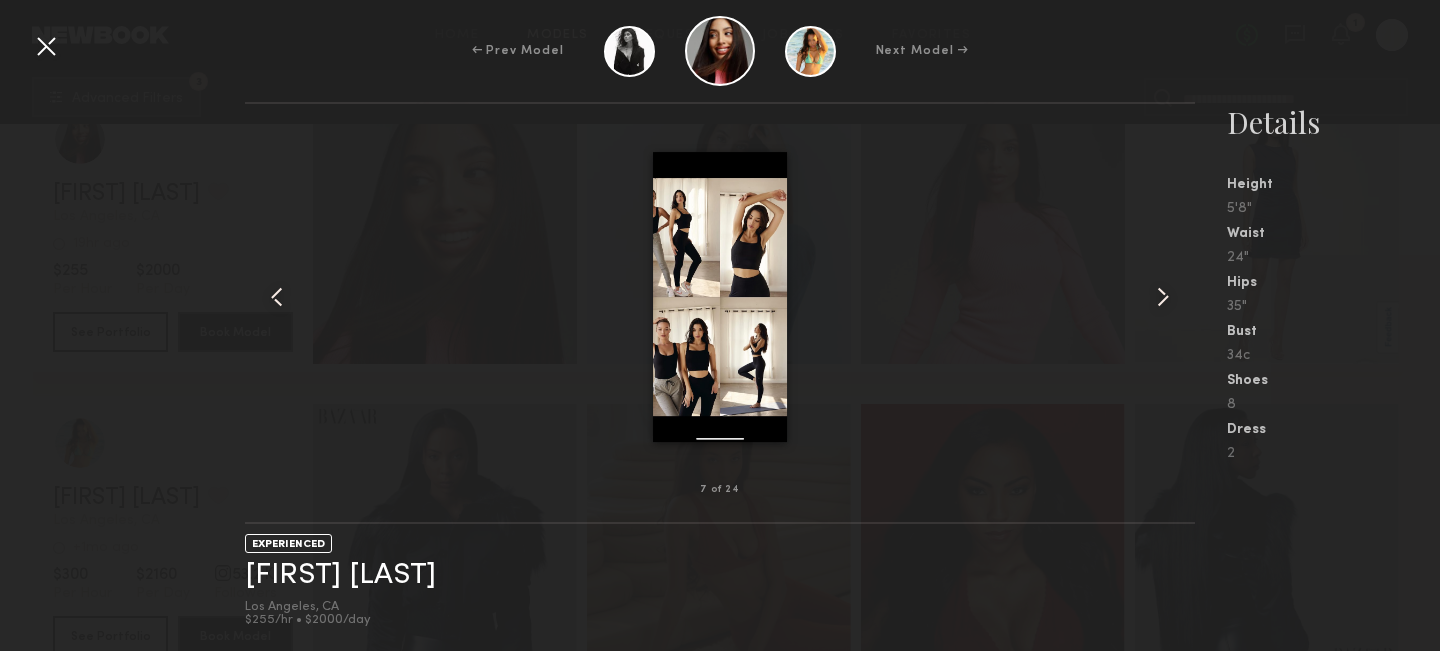 click at bounding box center (1163, 297) 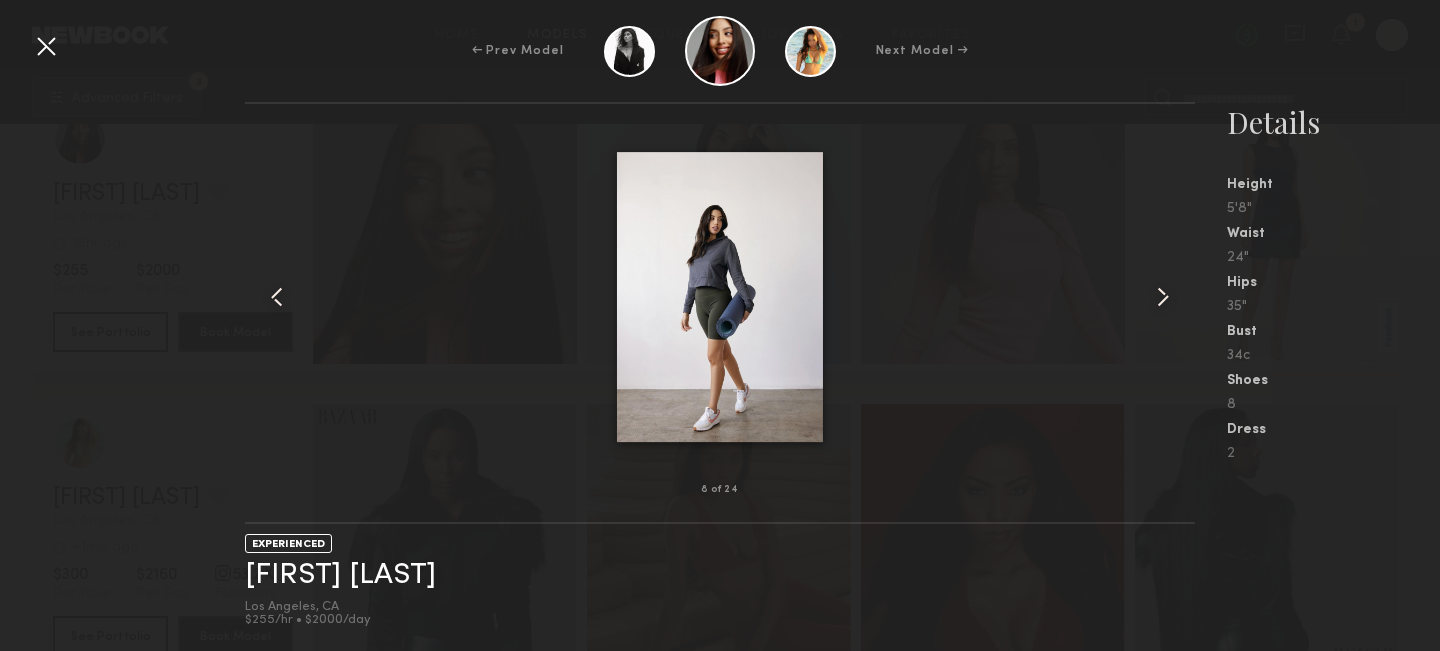 click at bounding box center (46, 46) 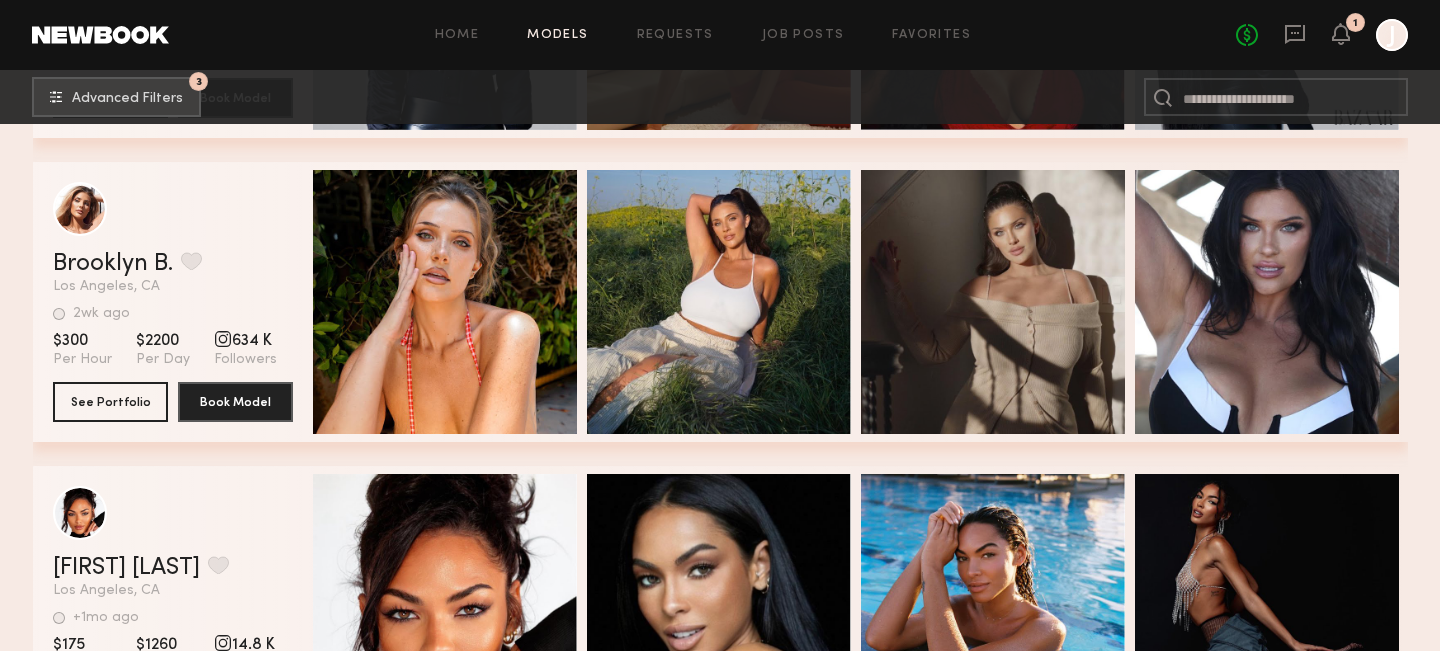 scroll, scrollTop: 43762, scrollLeft: 0, axis: vertical 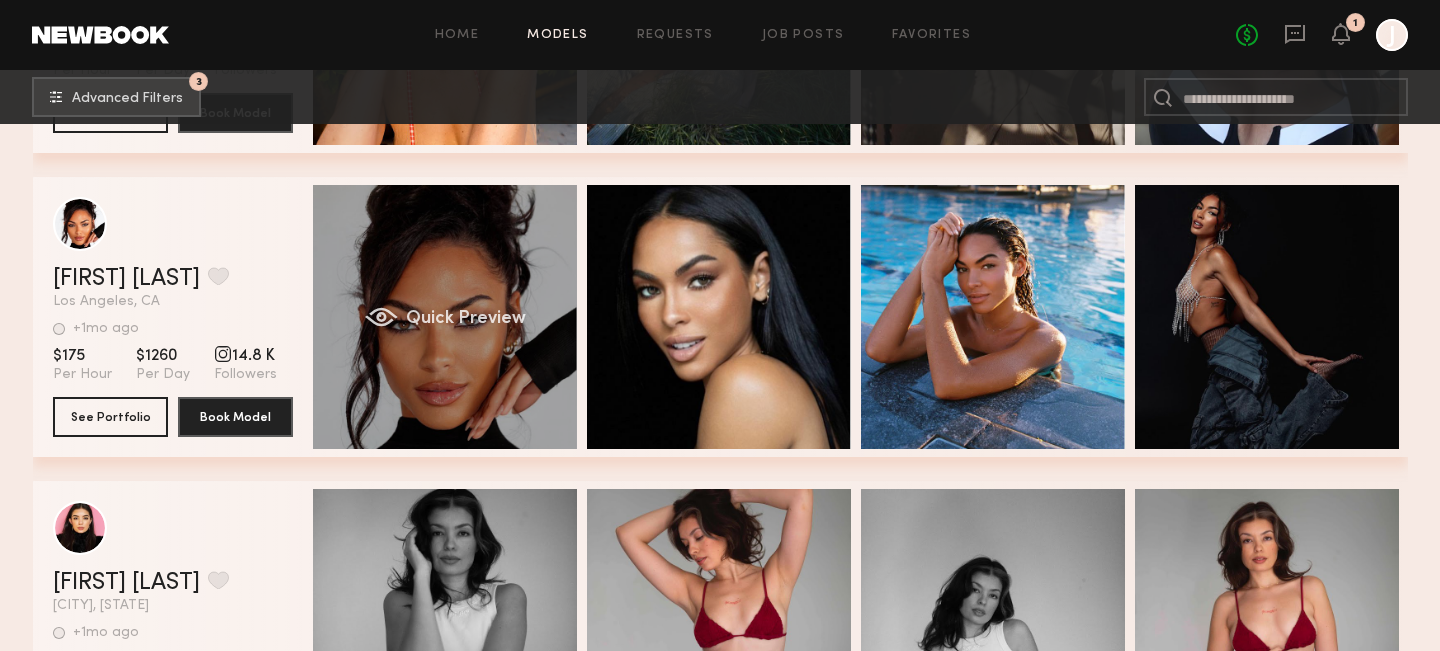 click on "Quick Preview" 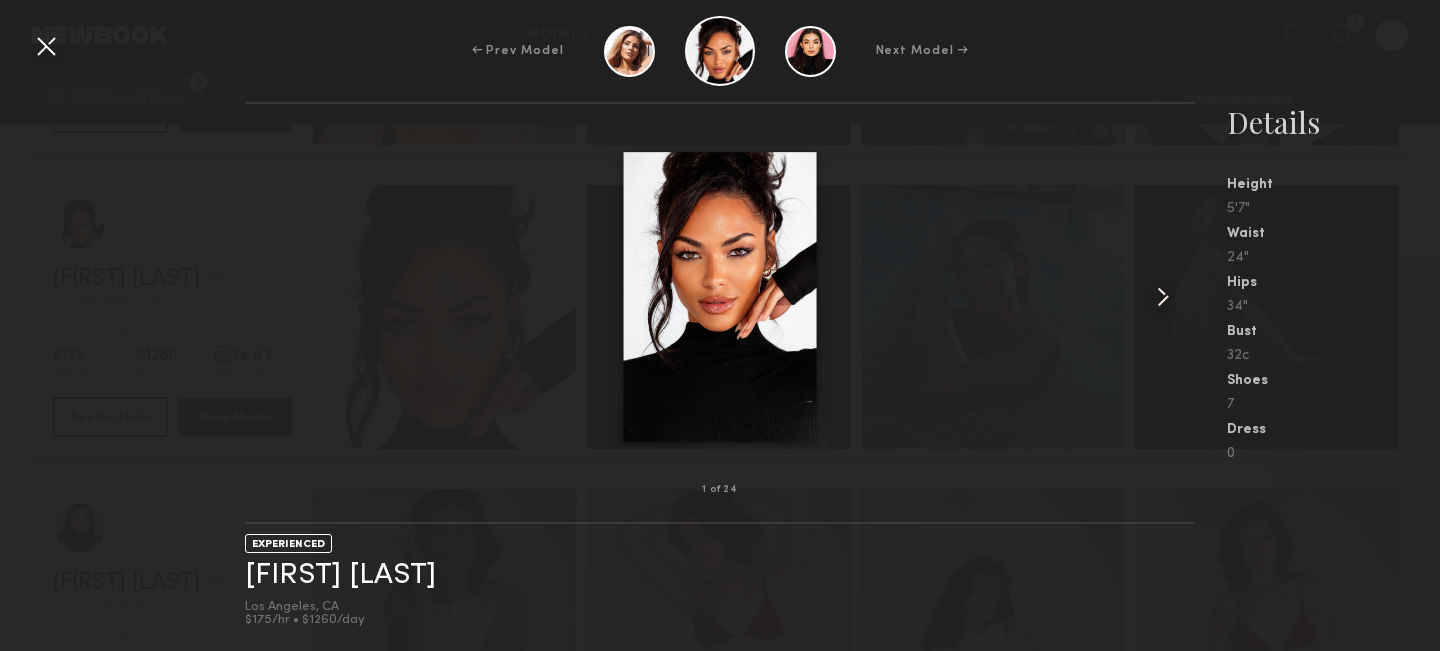 click at bounding box center [1163, 297] 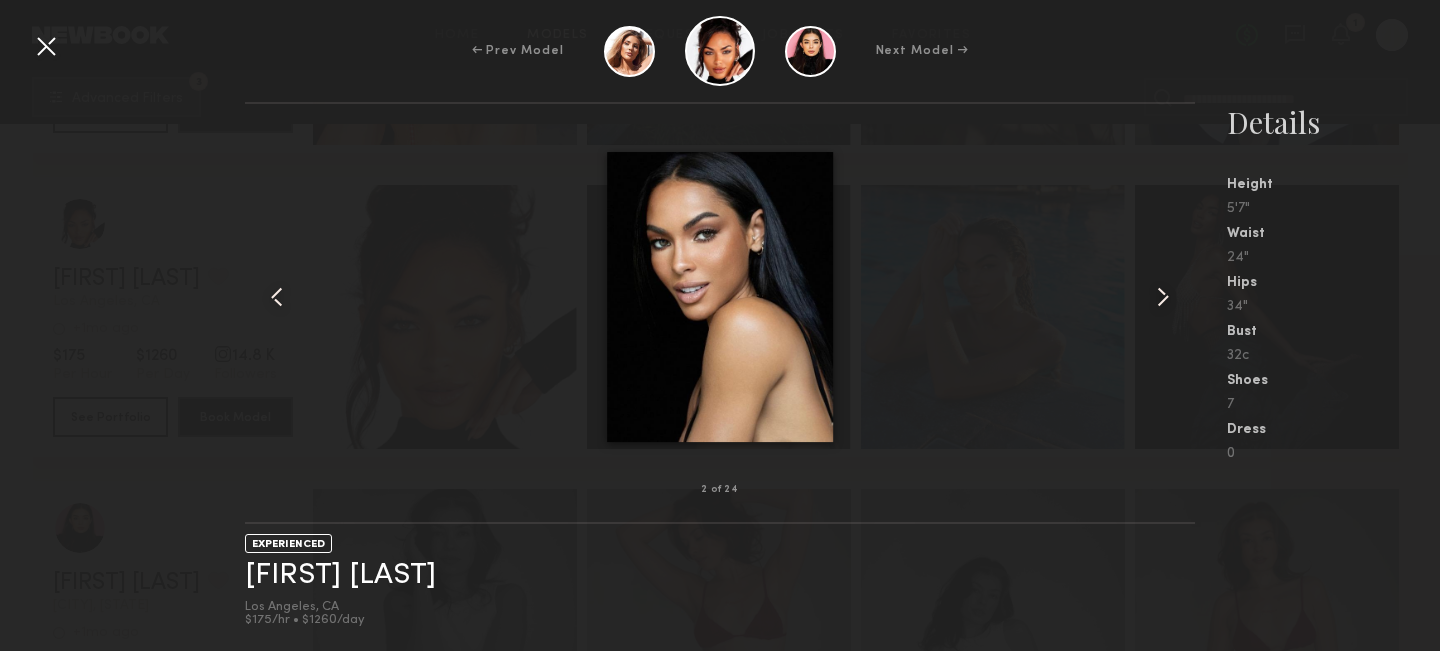 click at bounding box center (1163, 297) 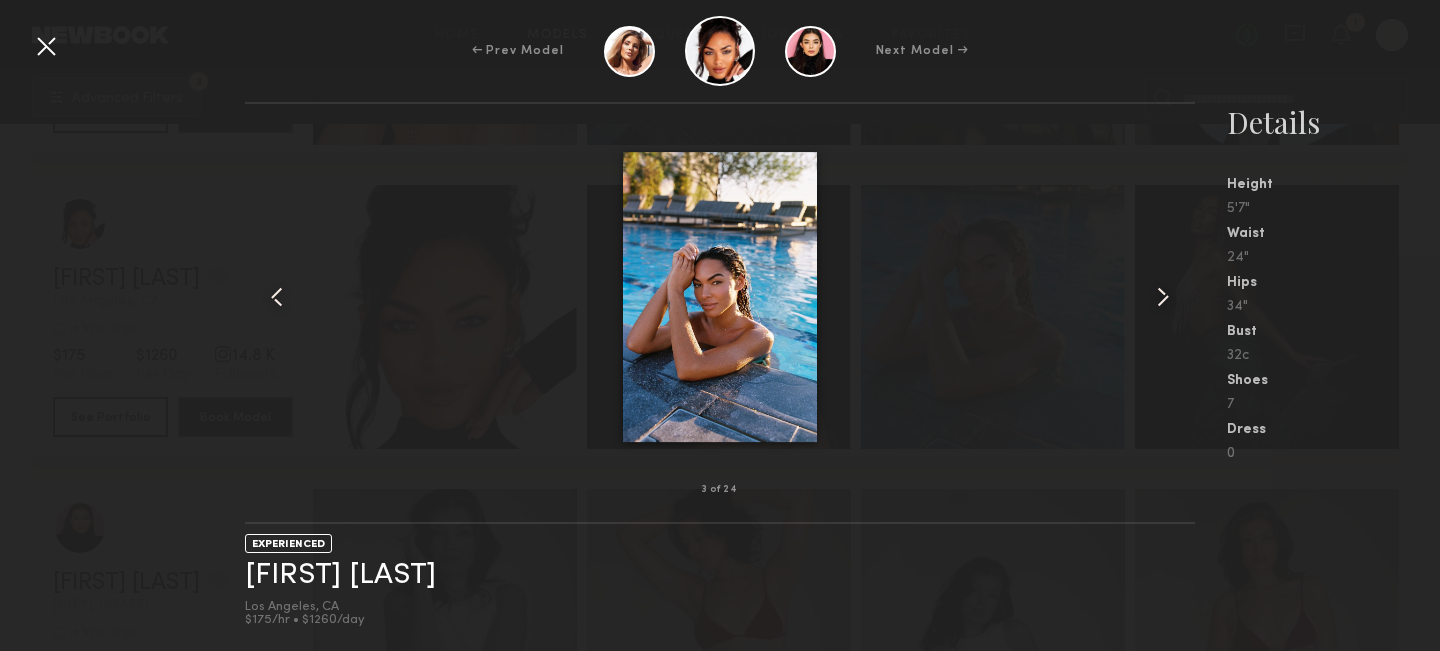 click at bounding box center (1163, 297) 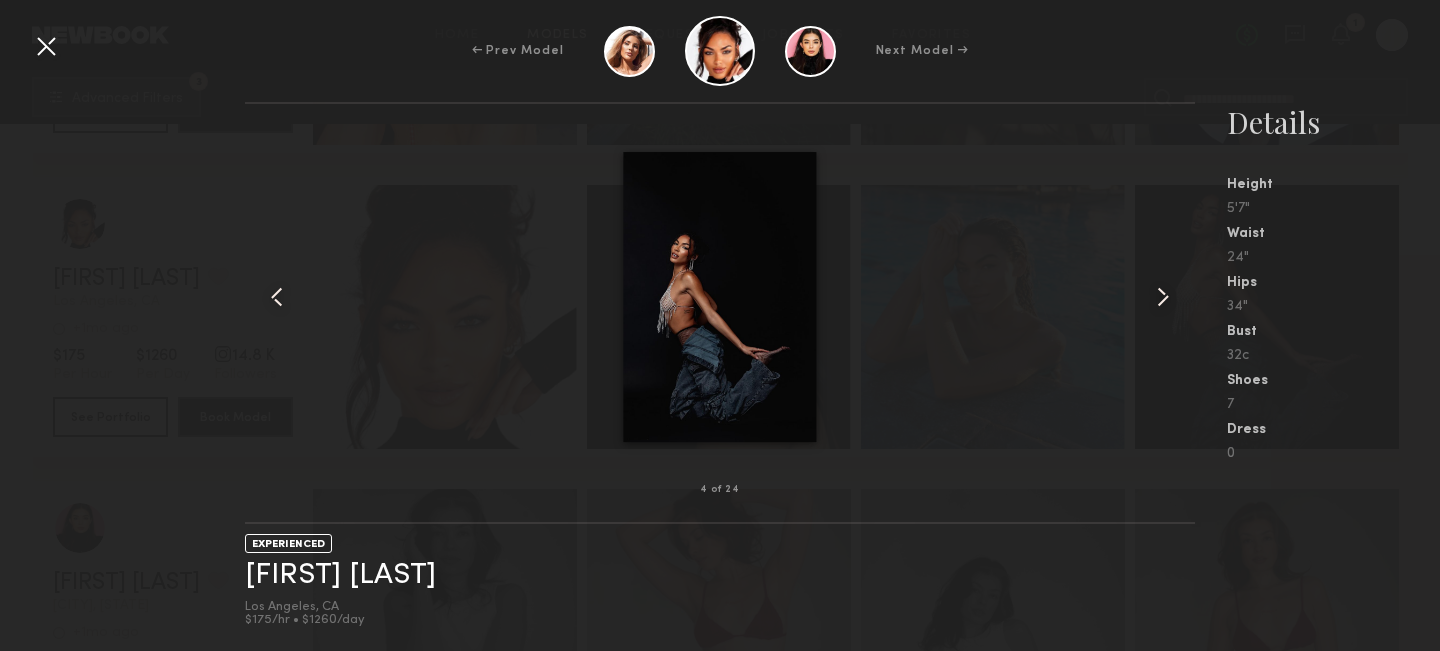 click at bounding box center [1163, 297] 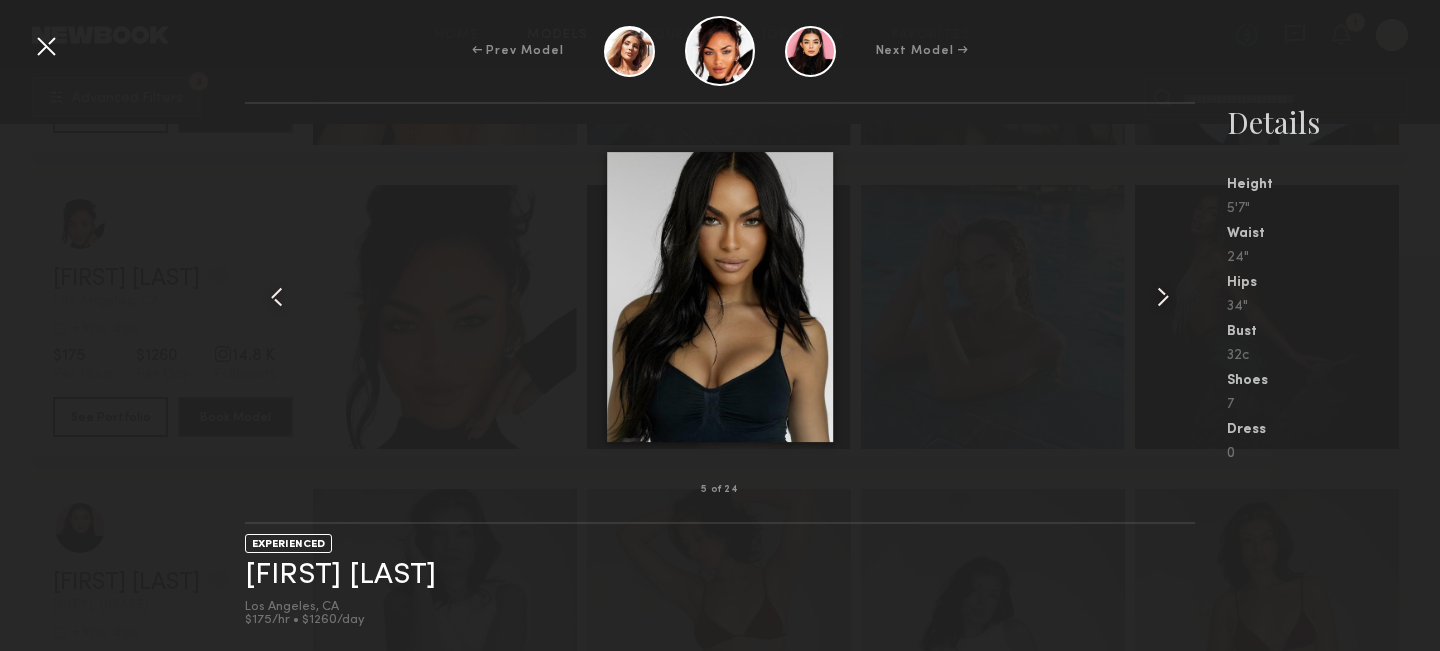 click at bounding box center (1163, 297) 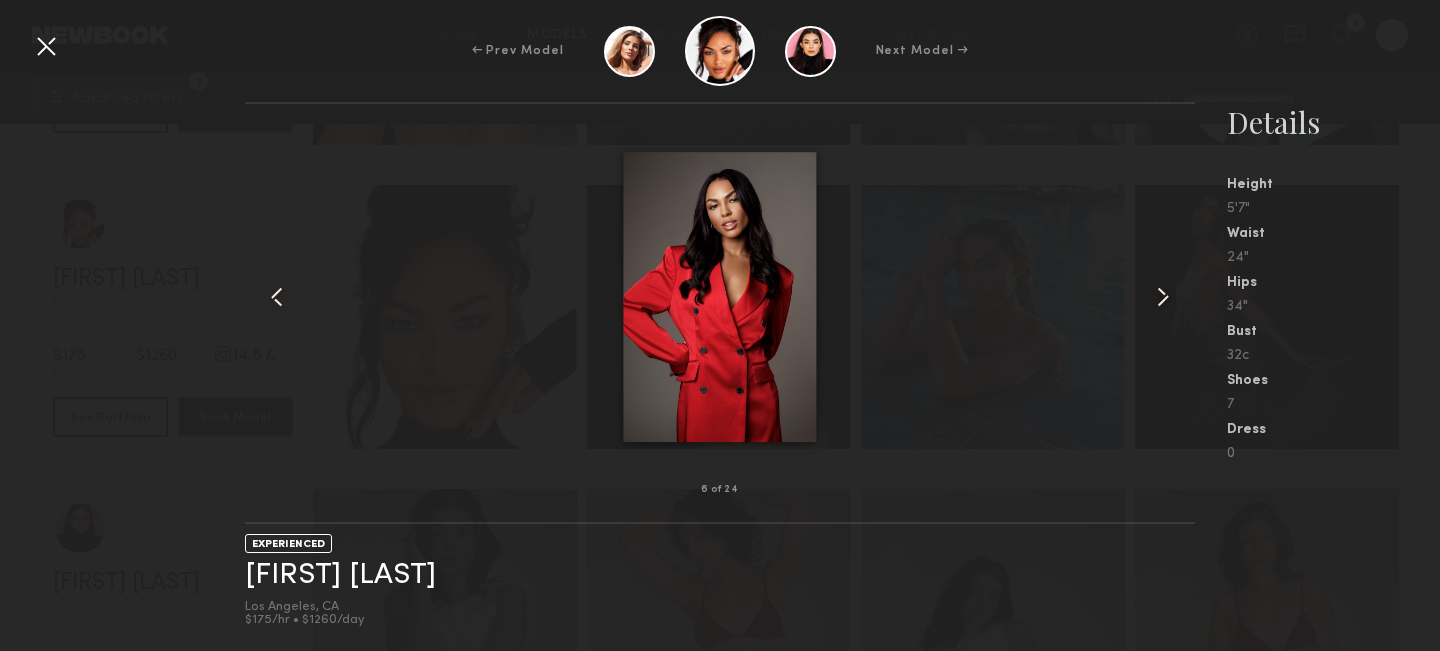 click at bounding box center [1163, 297] 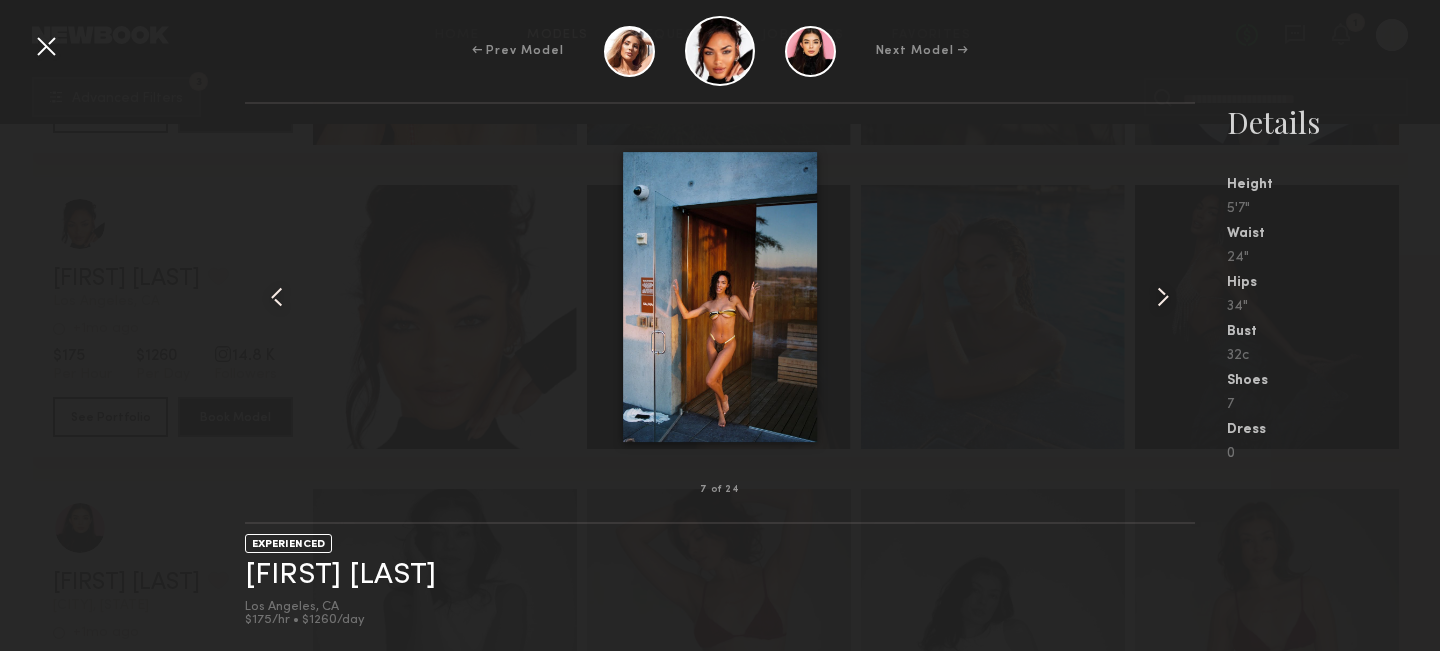 click at bounding box center (1163, 297) 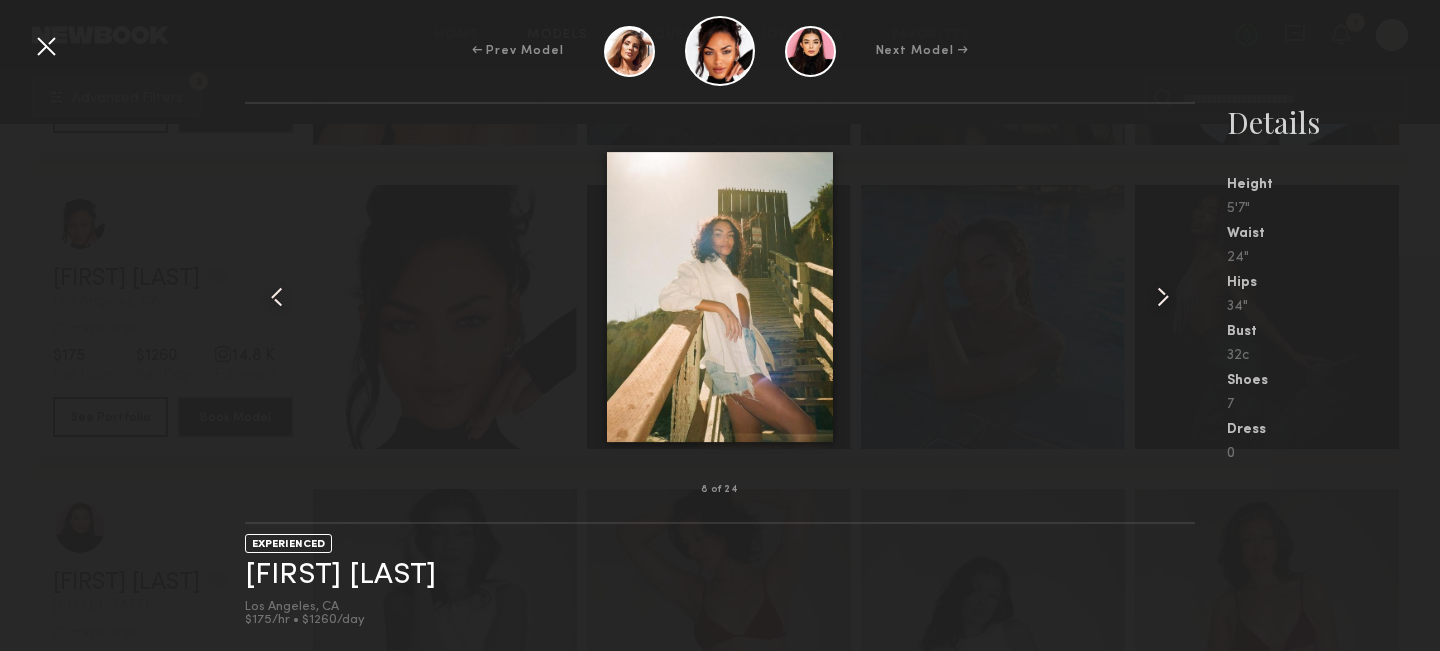 click at bounding box center (1163, 297) 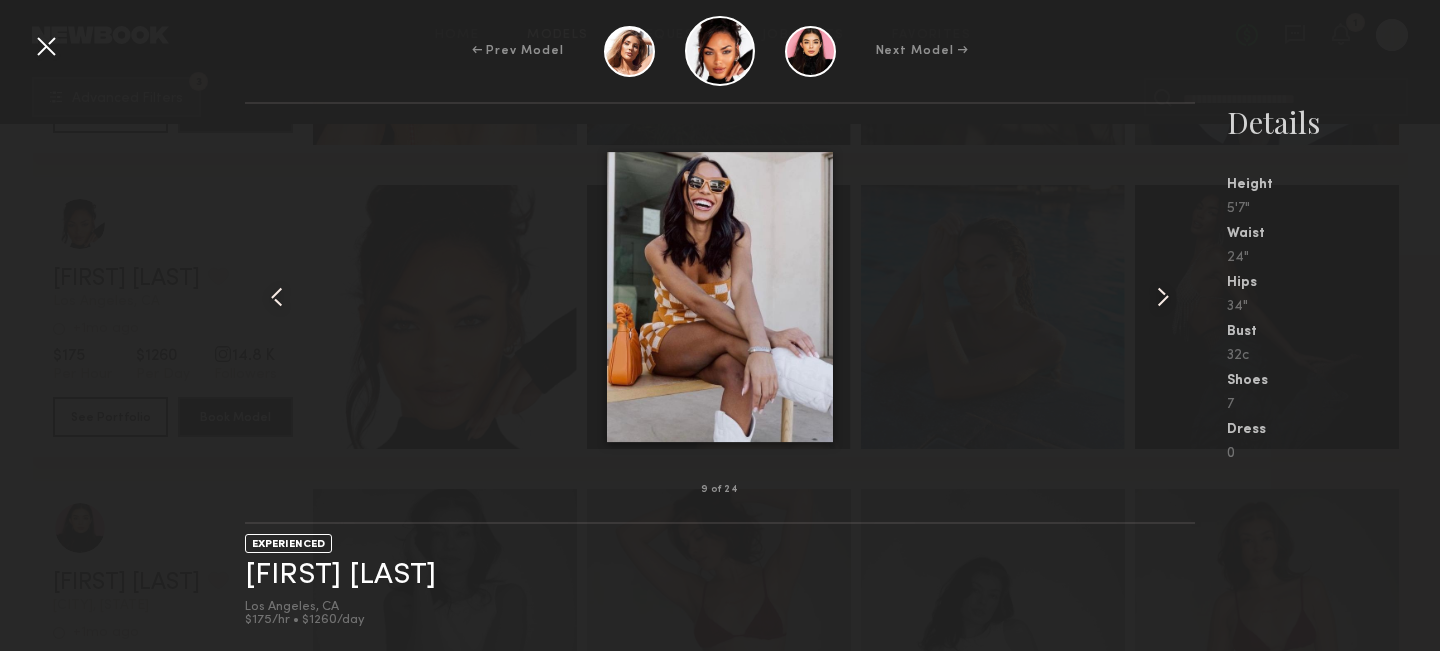 click at bounding box center [1163, 297] 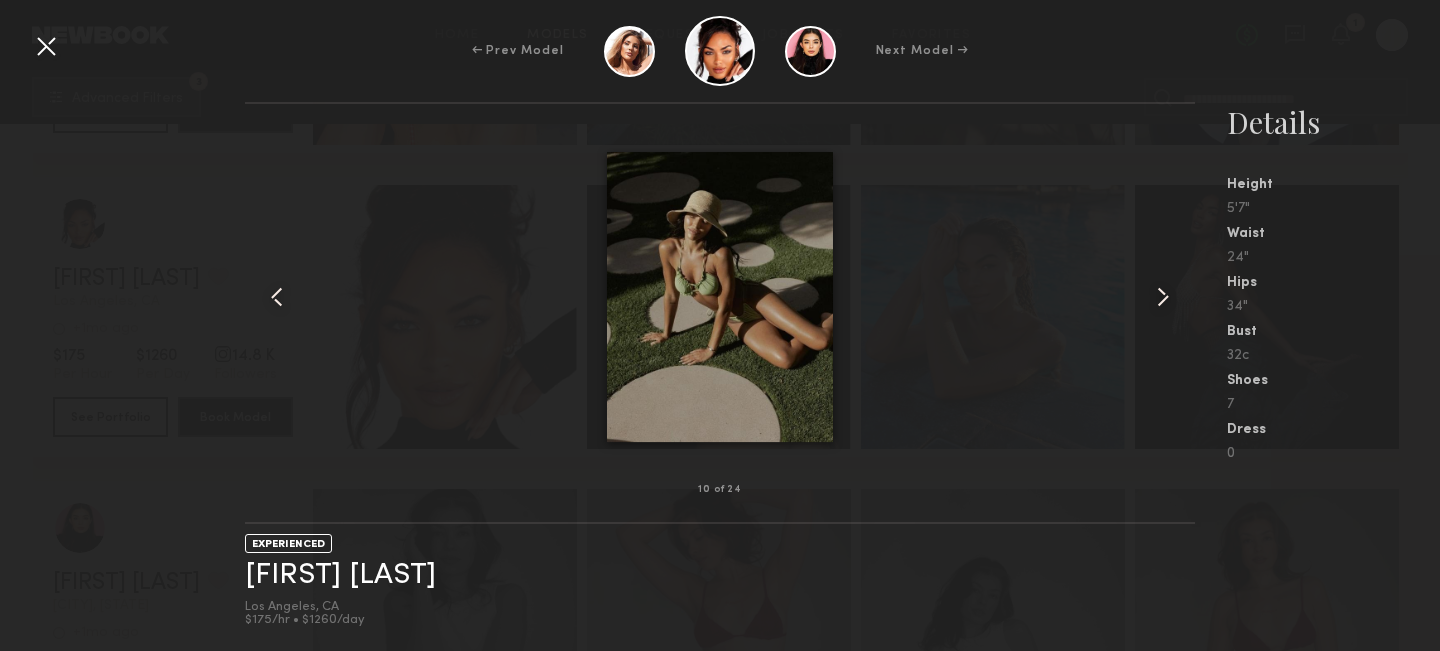 click at bounding box center [46, 46] 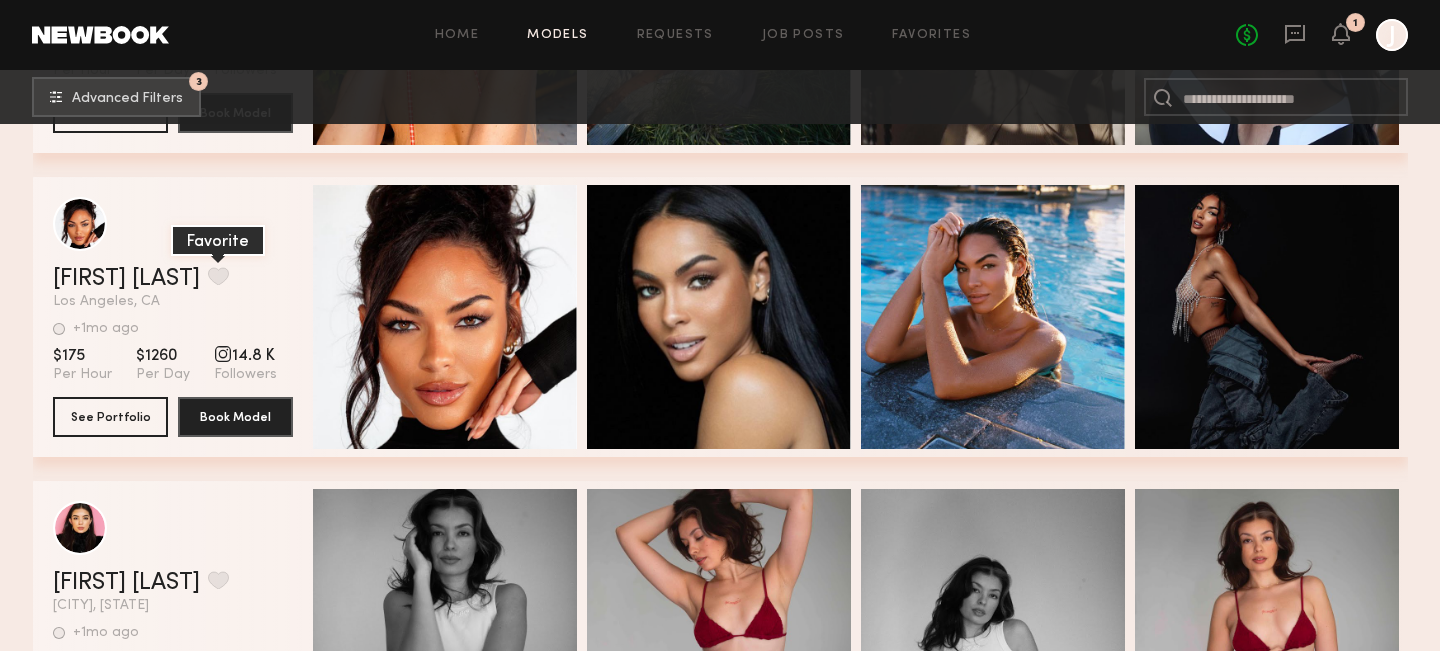 click 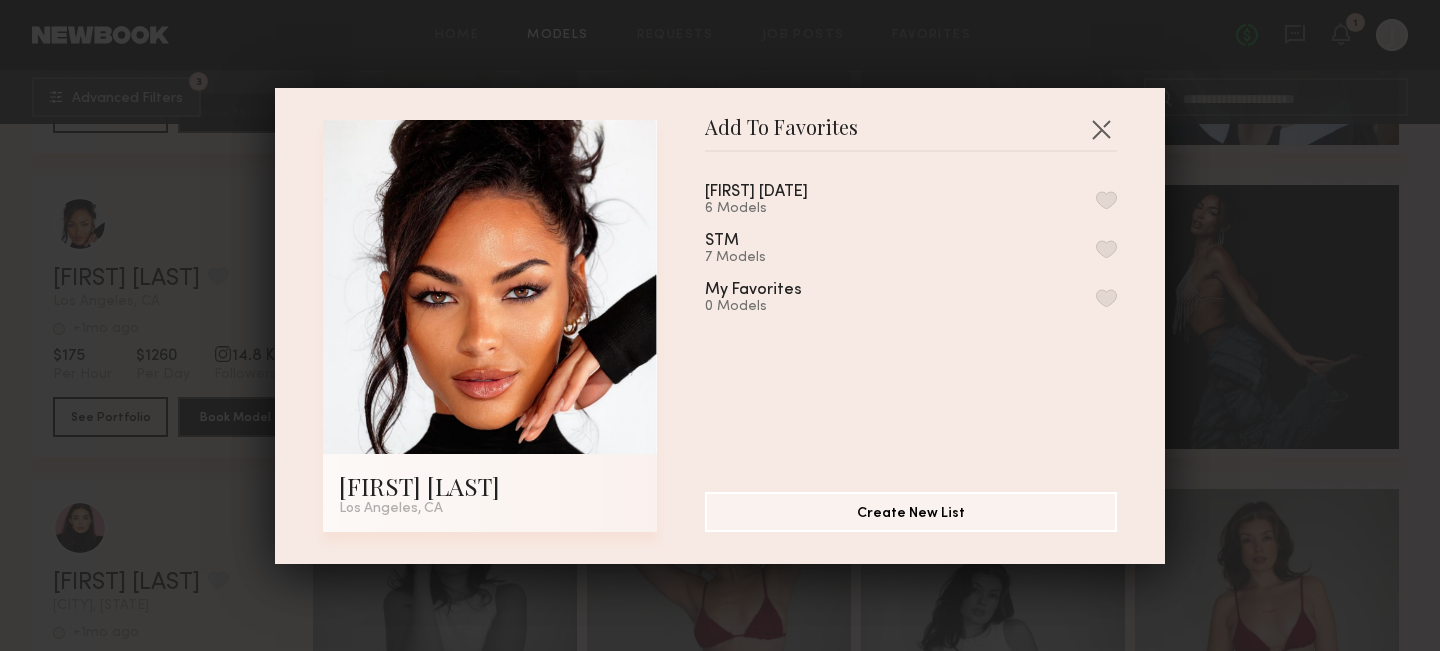 click at bounding box center [1106, 200] 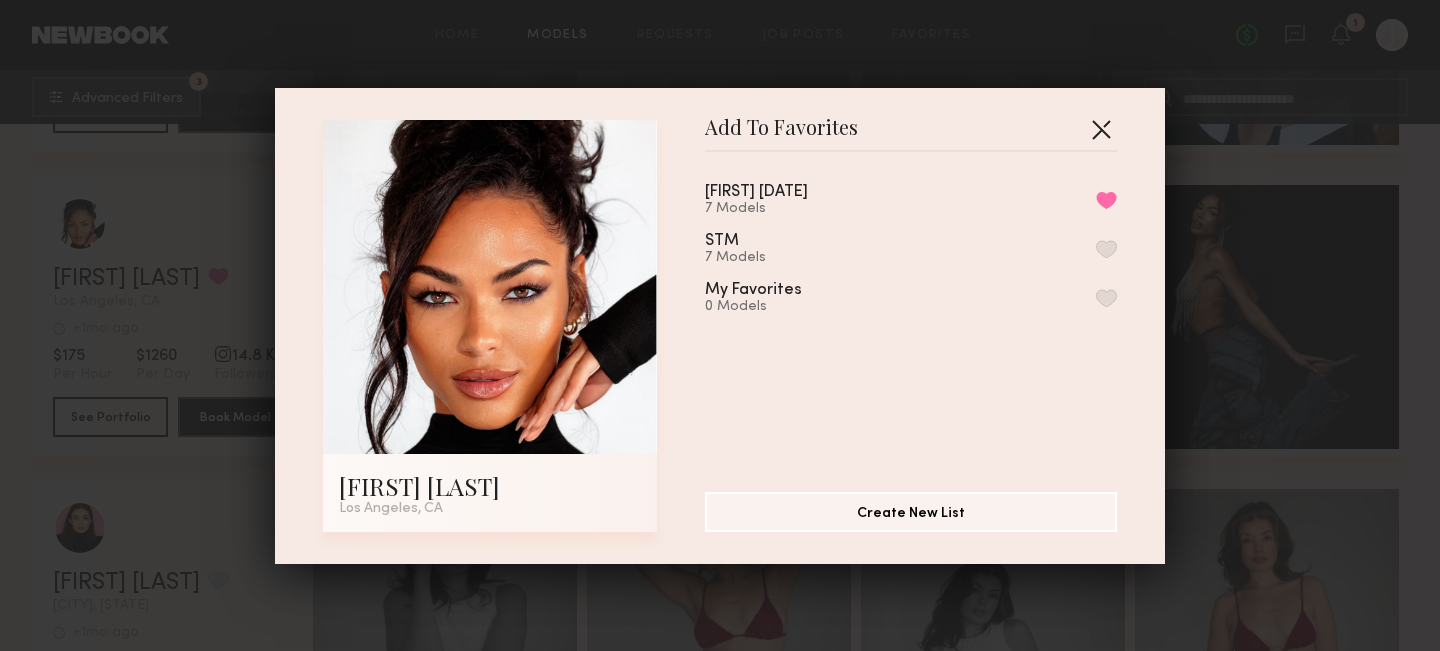click at bounding box center [1101, 129] 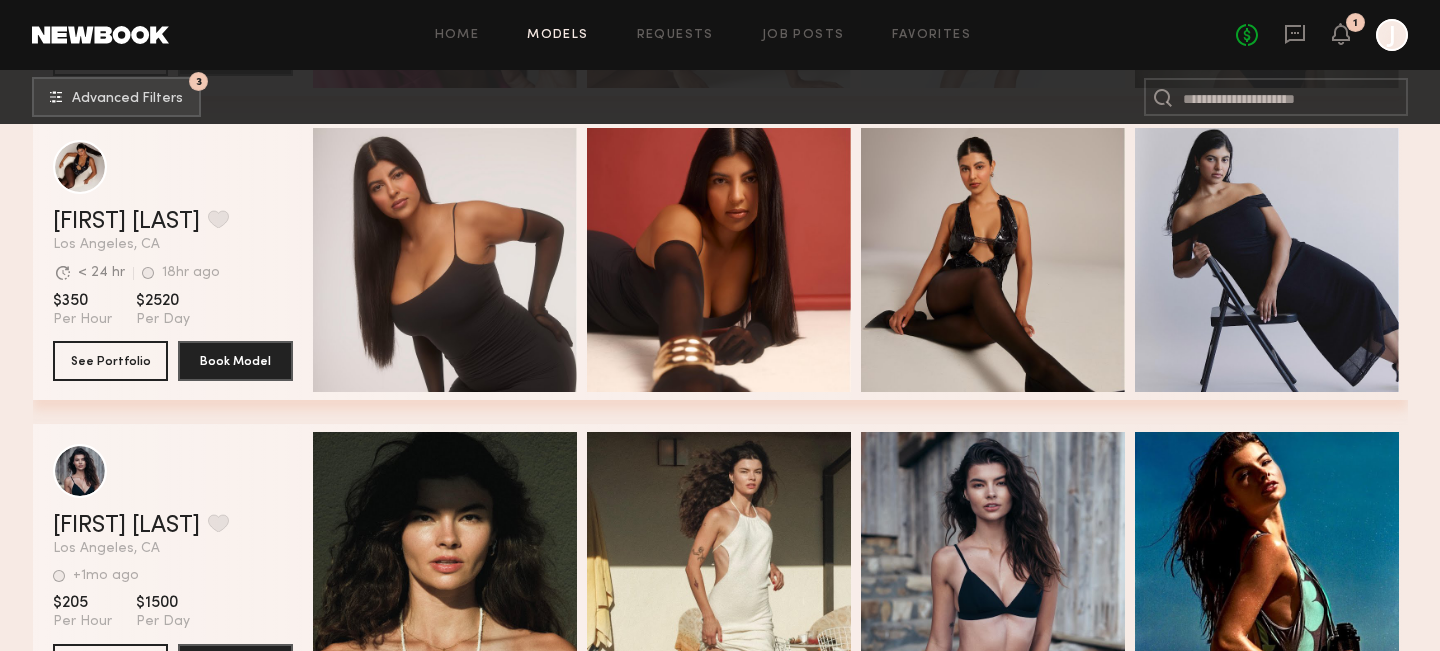 scroll, scrollTop: 46008, scrollLeft: 0, axis: vertical 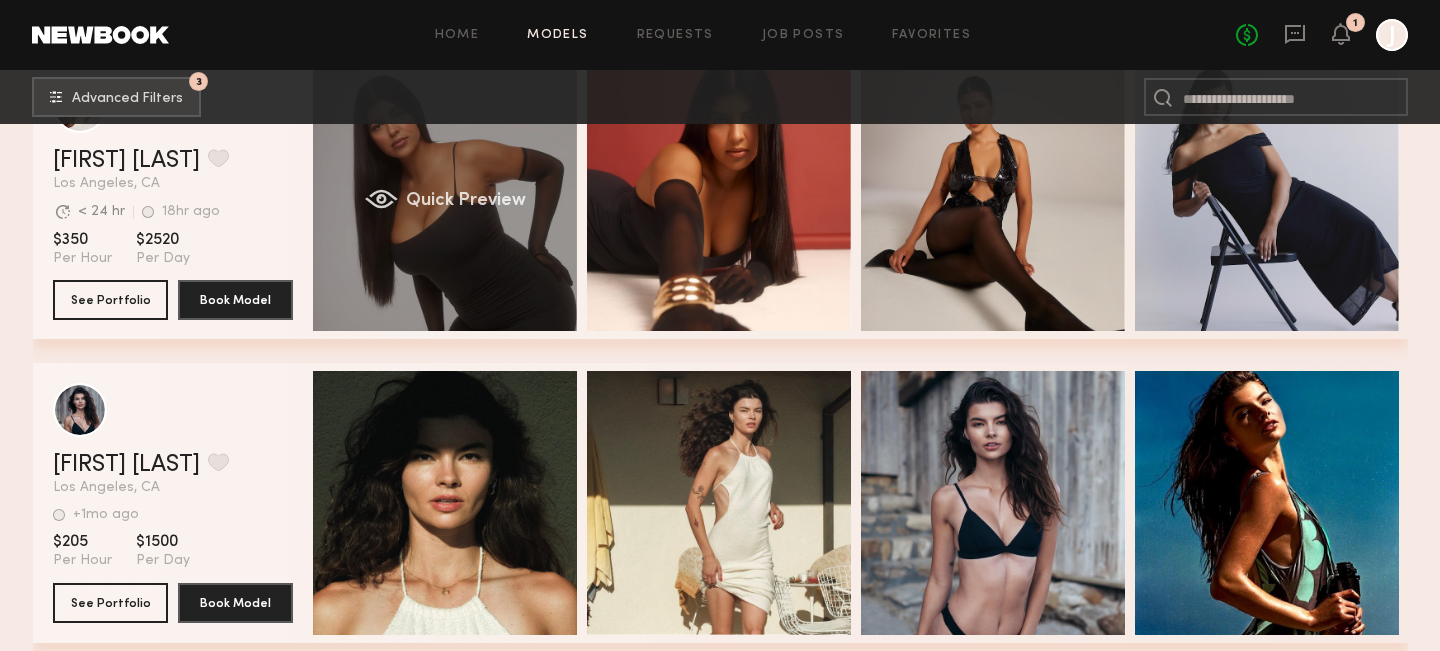 click on "Quick Preview" 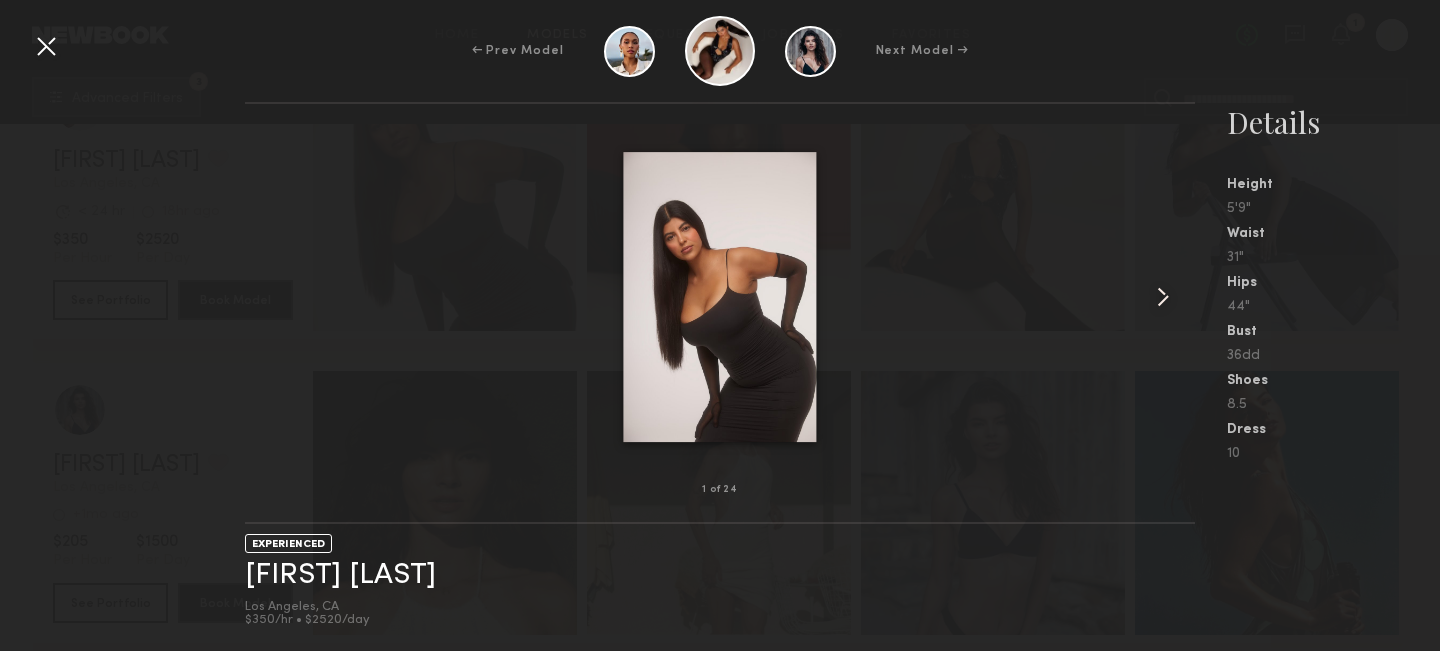 click at bounding box center [1163, 297] 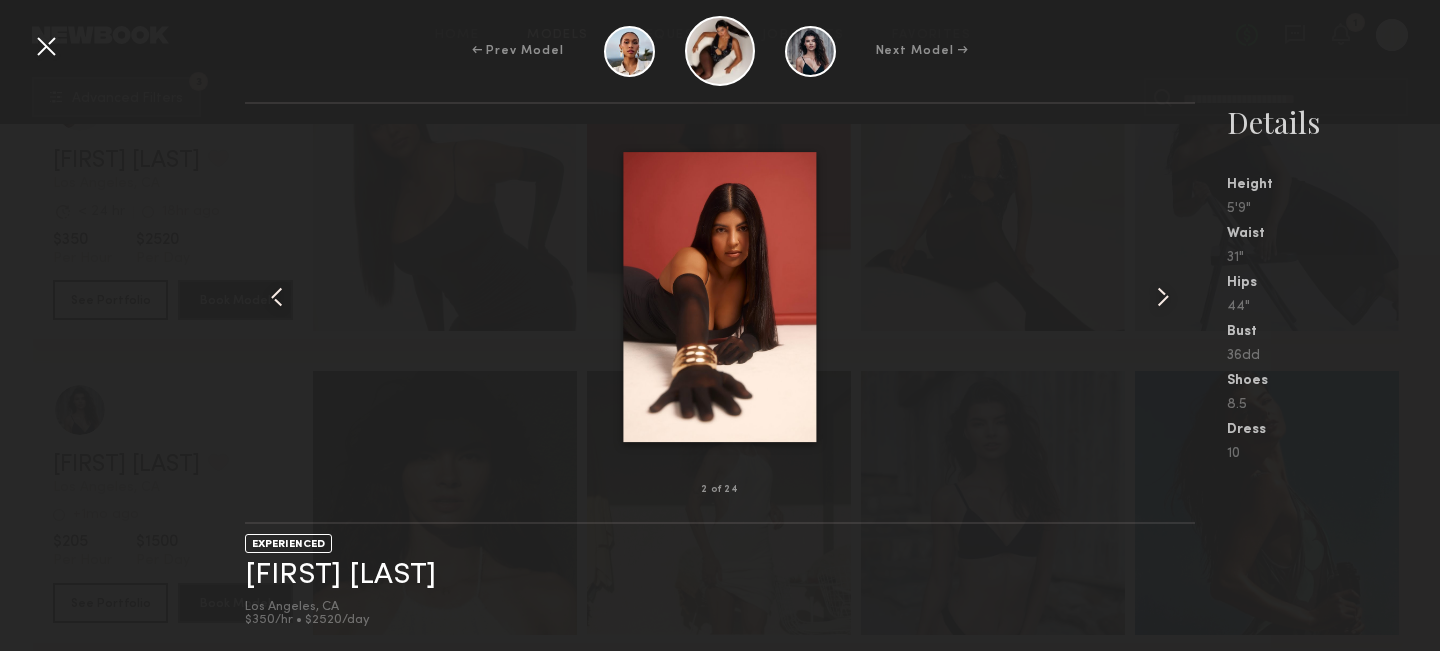 click at bounding box center (1163, 297) 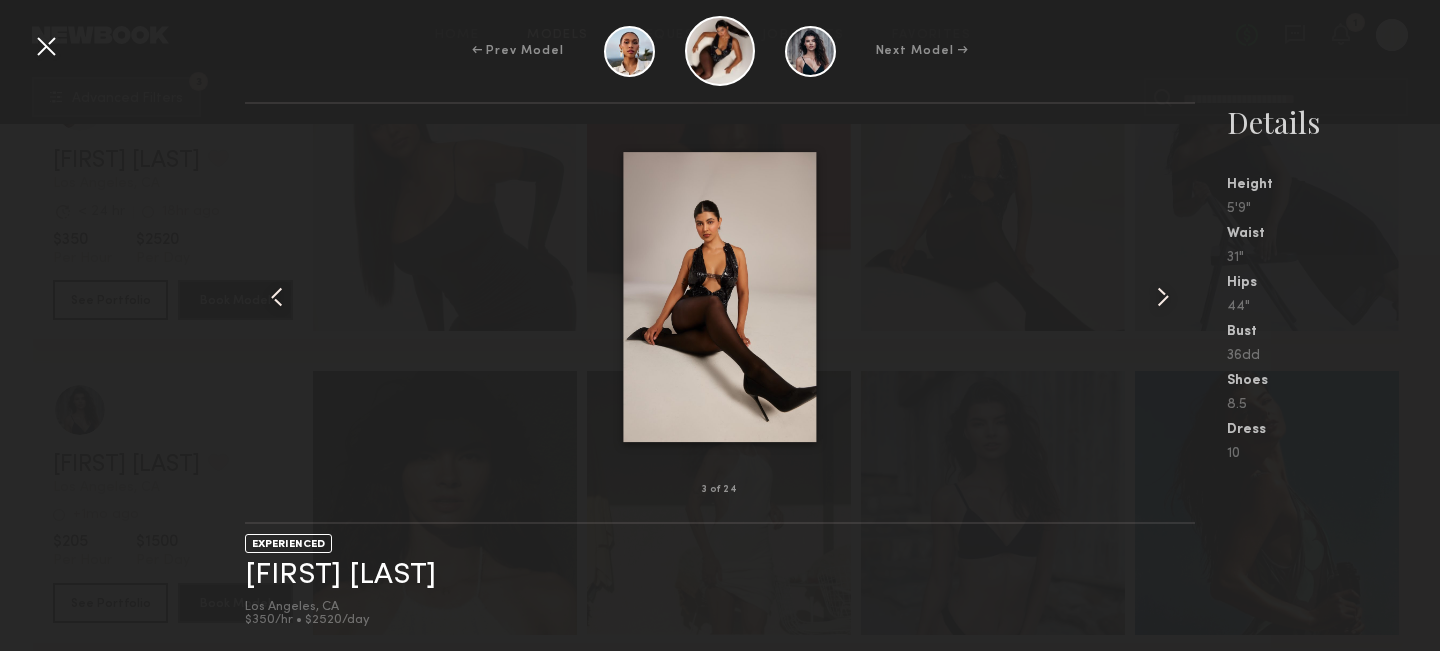 click at bounding box center [1163, 297] 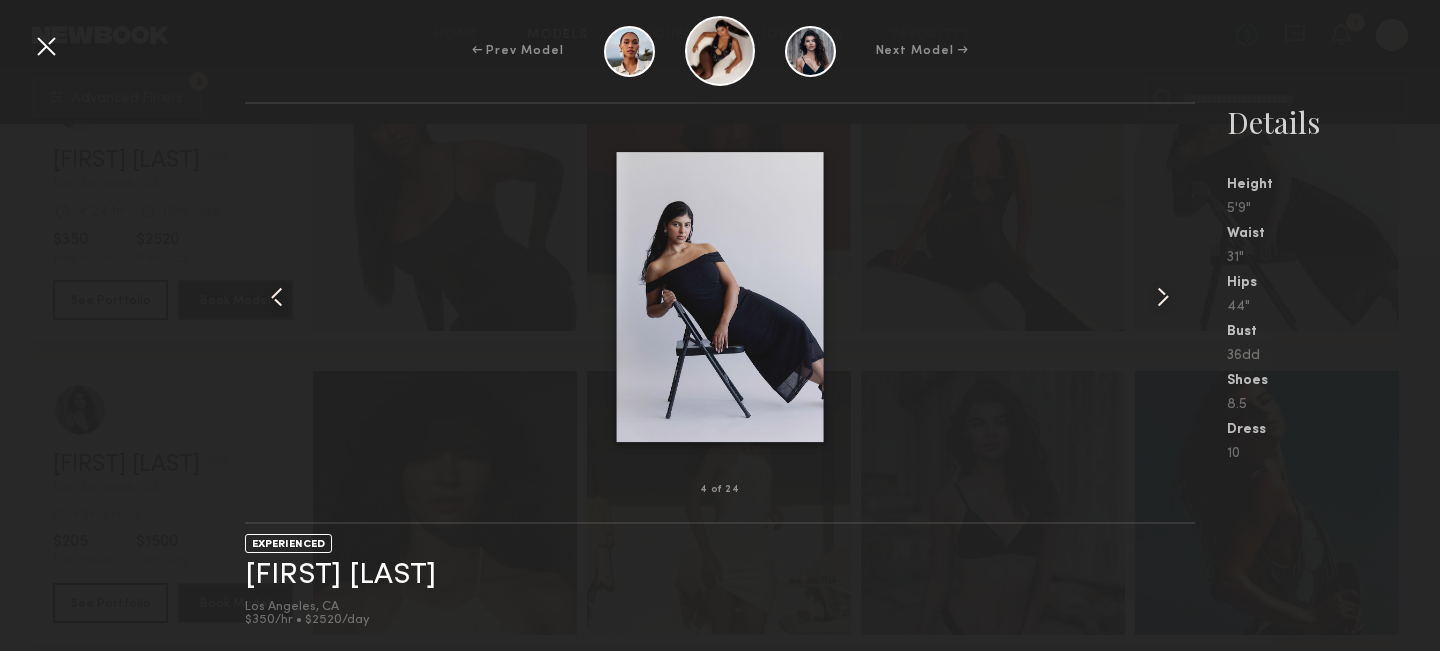 click at bounding box center (1163, 297) 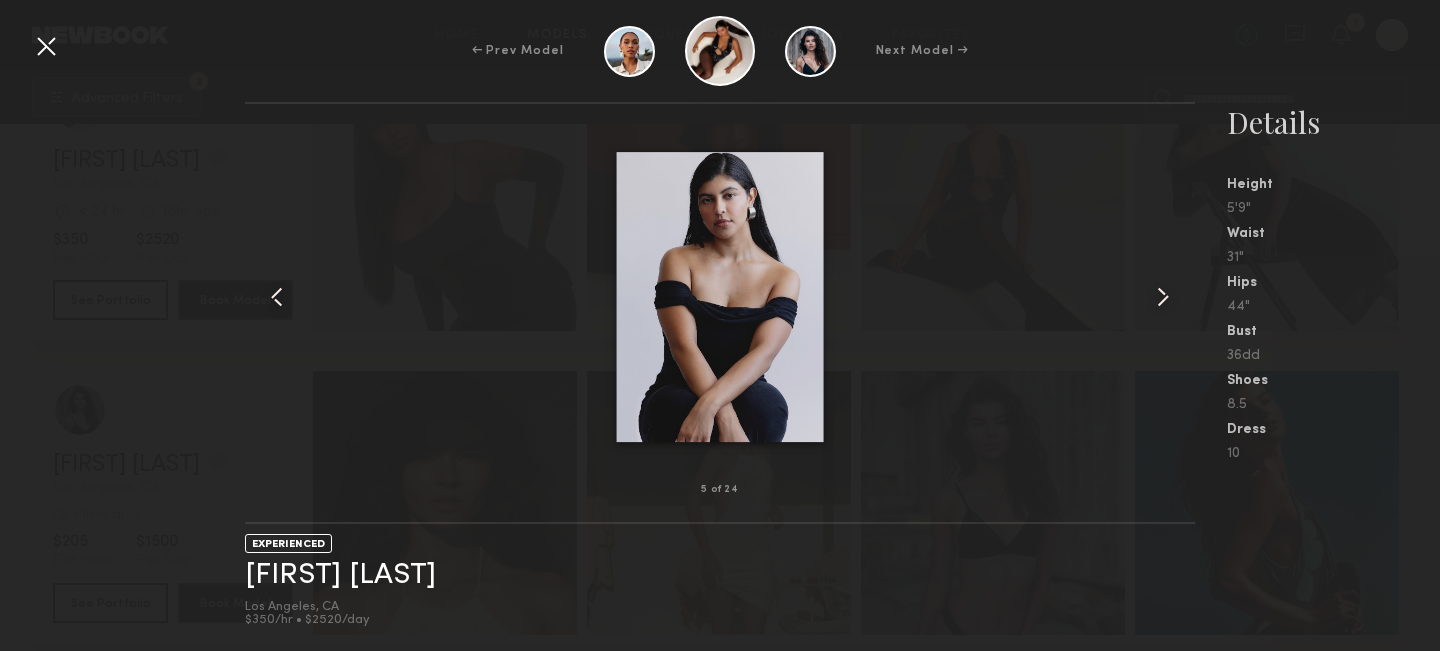 click at bounding box center (1163, 297) 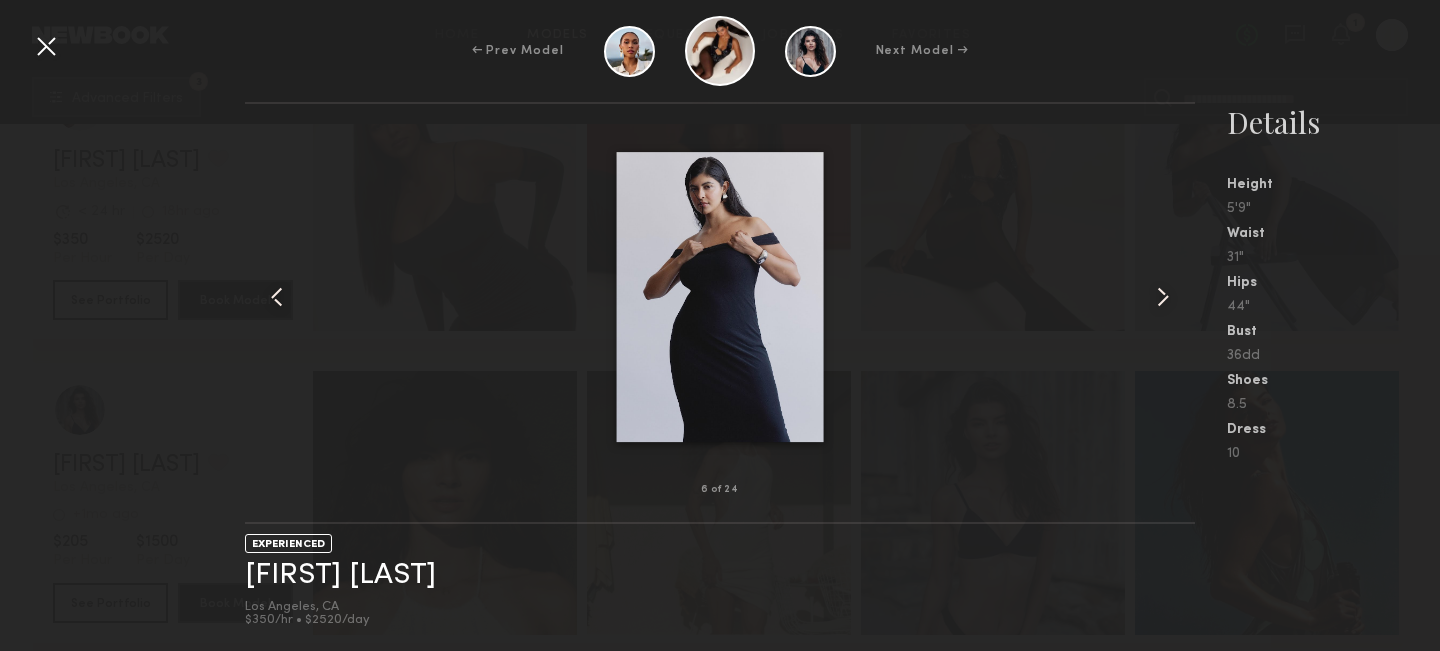 click at bounding box center [1163, 297] 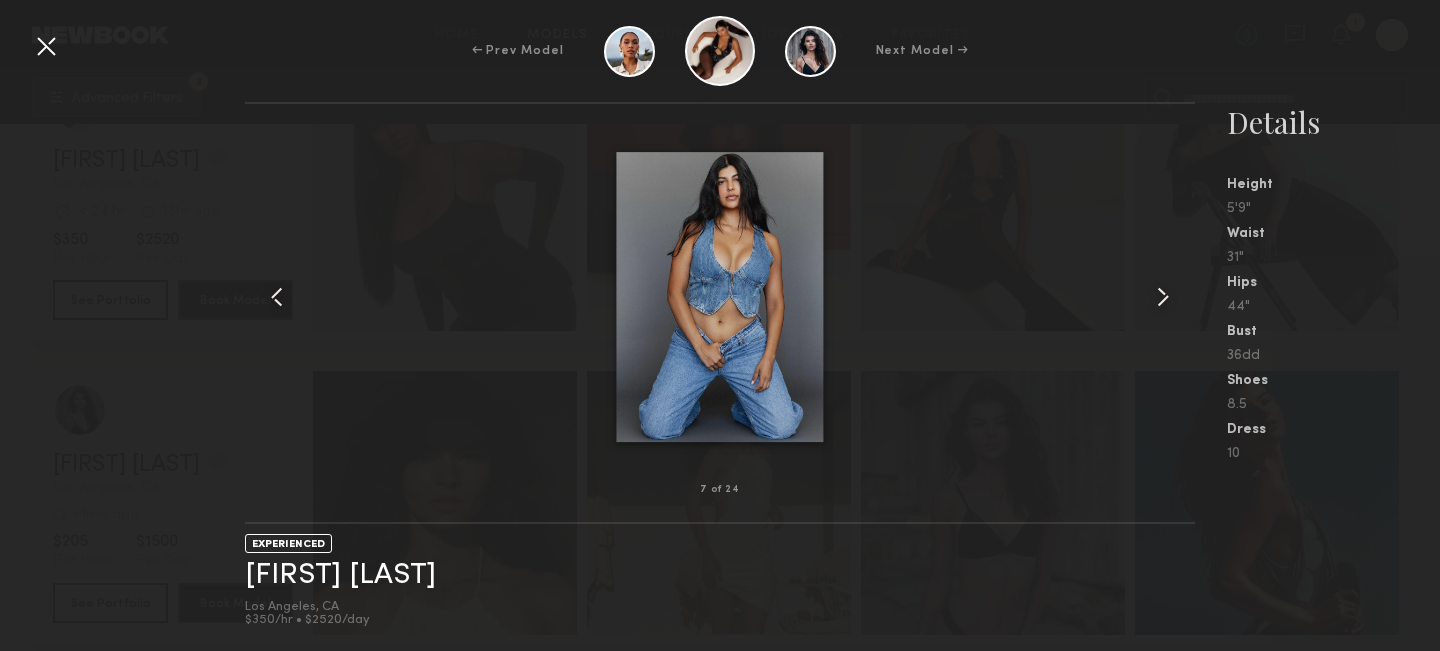 click at bounding box center (1163, 297) 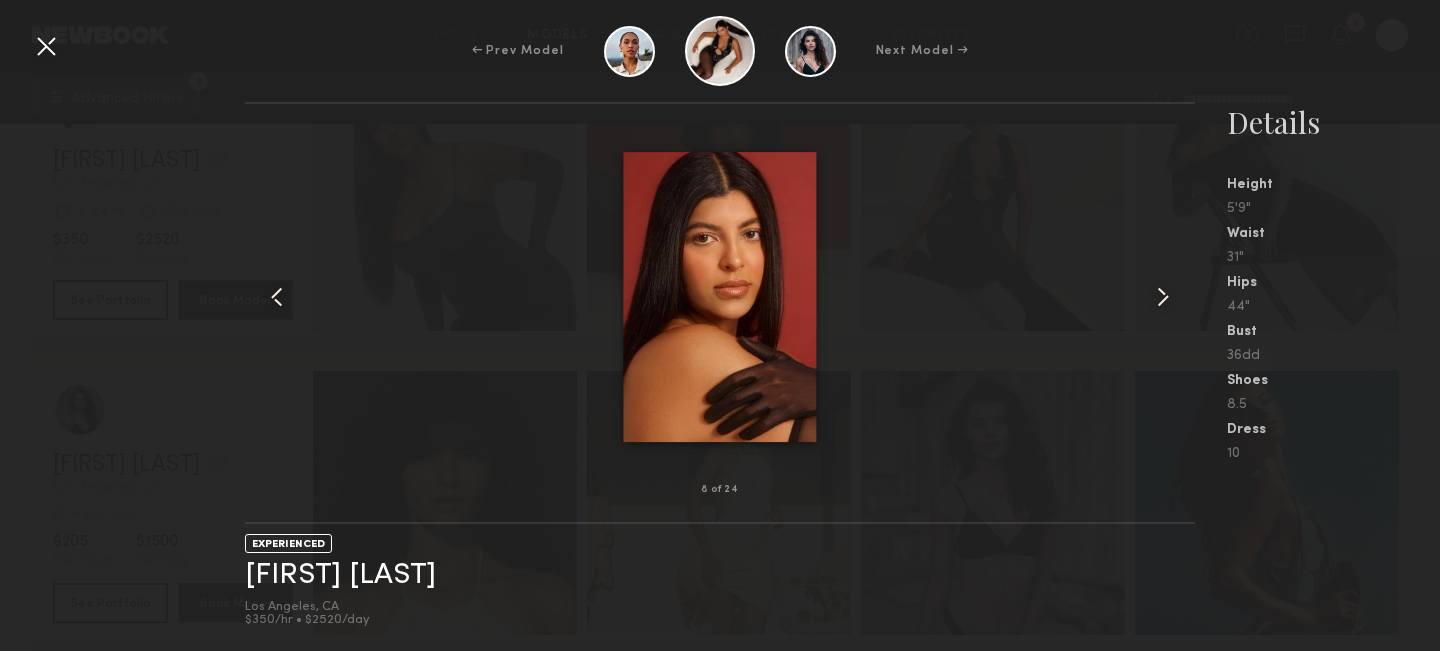 click at bounding box center [1163, 297] 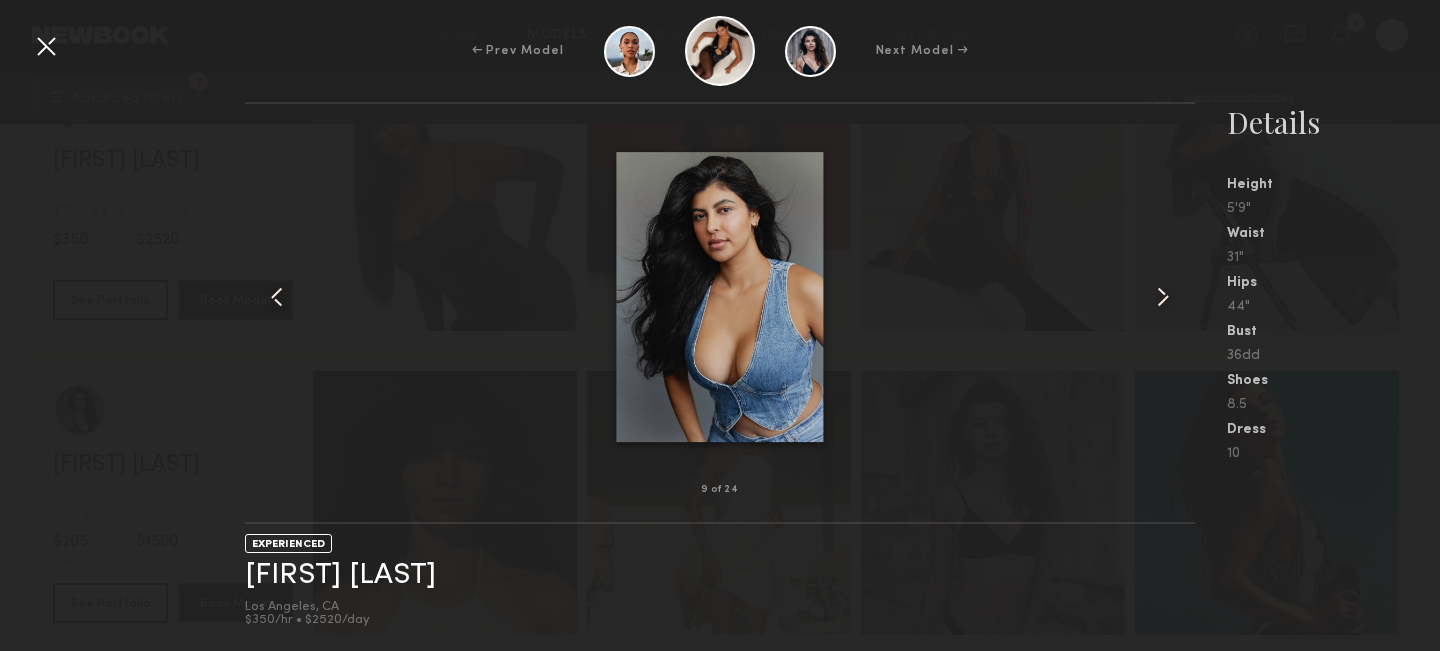 click at bounding box center (46, 46) 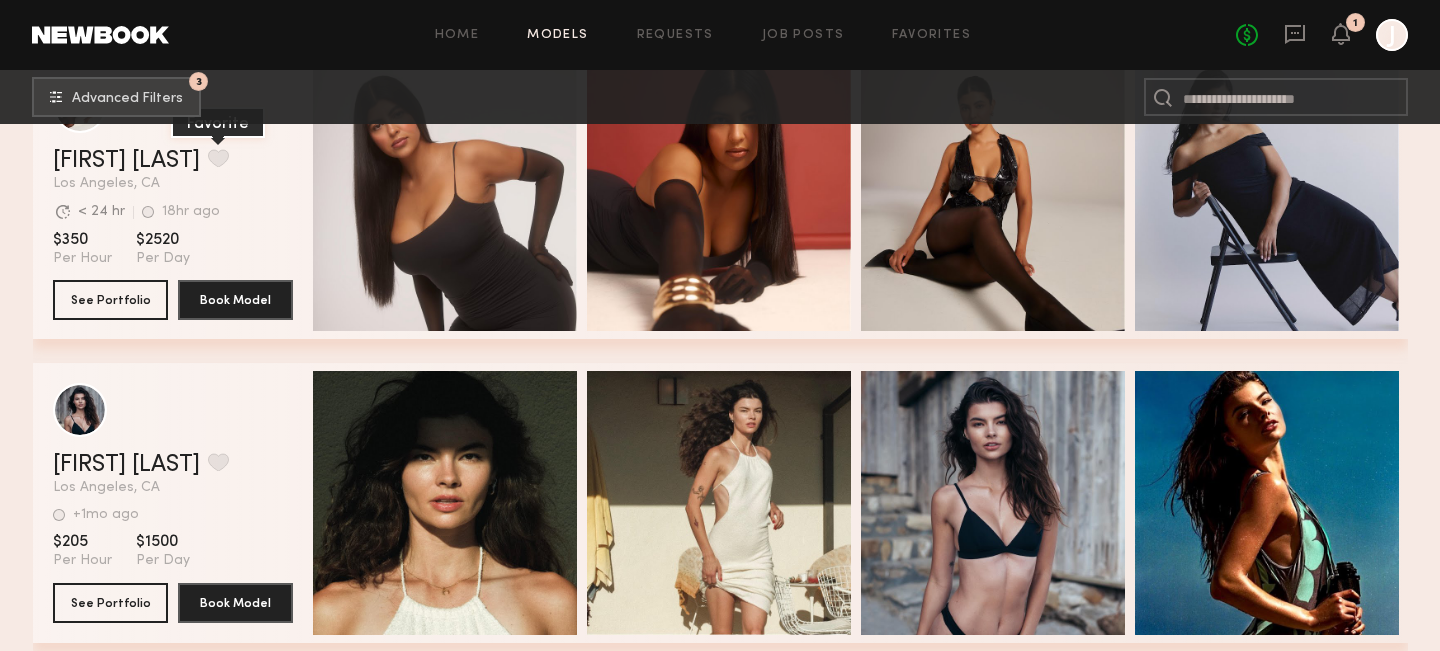 click 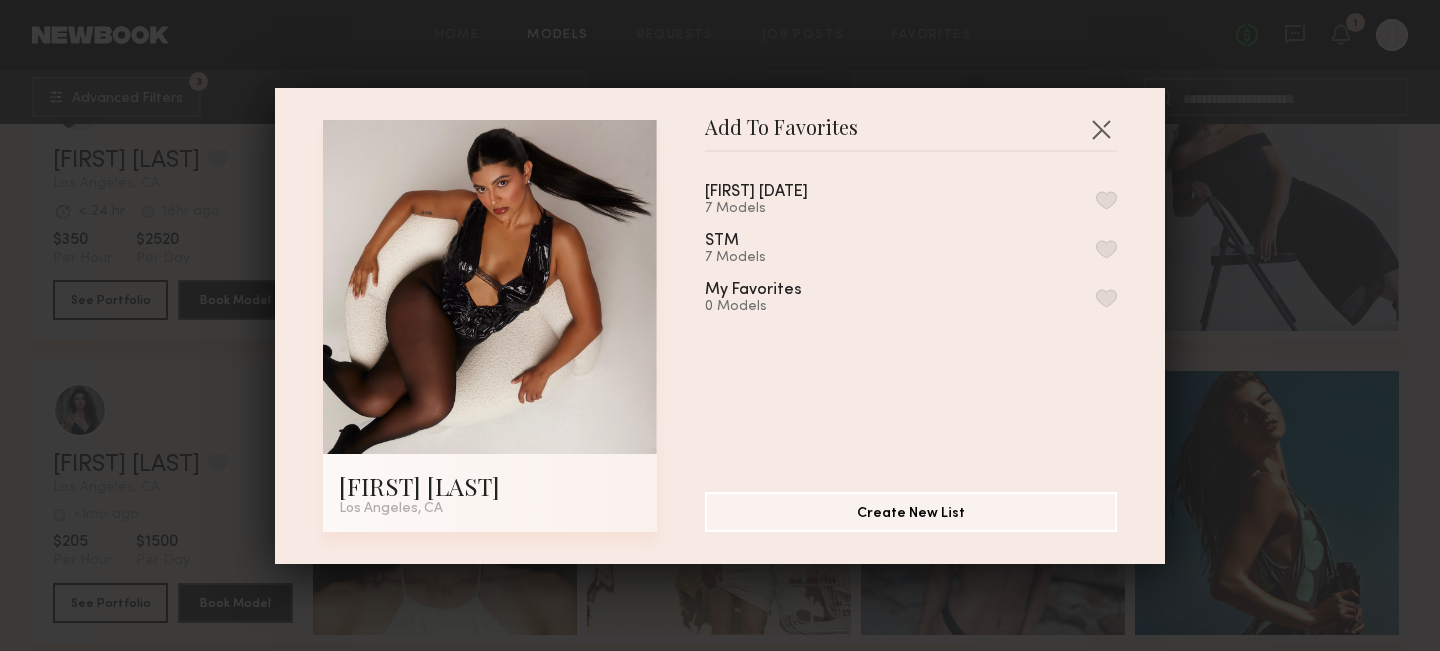 click at bounding box center [1106, 200] 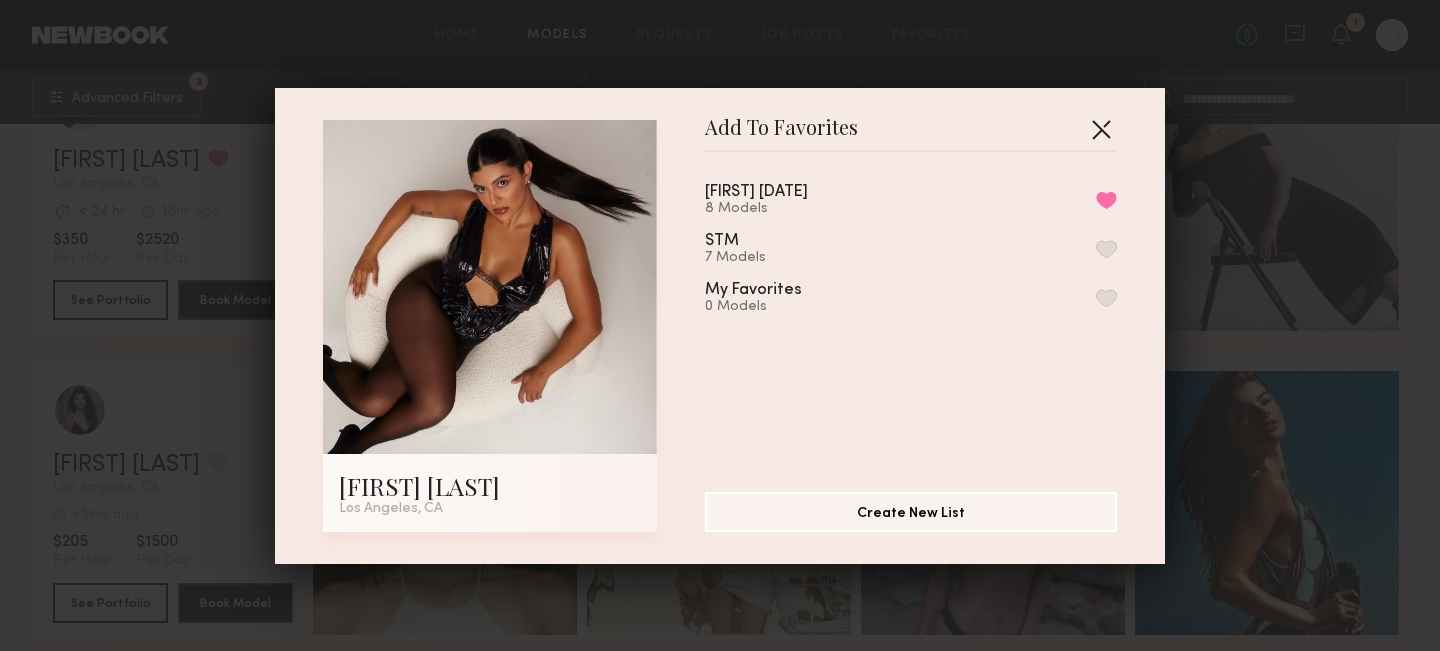 click at bounding box center (1101, 129) 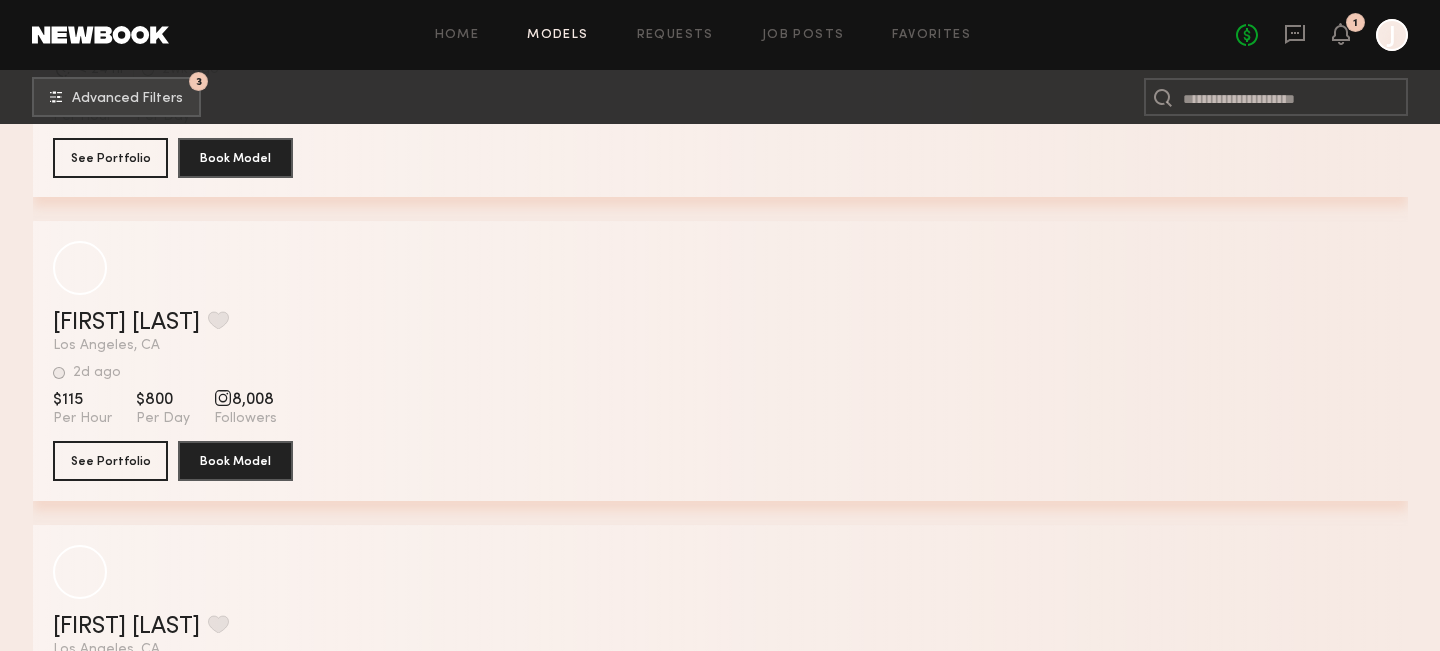 scroll, scrollTop: 52235, scrollLeft: 0, axis: vertical 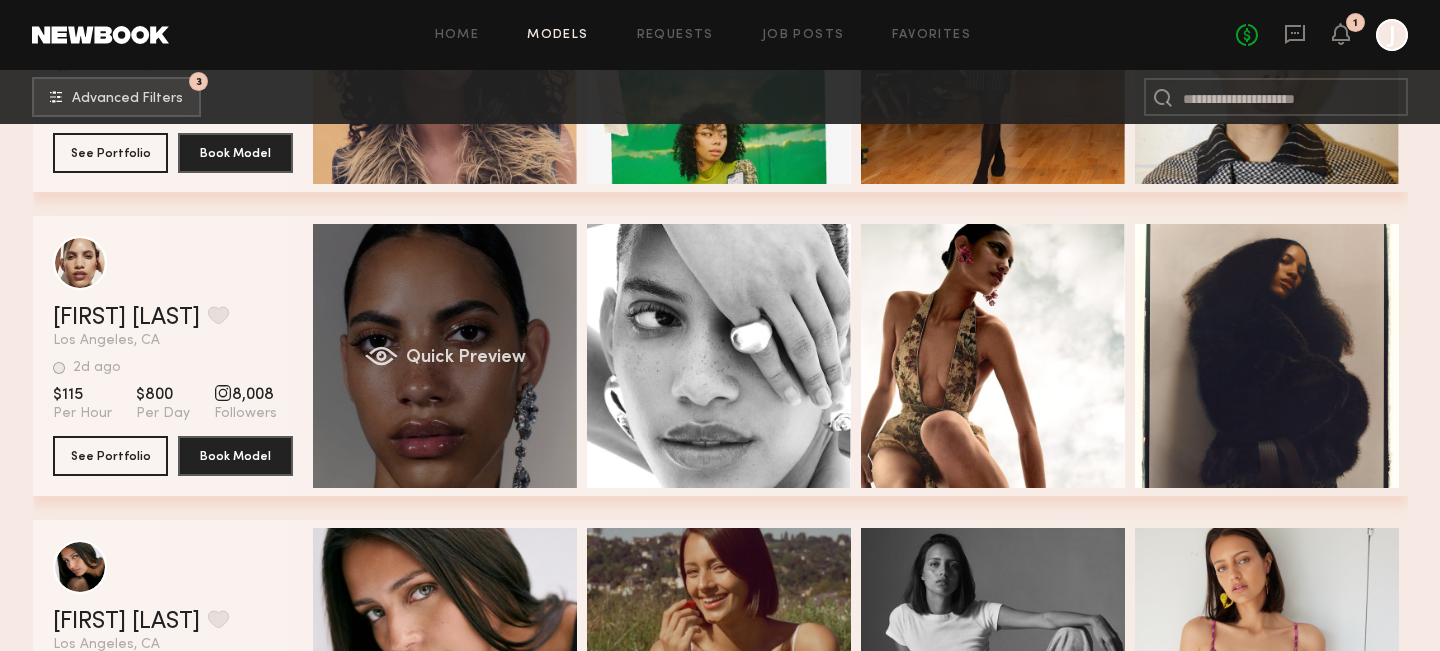 click on "Quick Preview" 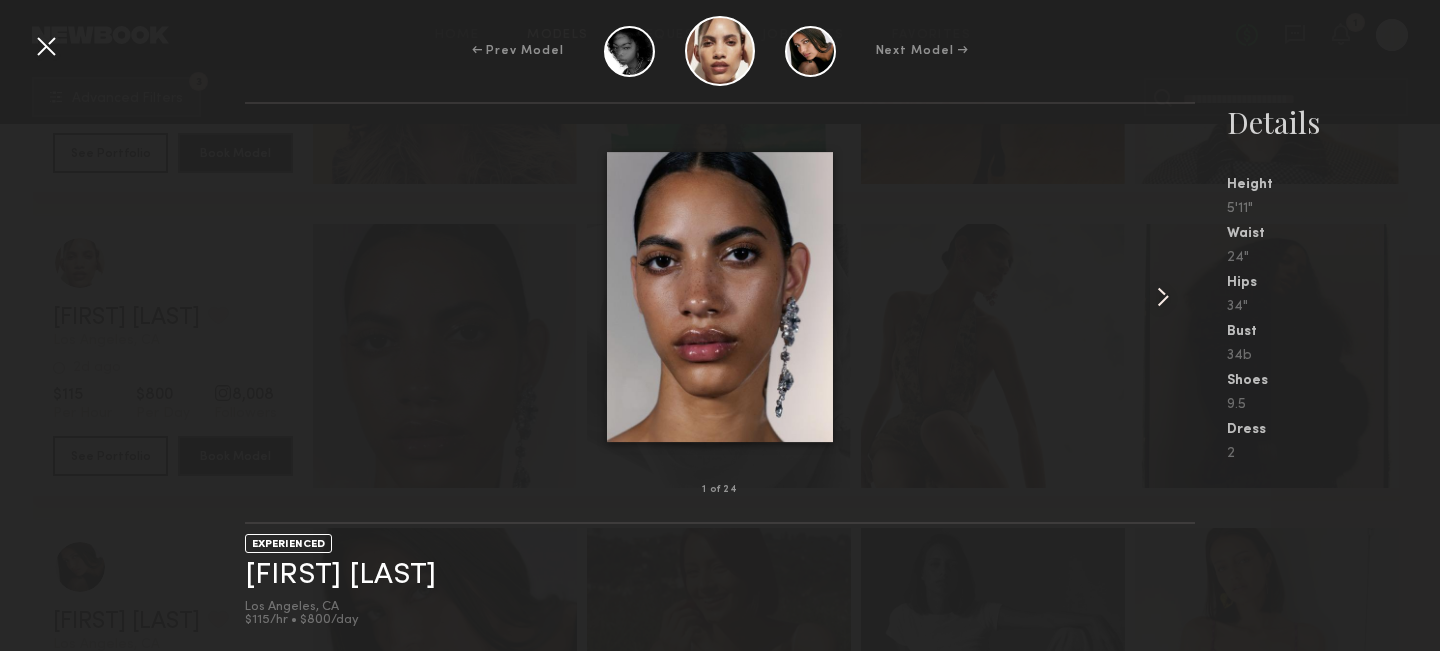 click at bounding box center [1163, 297] 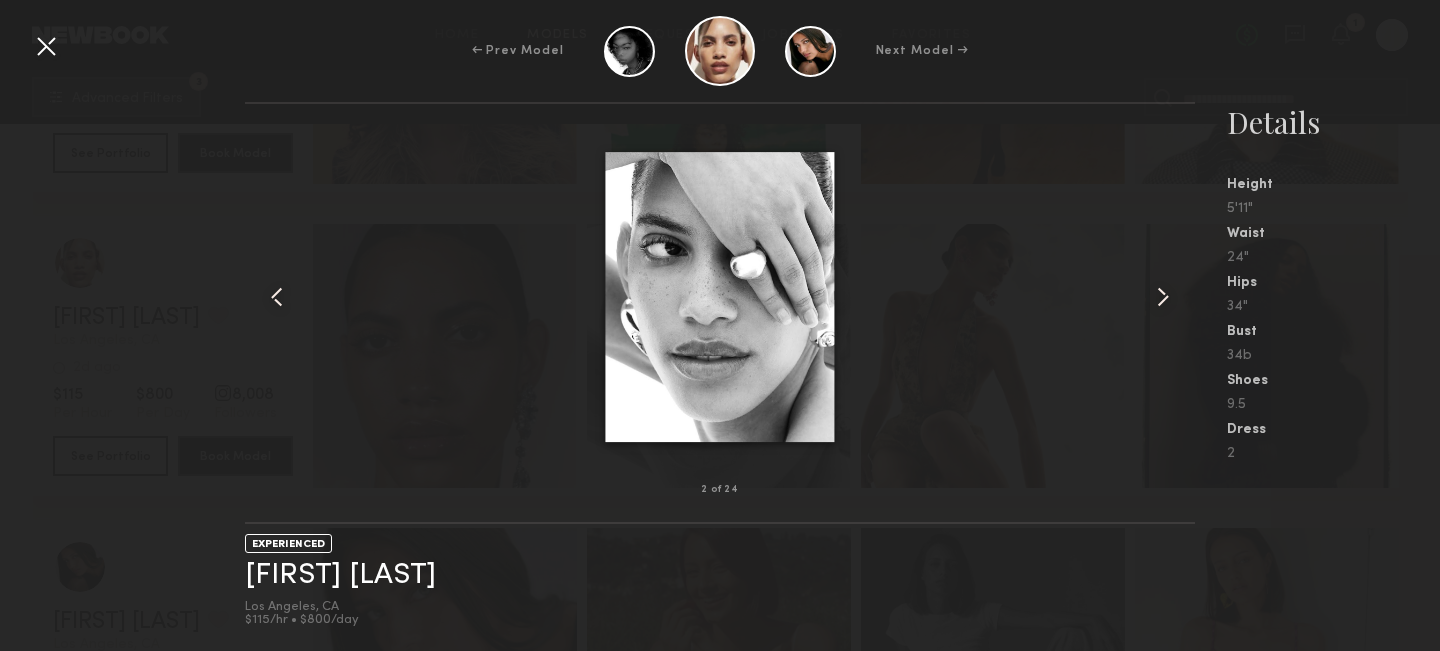 click at bounding box center [1163, 297] 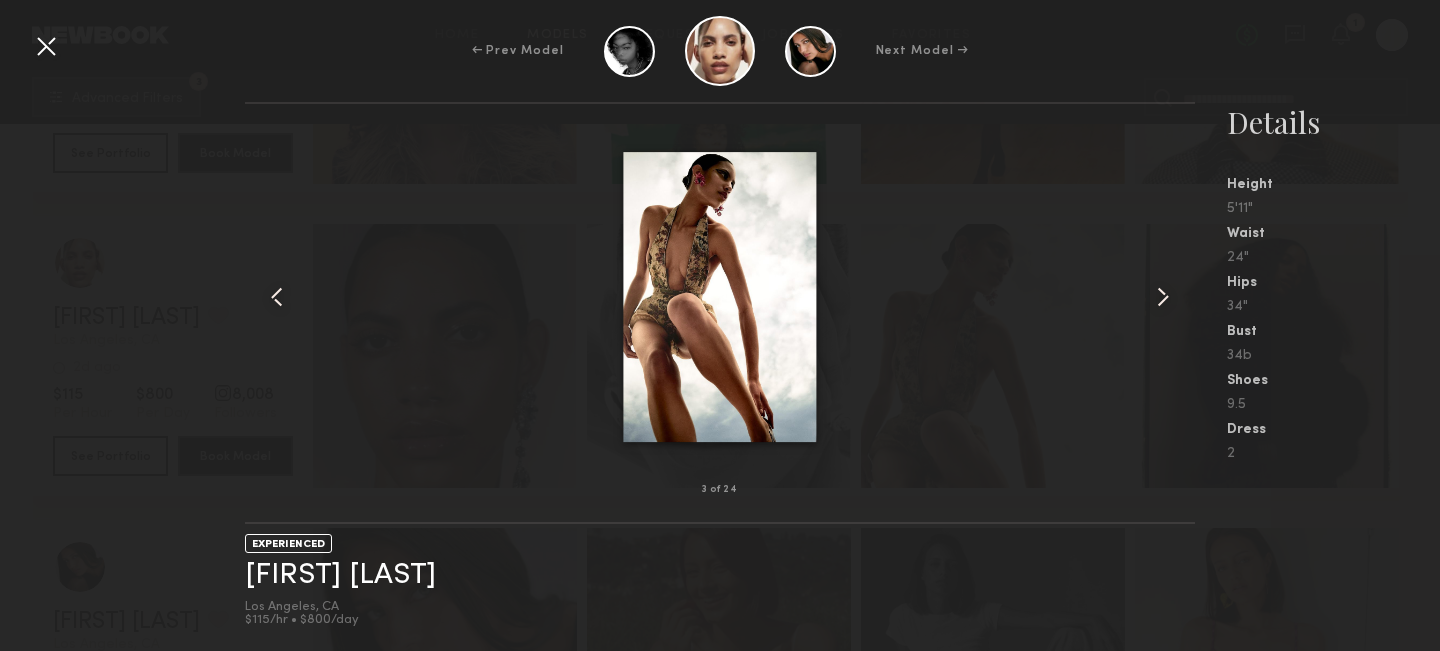 click at bounding box center (1163, 297) 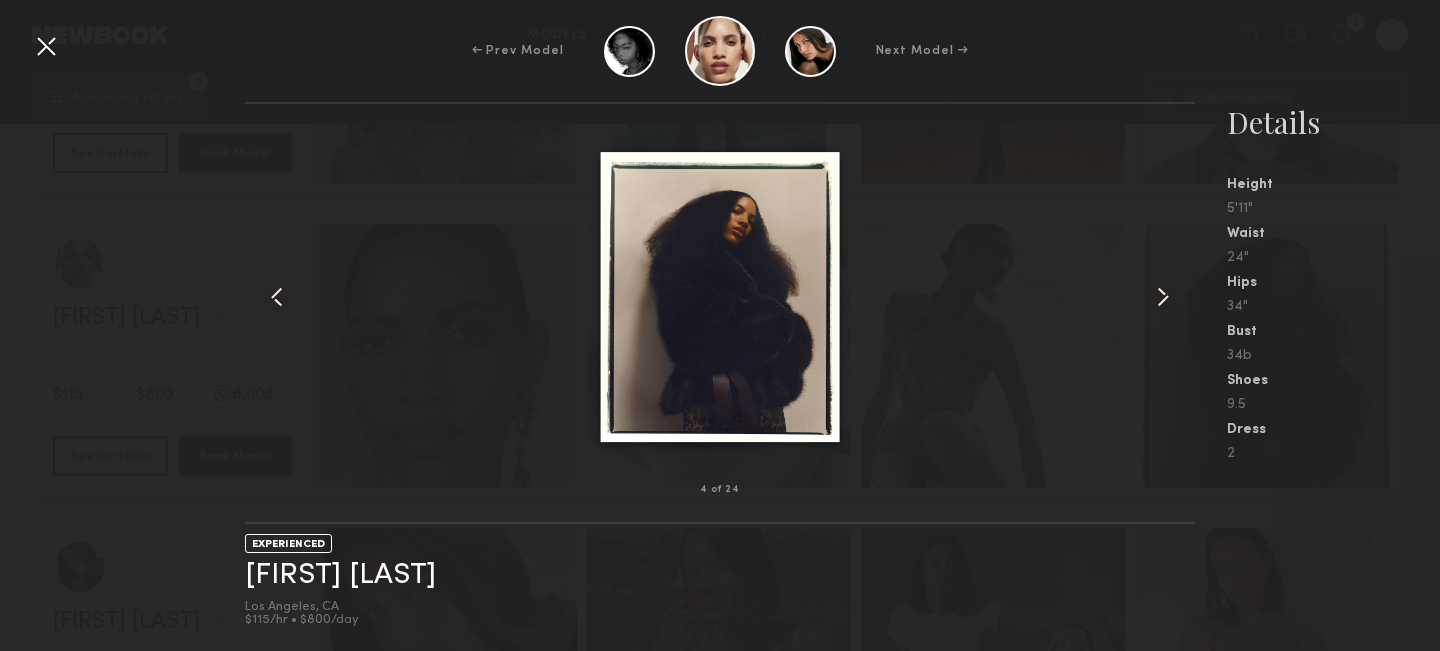 click at bounding box center [1163, 297] 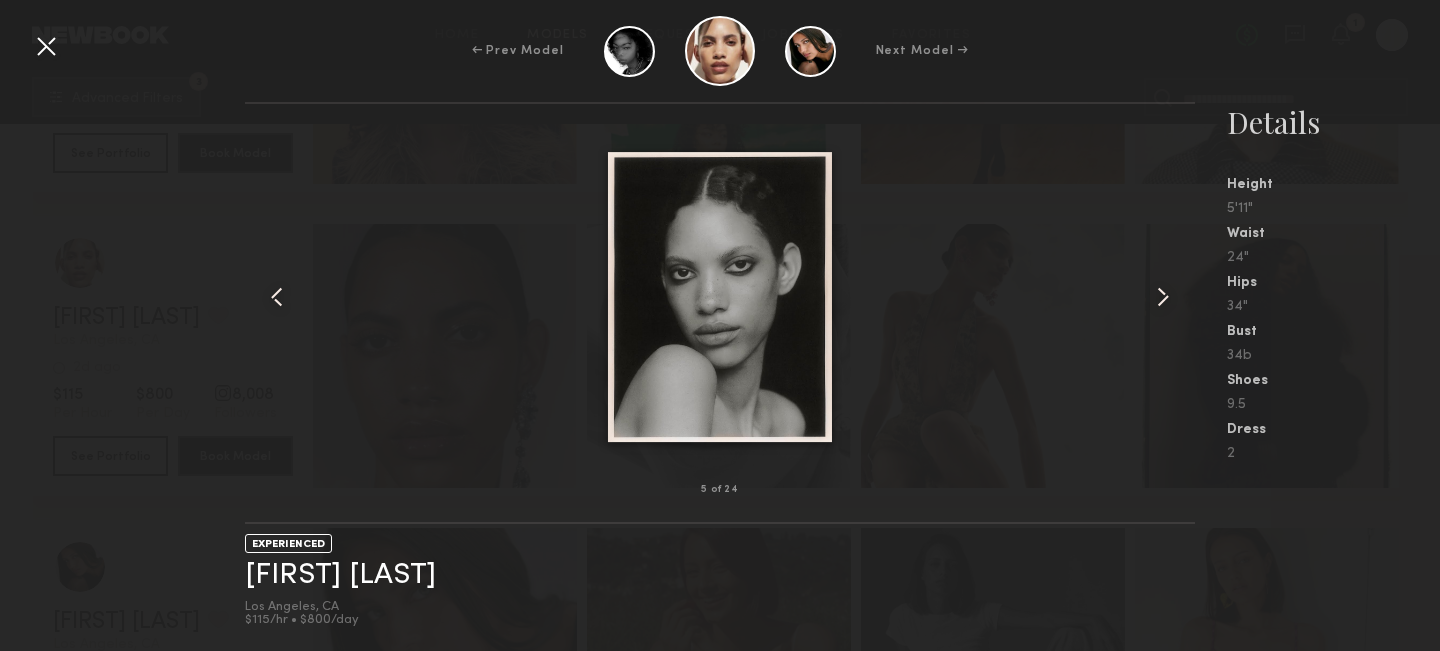 click at bounding box center [1163, 297] 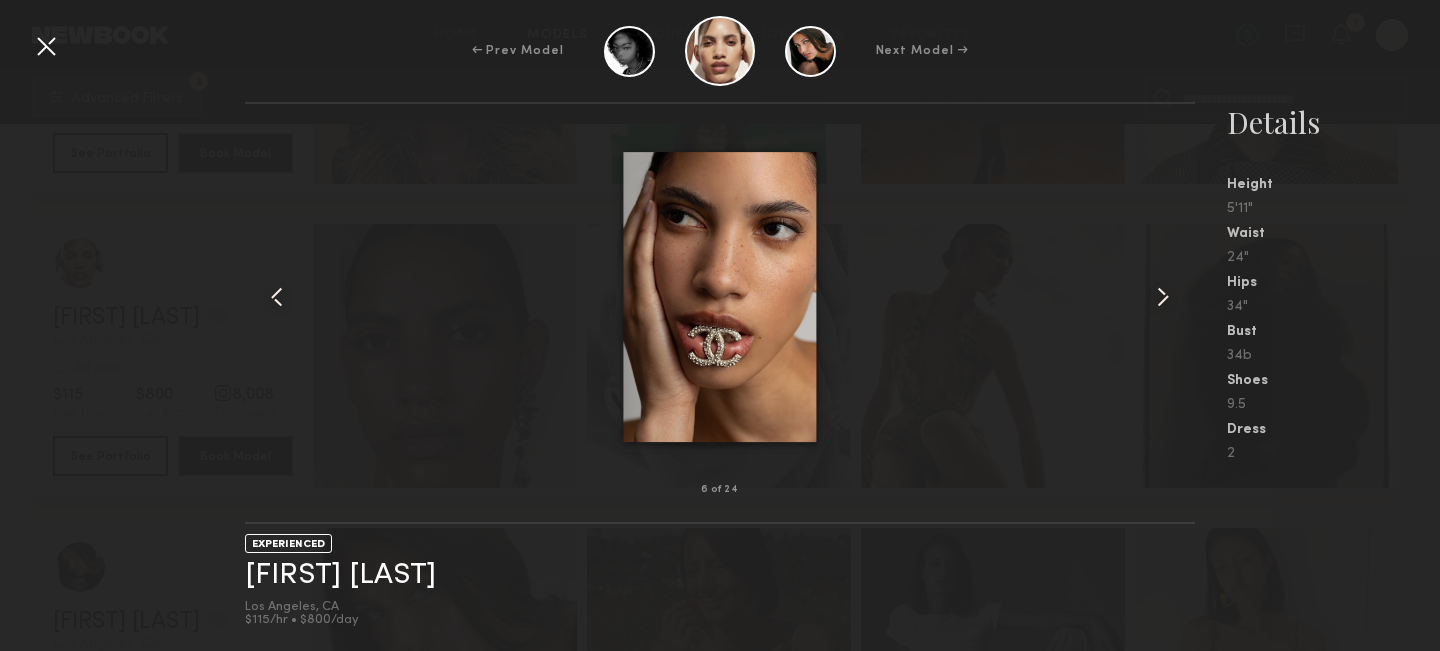 click at bounding box center [1163, 297] 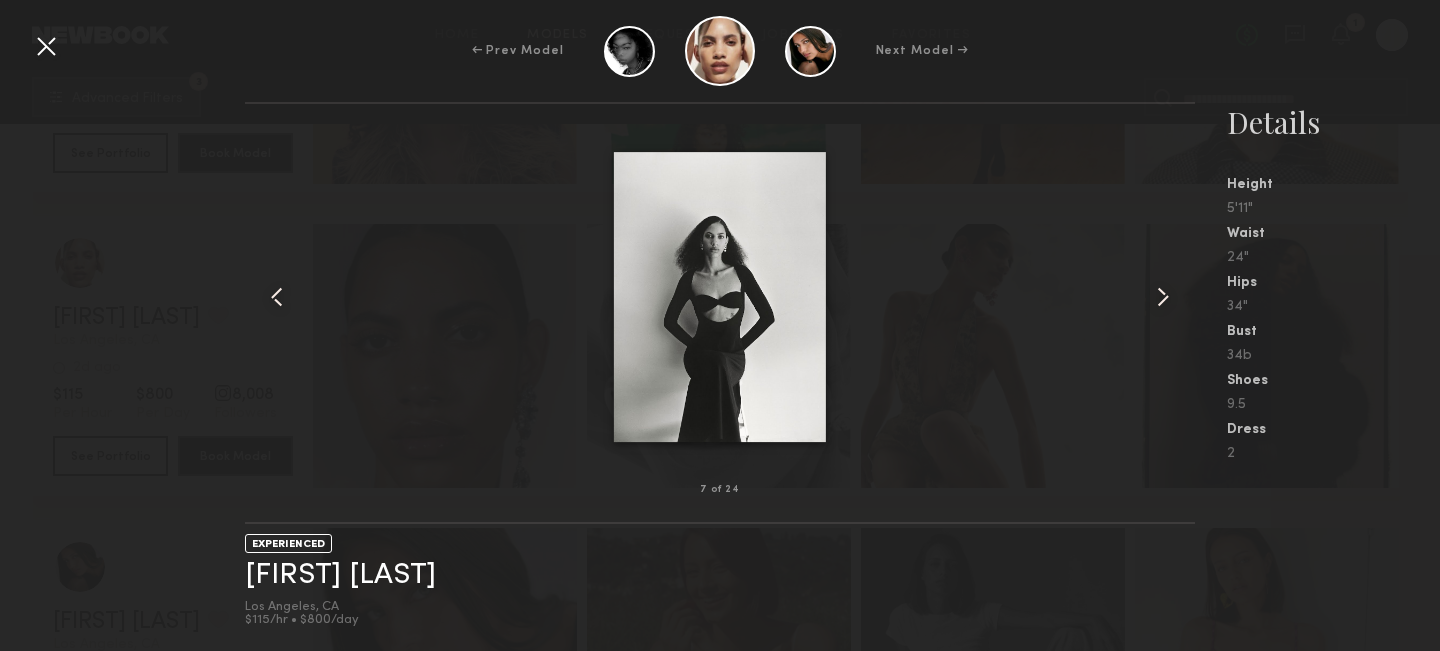 click at bounding box center [1163, 297] 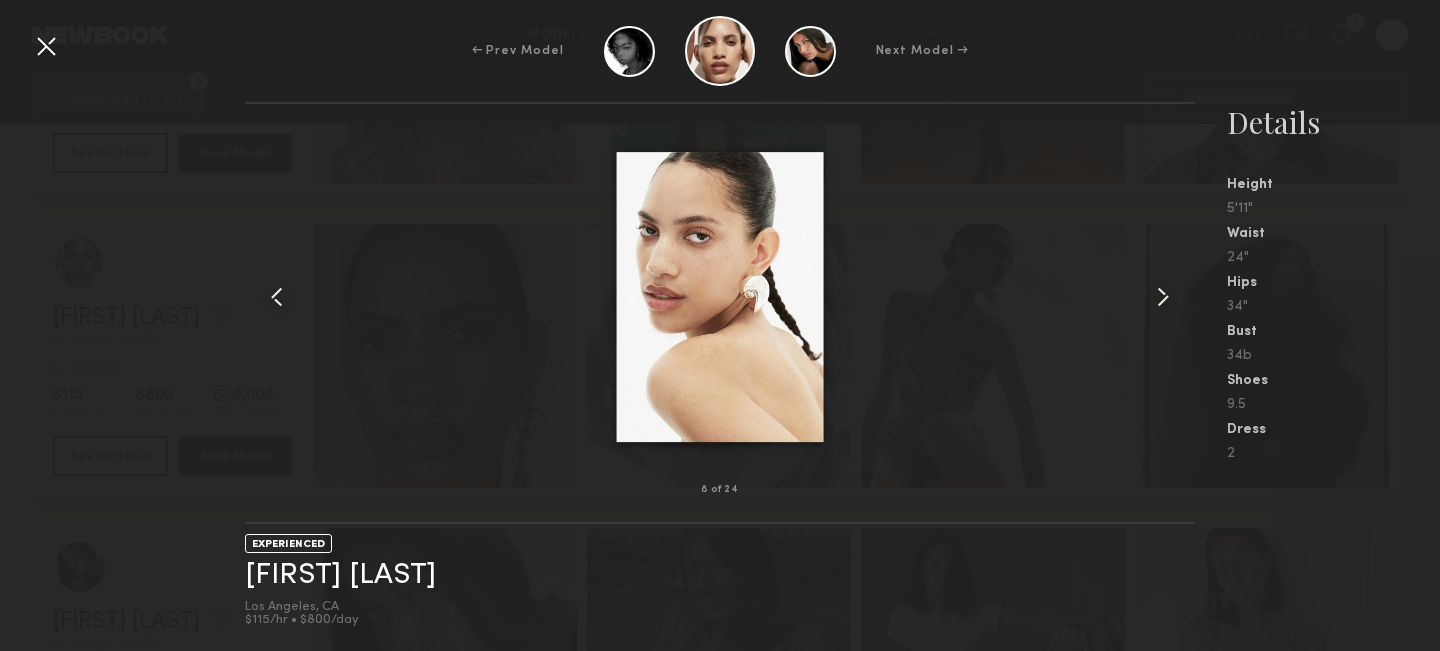 click at bounding box center [46, 46] 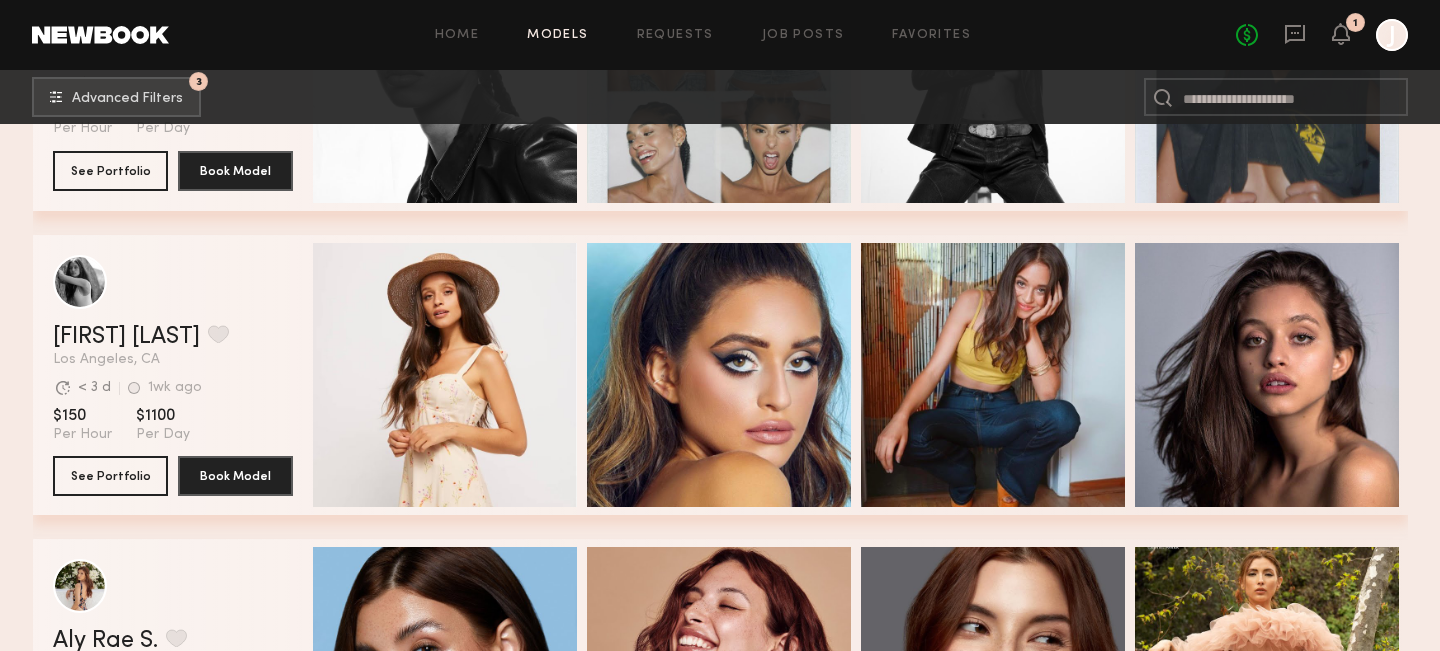 scroll, scrollTop: 56445, scrollLeft: 0, axis: vertical 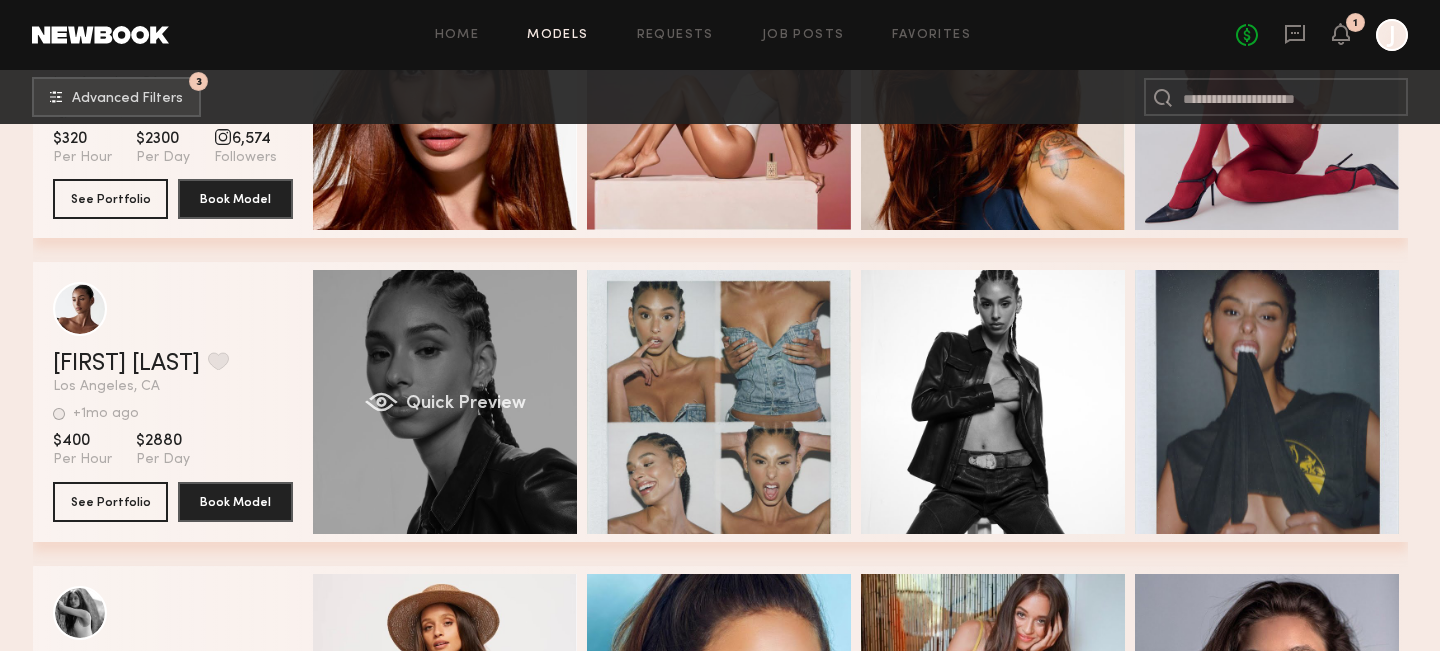 click on "Quick Preview" 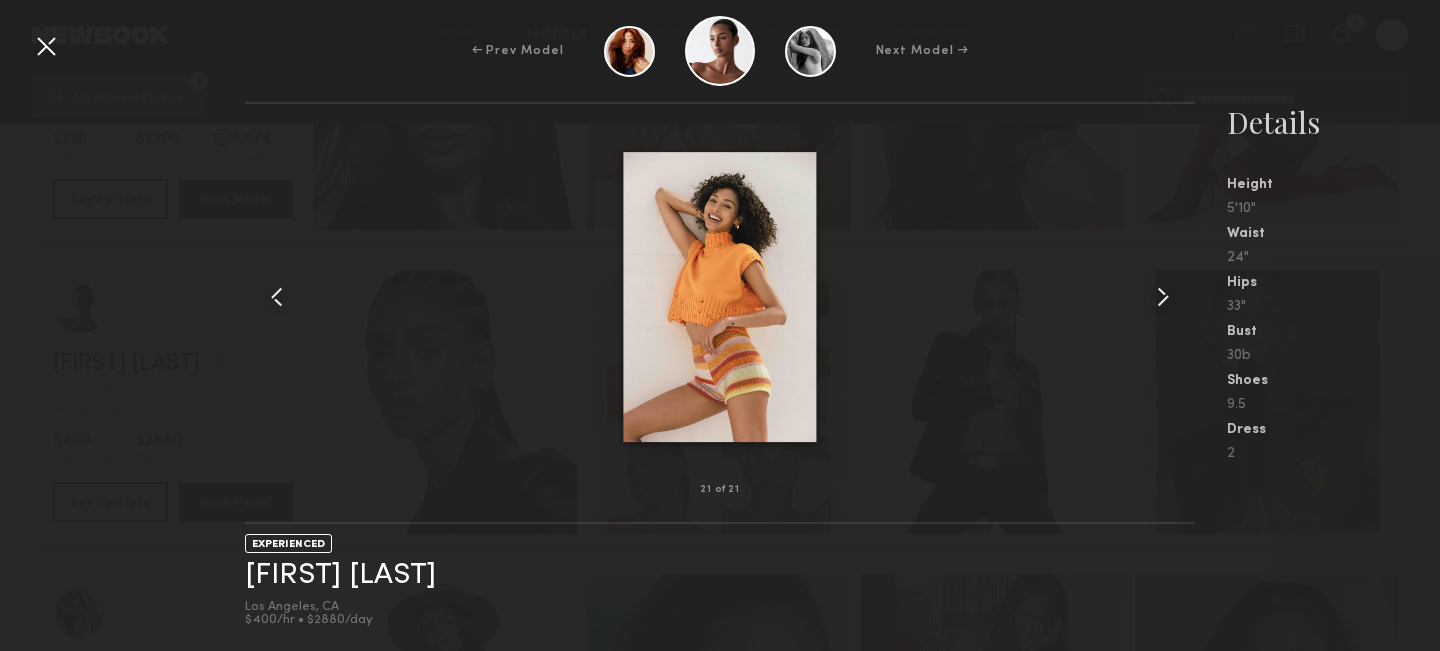 click at bounding box center (46, 46) 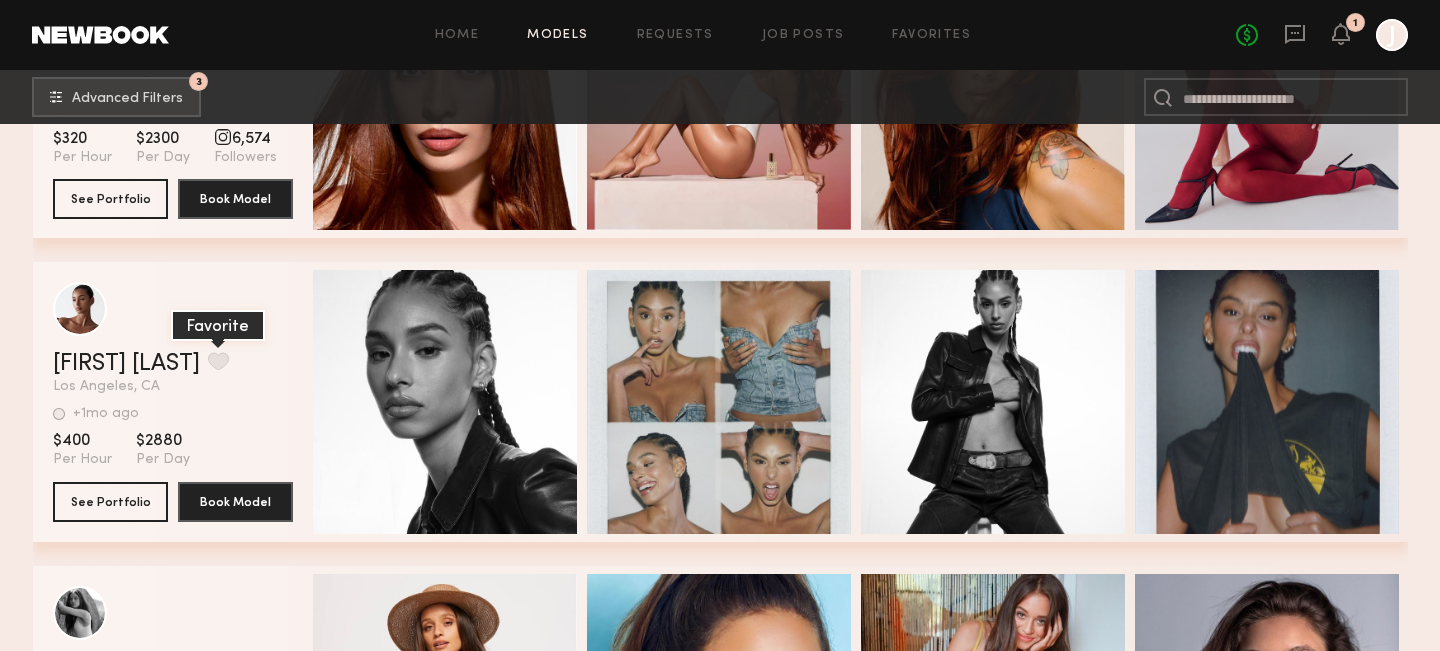click 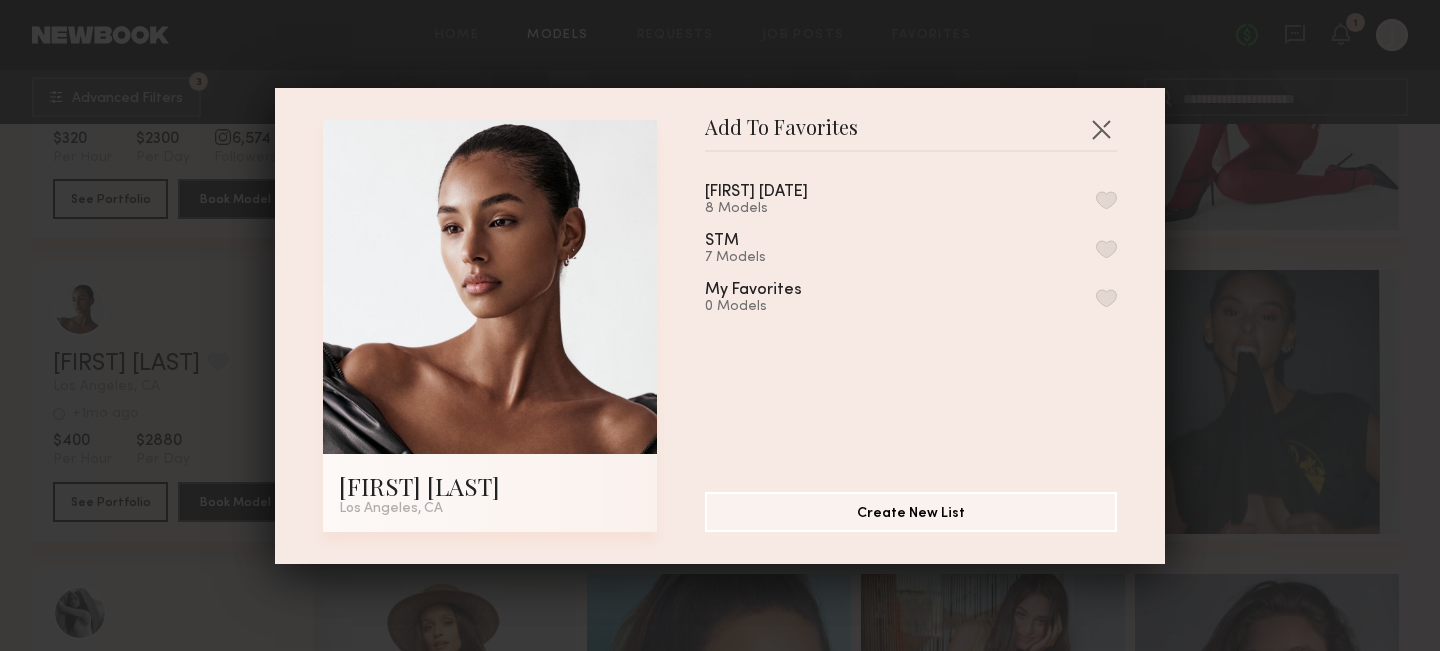click at bounding box center [1106, 200] 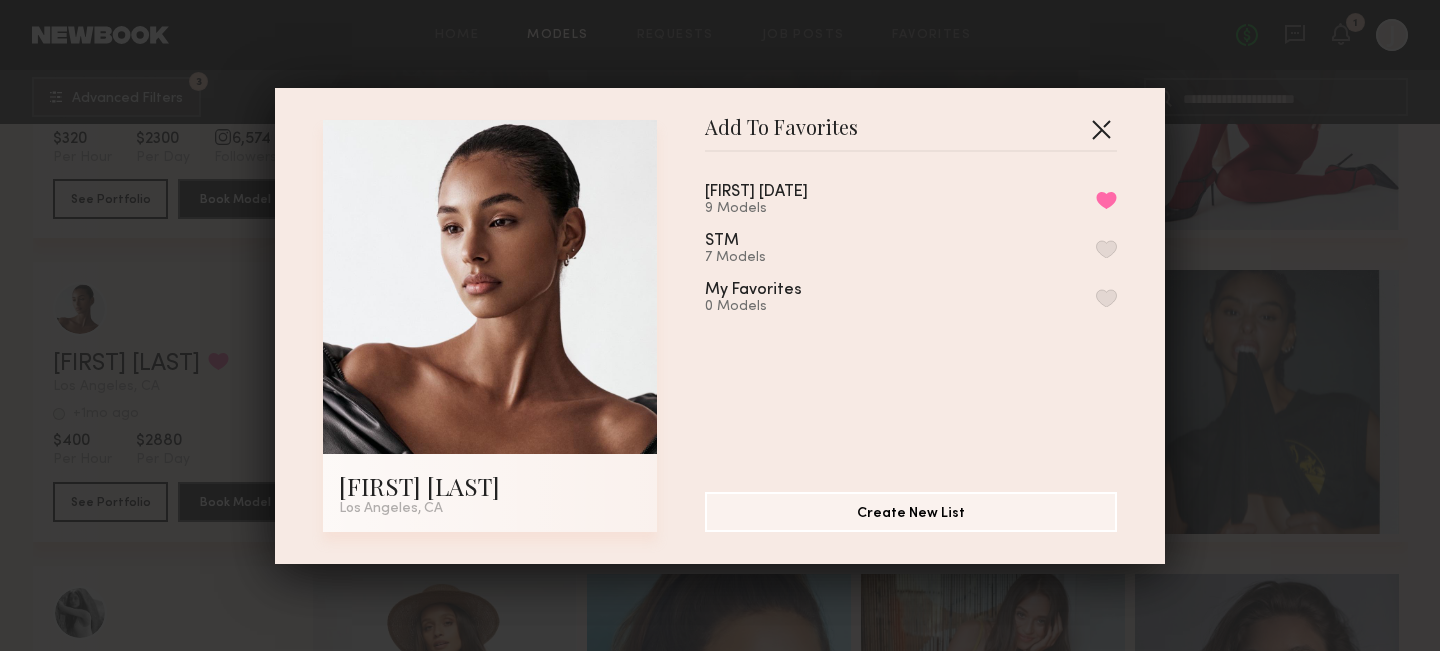 click at bounding box center (1101, 129) 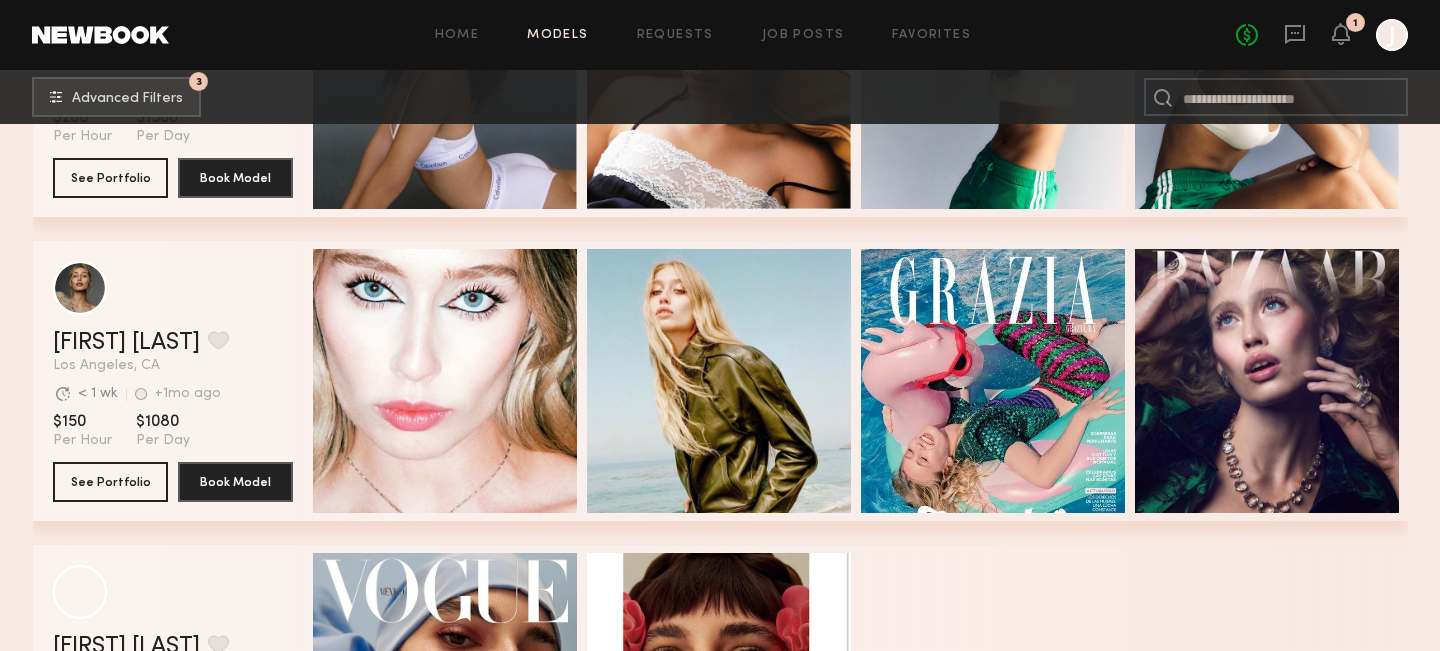 scroll, scrollTop: 58607, scrollLeft: 0, axis: vertical 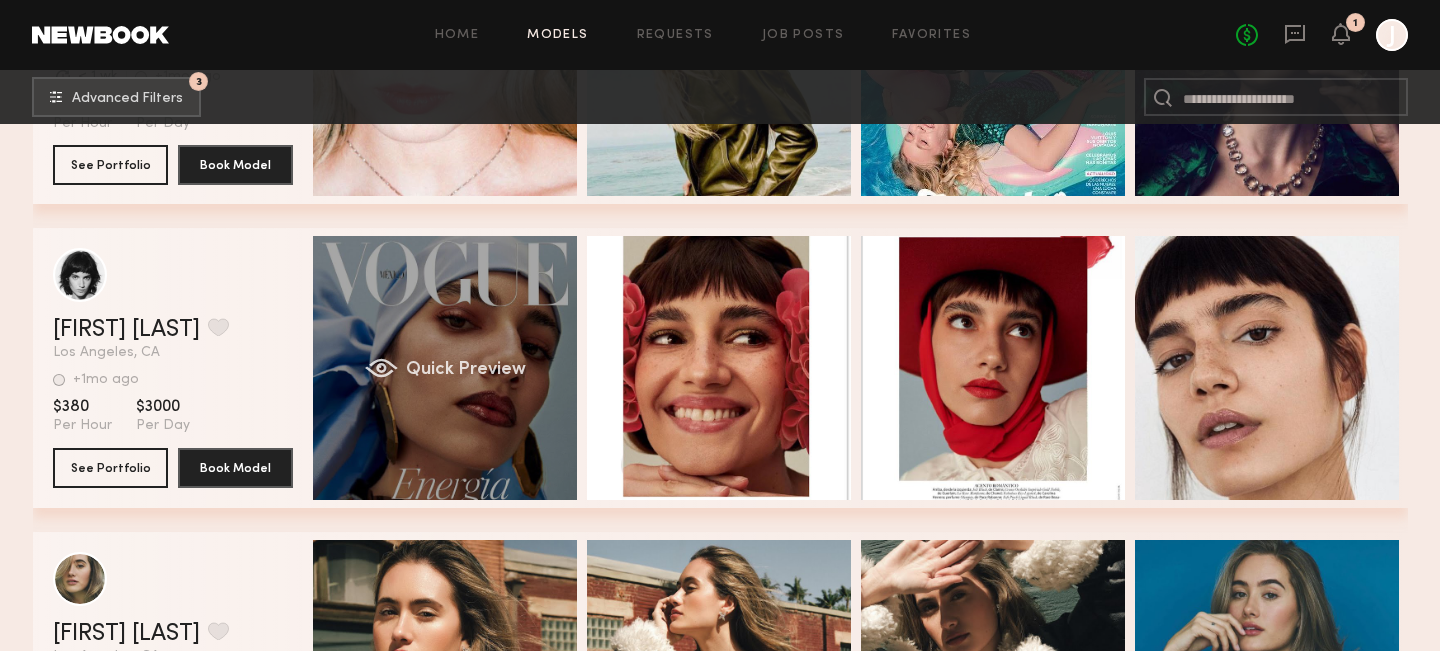 click on "Quick Preview" 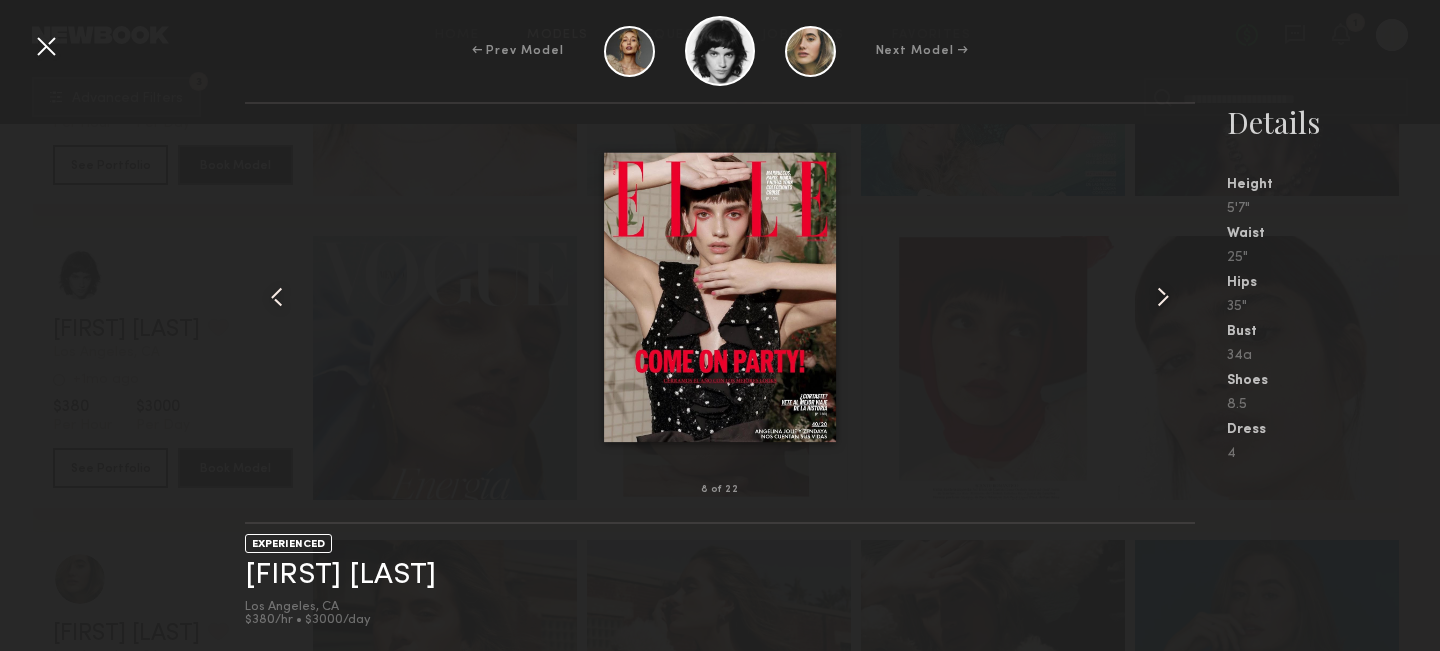 click at bounding box center [46, 46] 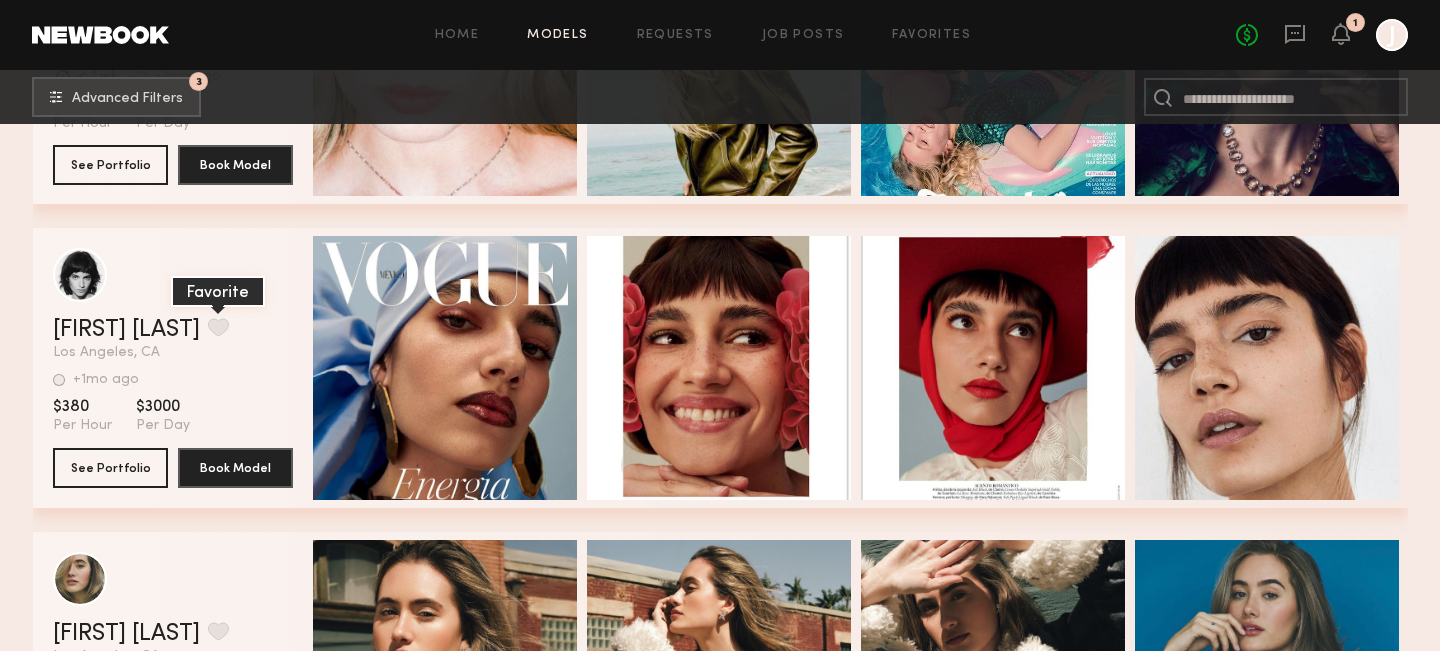 click 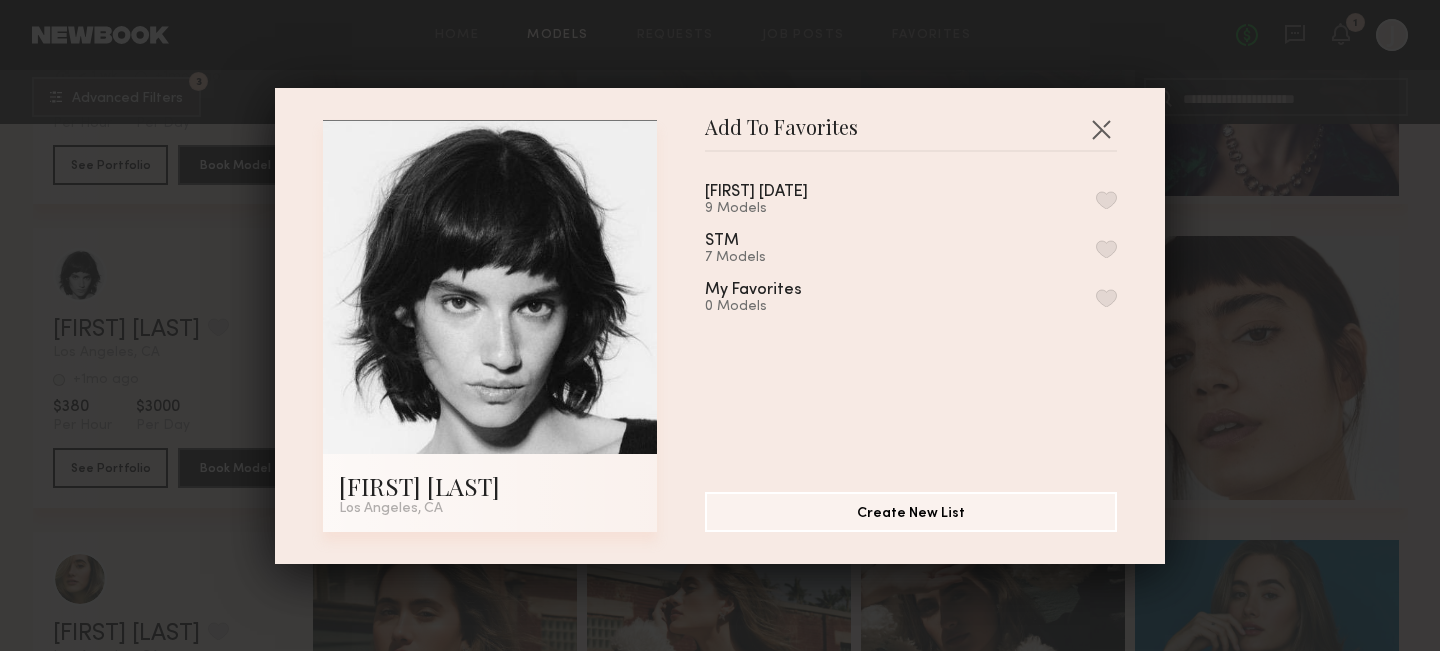 click at bounding box center [1106, 200] 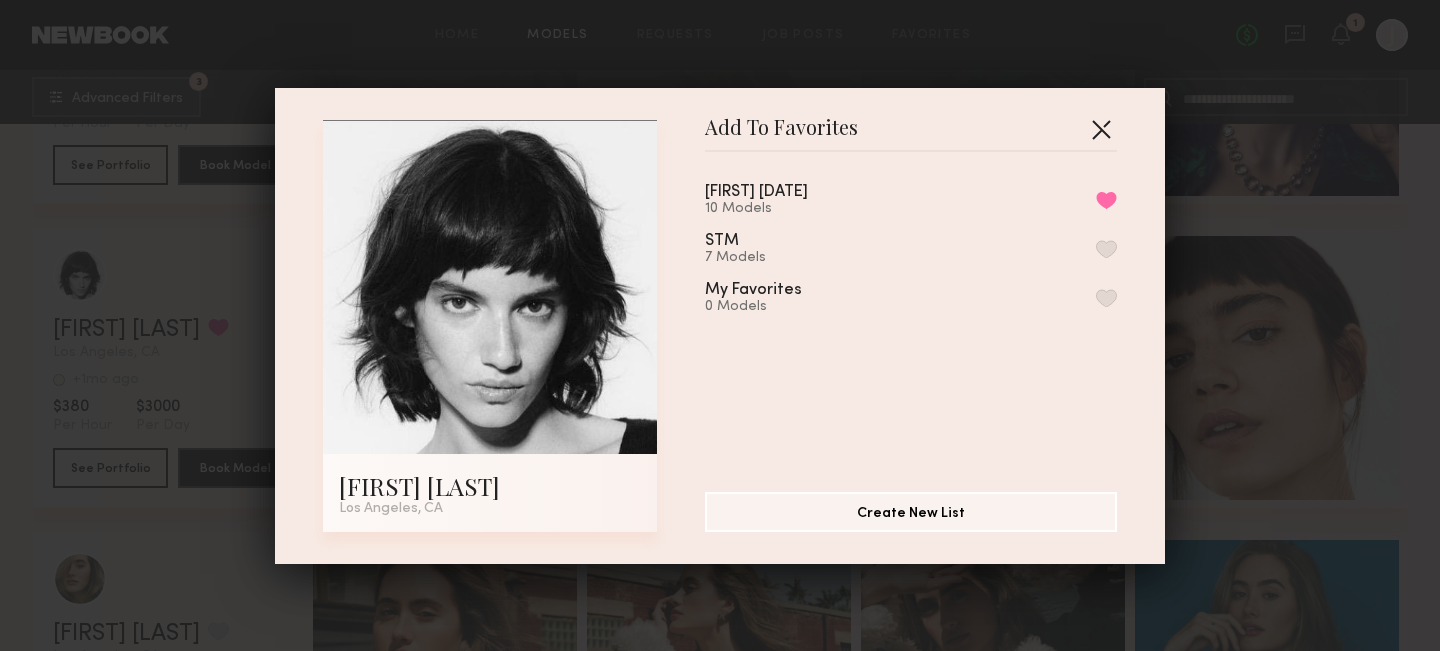 click at bounding box center [1101, 129] 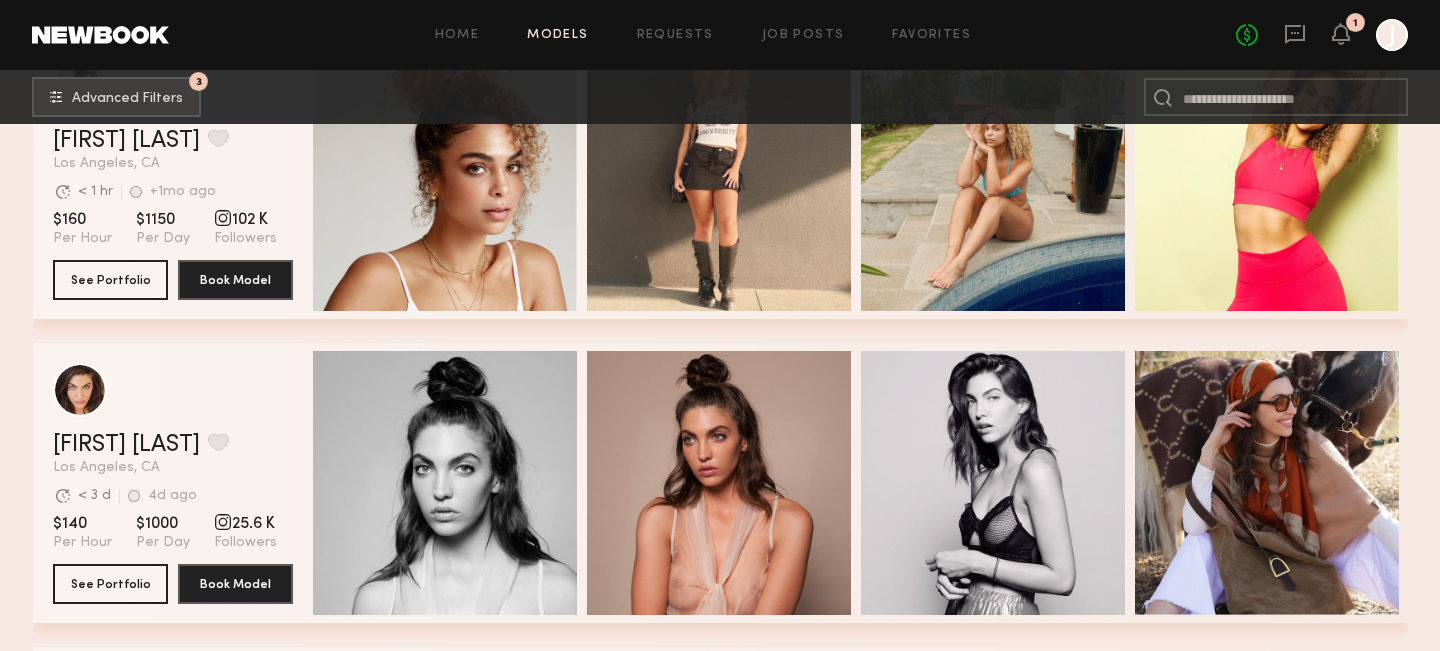 scroll, scrollTop: 67352, scrollLeft: 0, axis: vertical 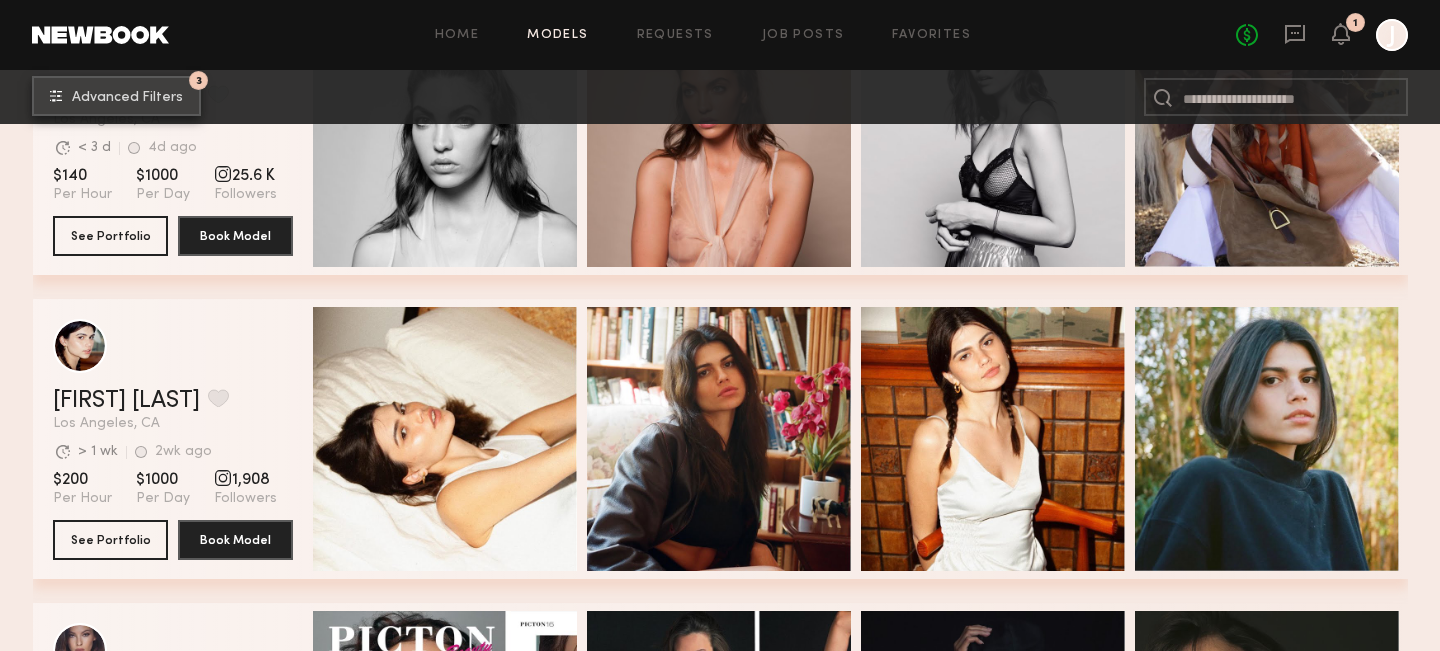 click on "Advanced Filters" 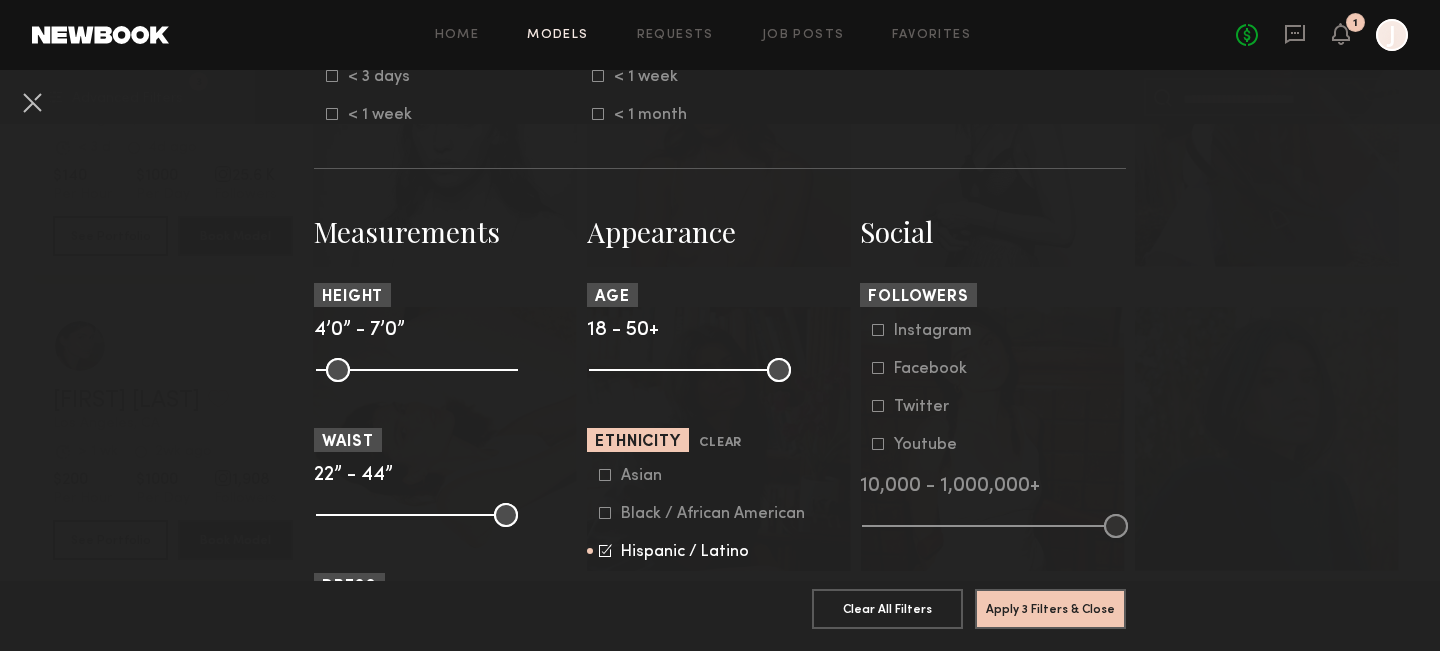 scroll, scrollTop: 910, scrollLeft: 0, axis: vertical 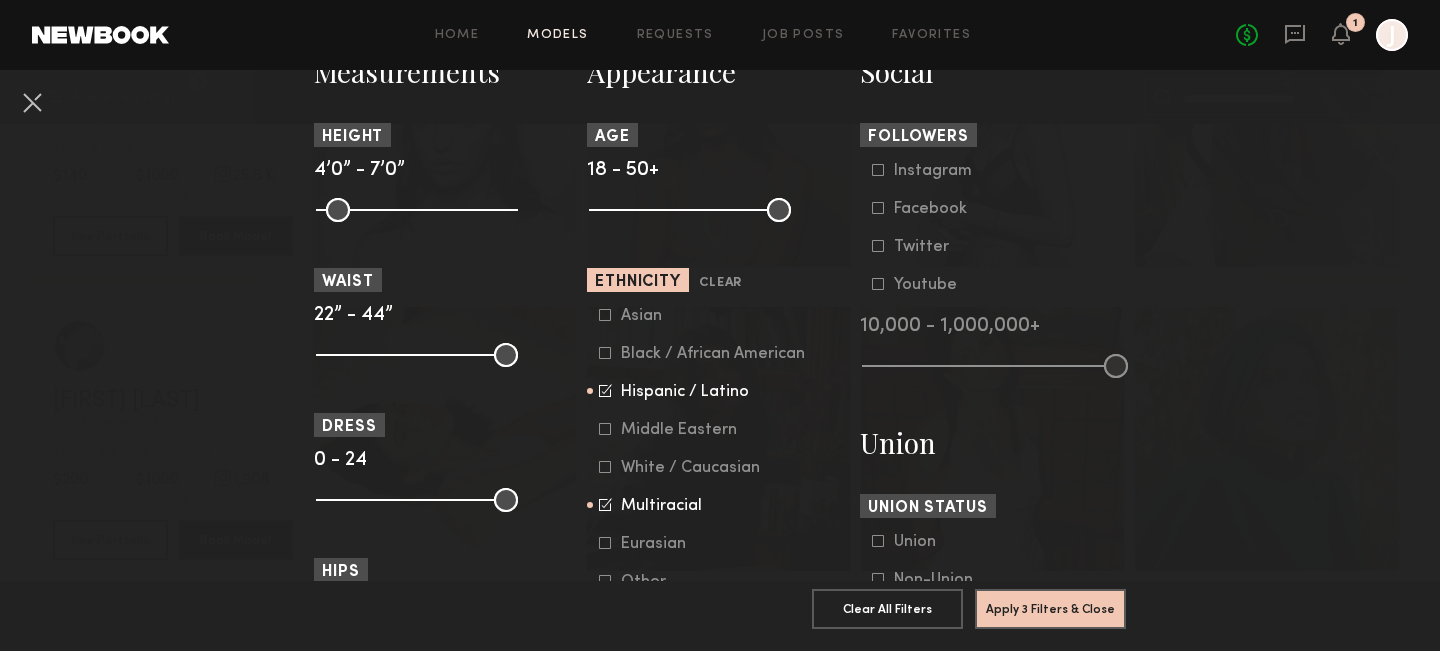 click 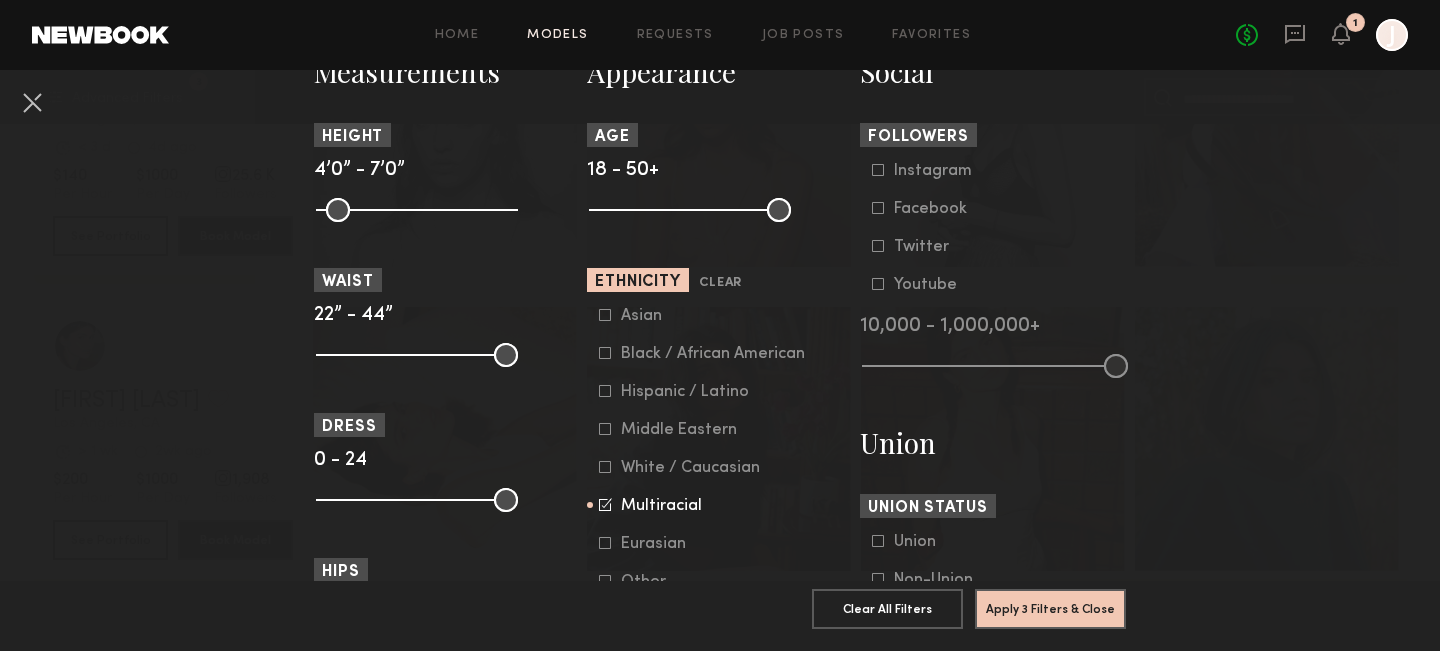 click 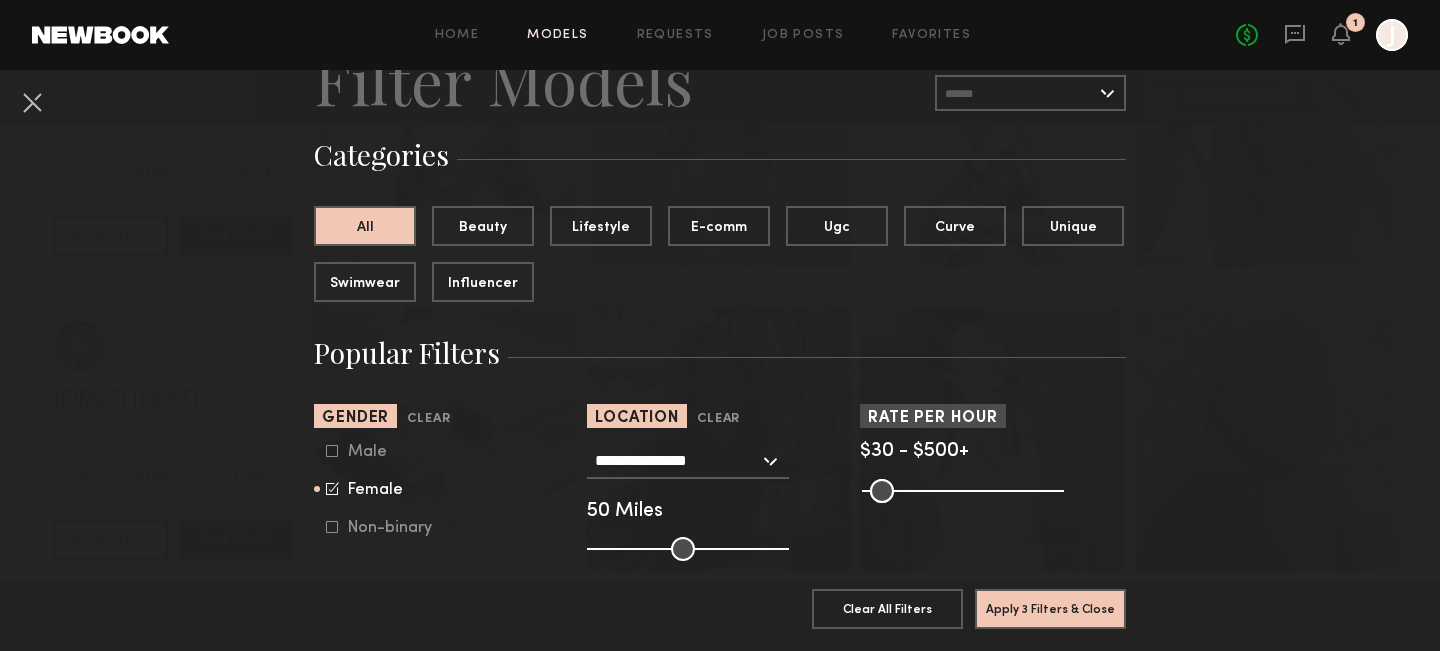 scroll, scrollTop: 36, scrollLeft: 0, axis: vertical 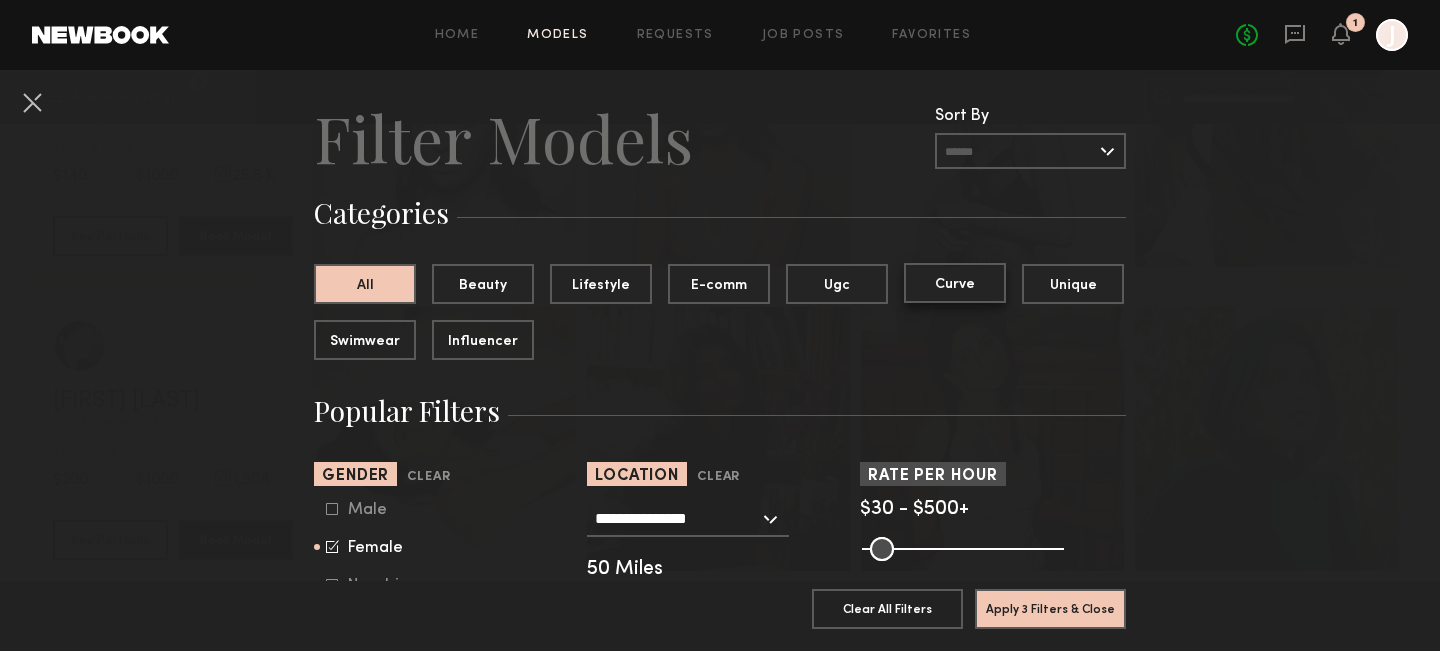 click on "Curve" 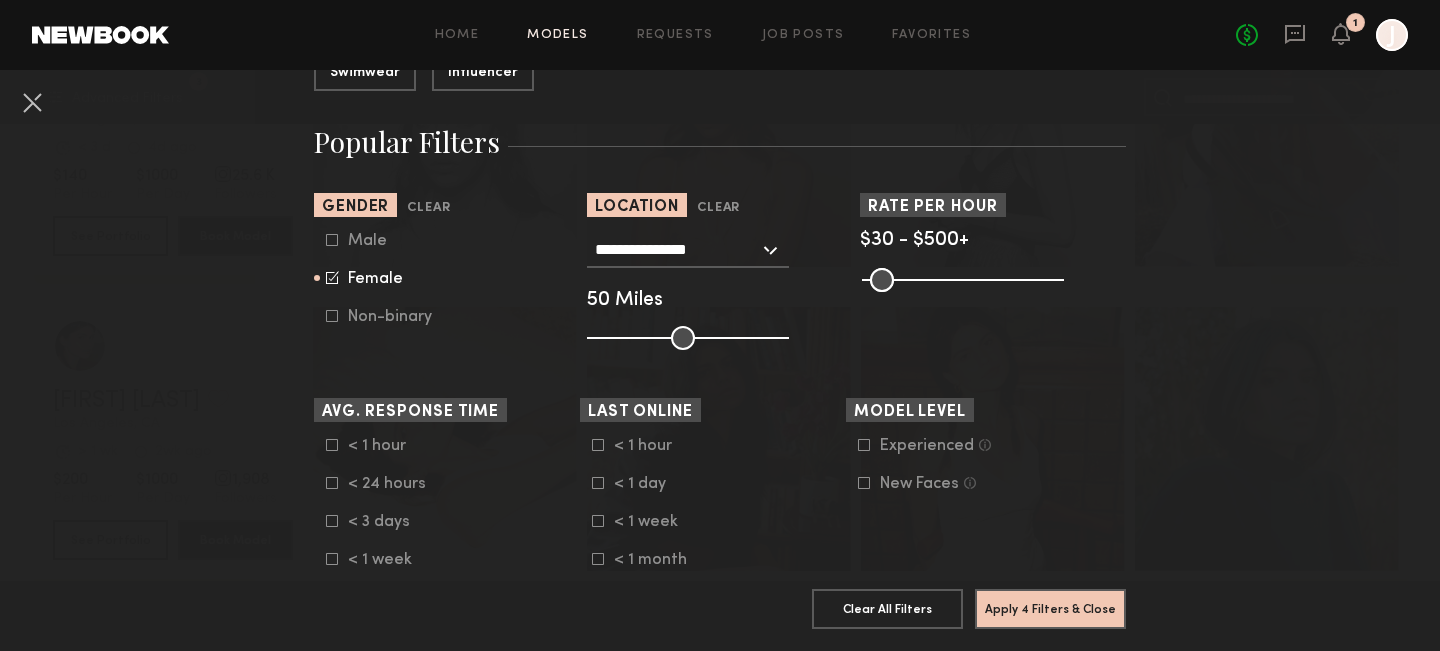 scroll, scrollTop: 314, scrollLeft: 0, axis: vertical 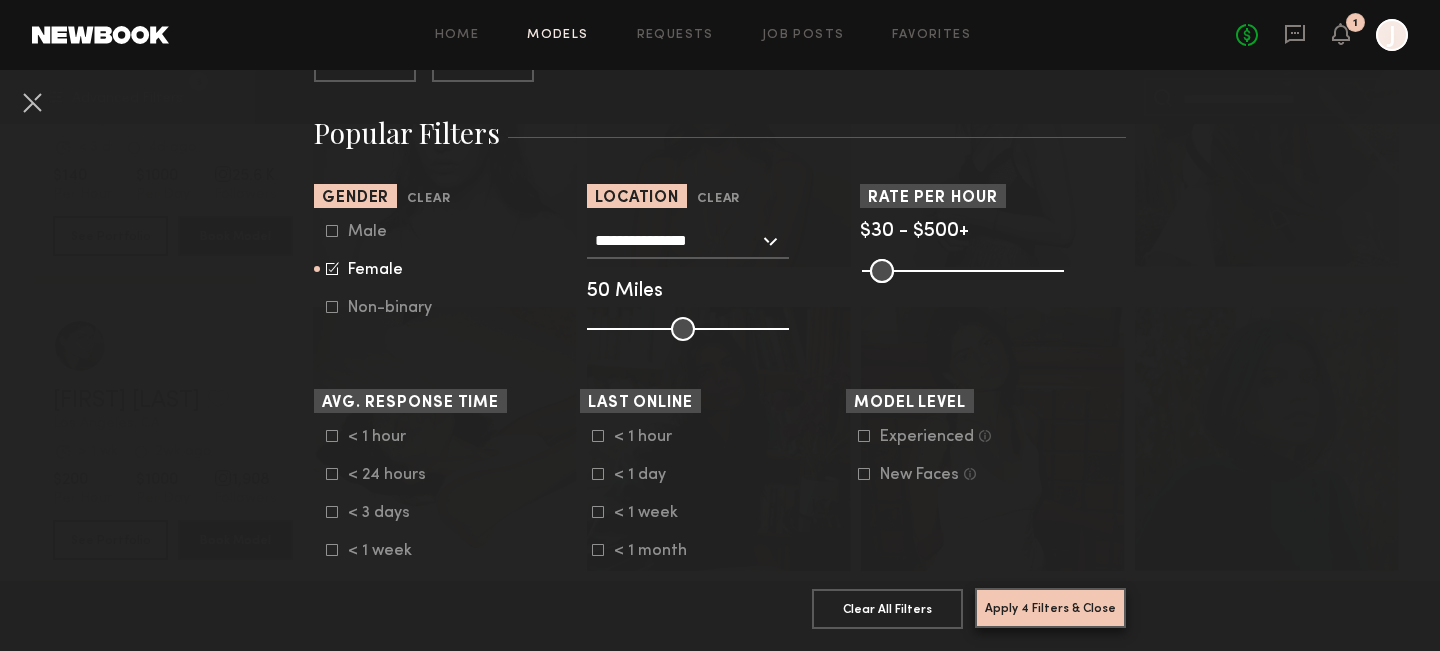click on "Apply 4 Filters & Close" 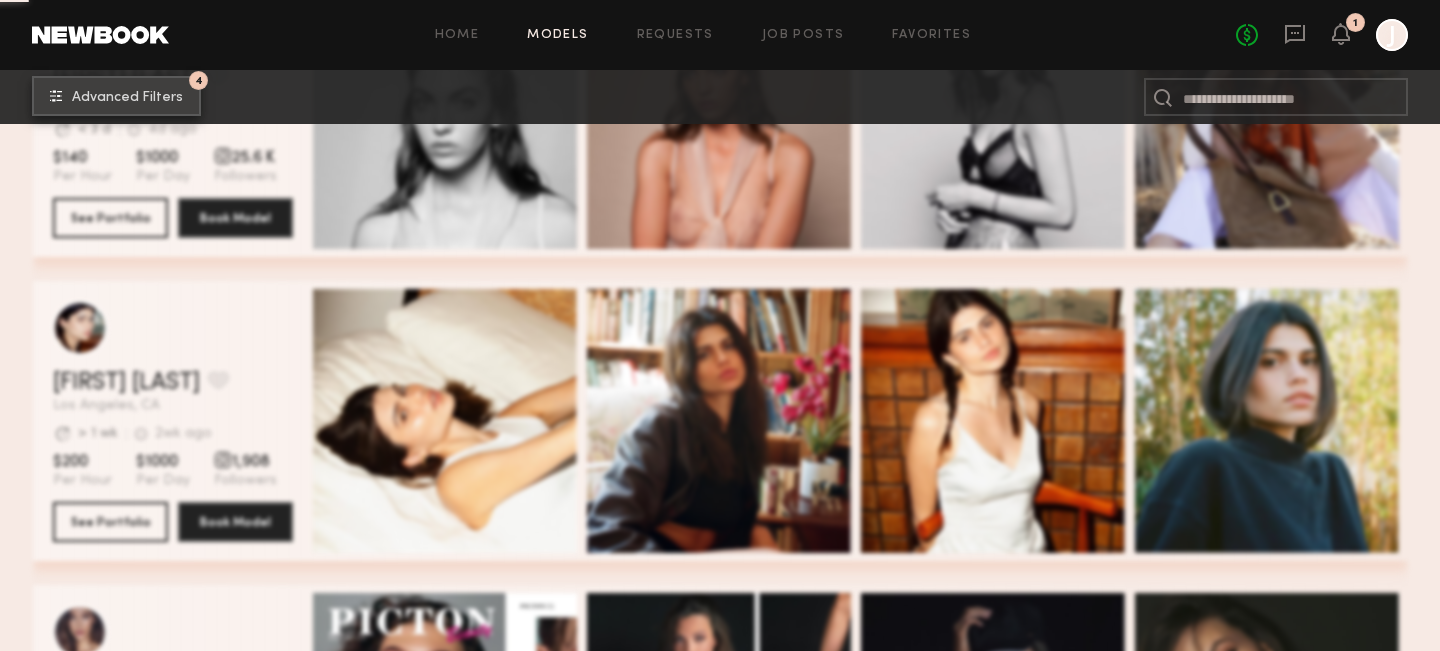 scroll, scrollTop: 0, scrollLeft: 0, axis: both 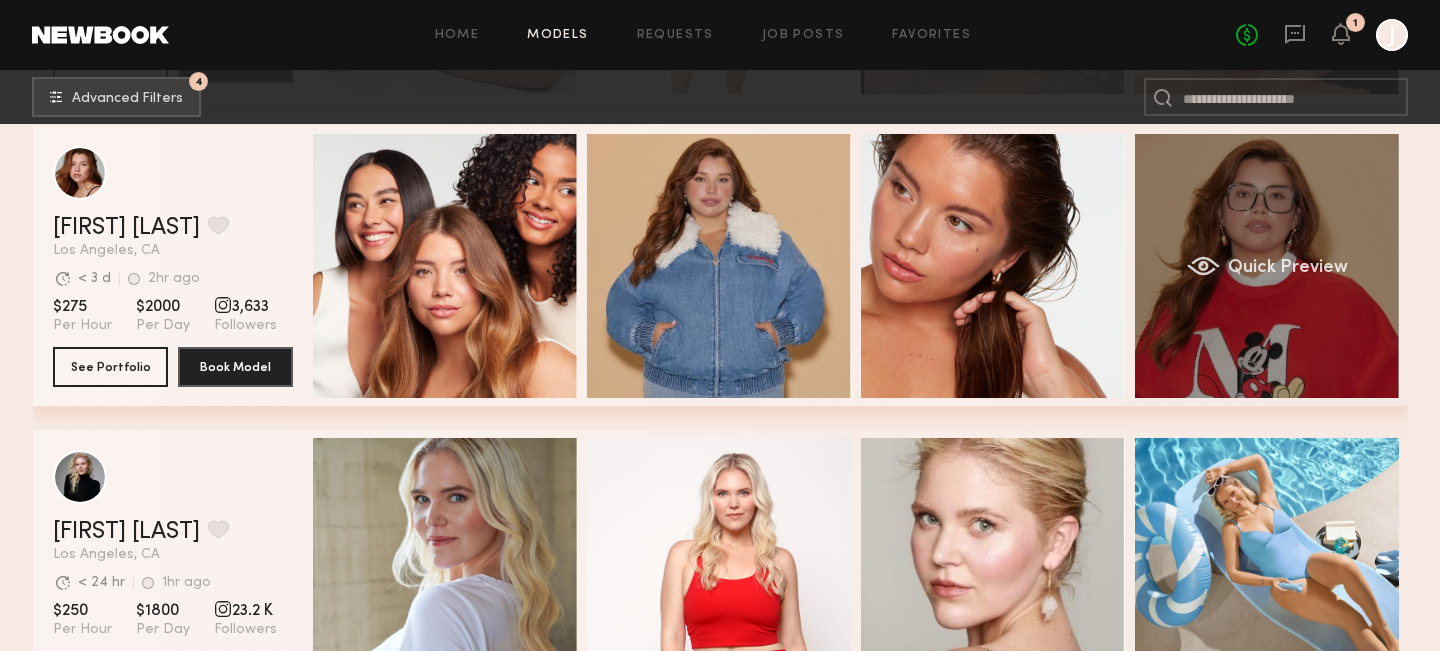 click on "Quick Preview" 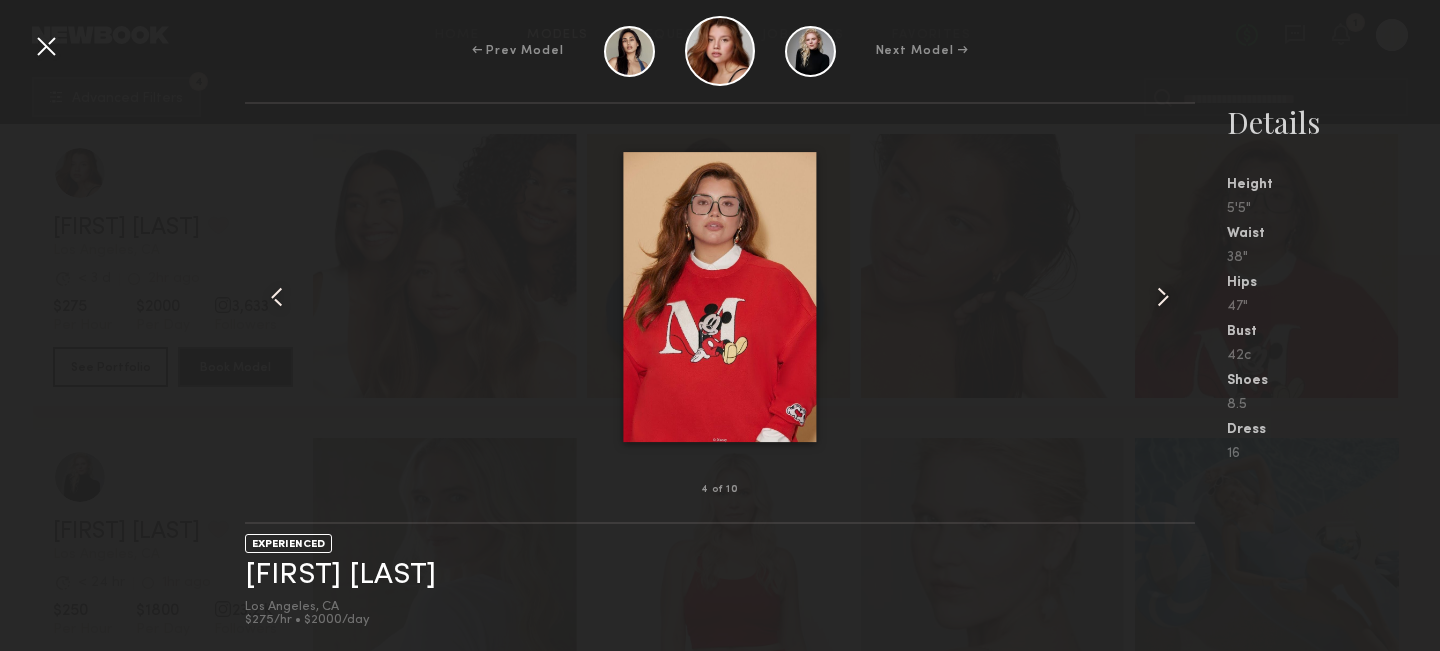 click at bounding box center (1163, 297) 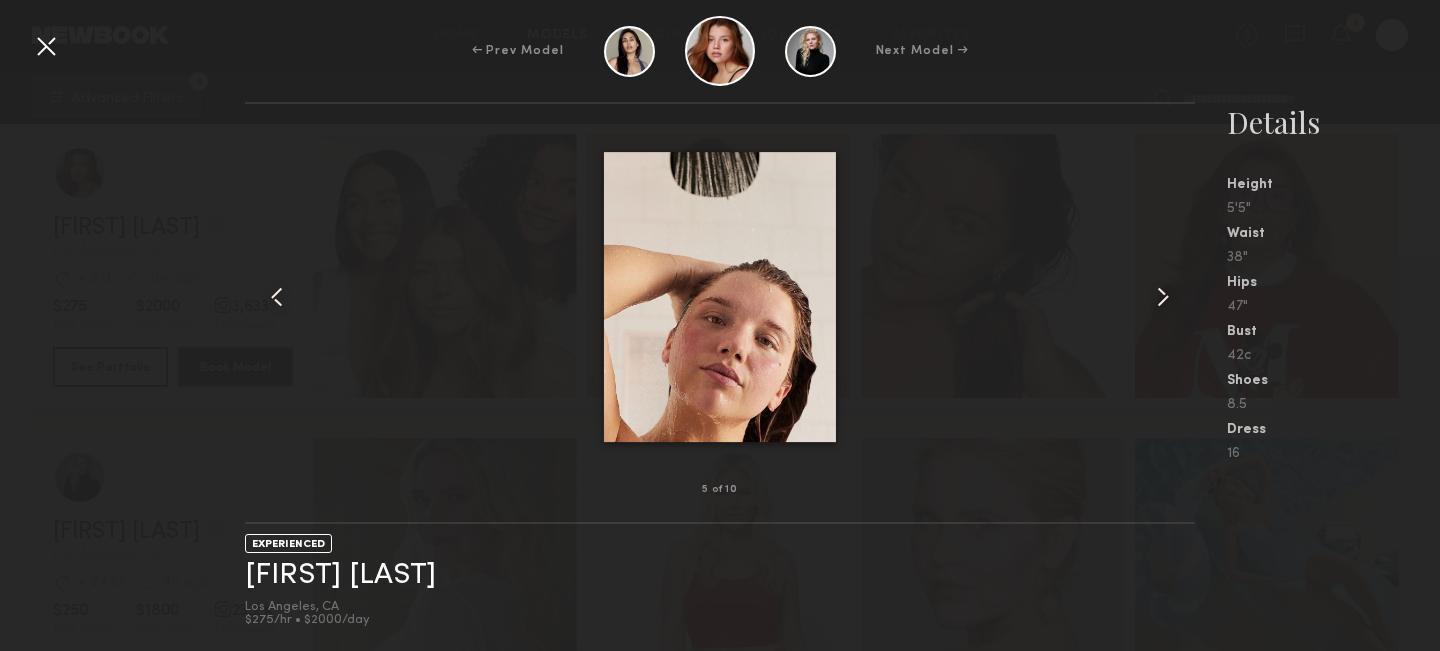 click at bounding box center [1163, 297] 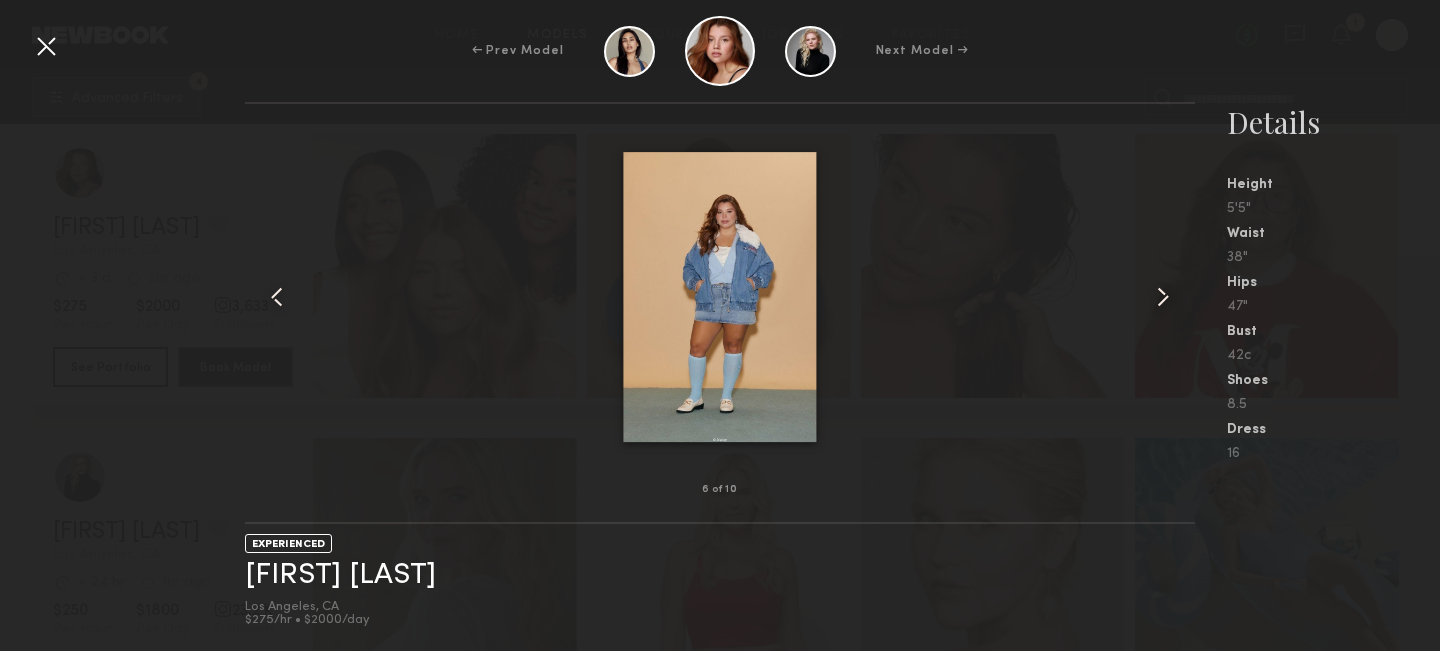 click at bounding box center [1163, 297] 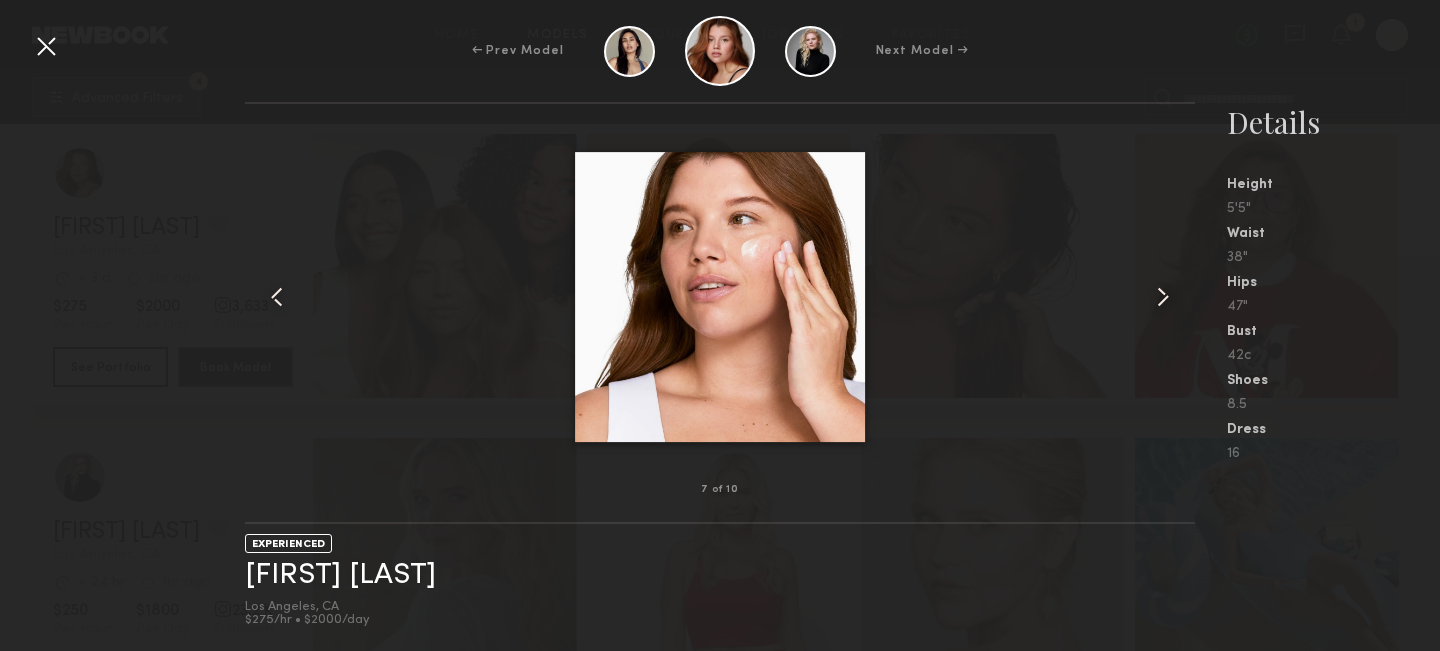 click at bounding box center [1163, 297] 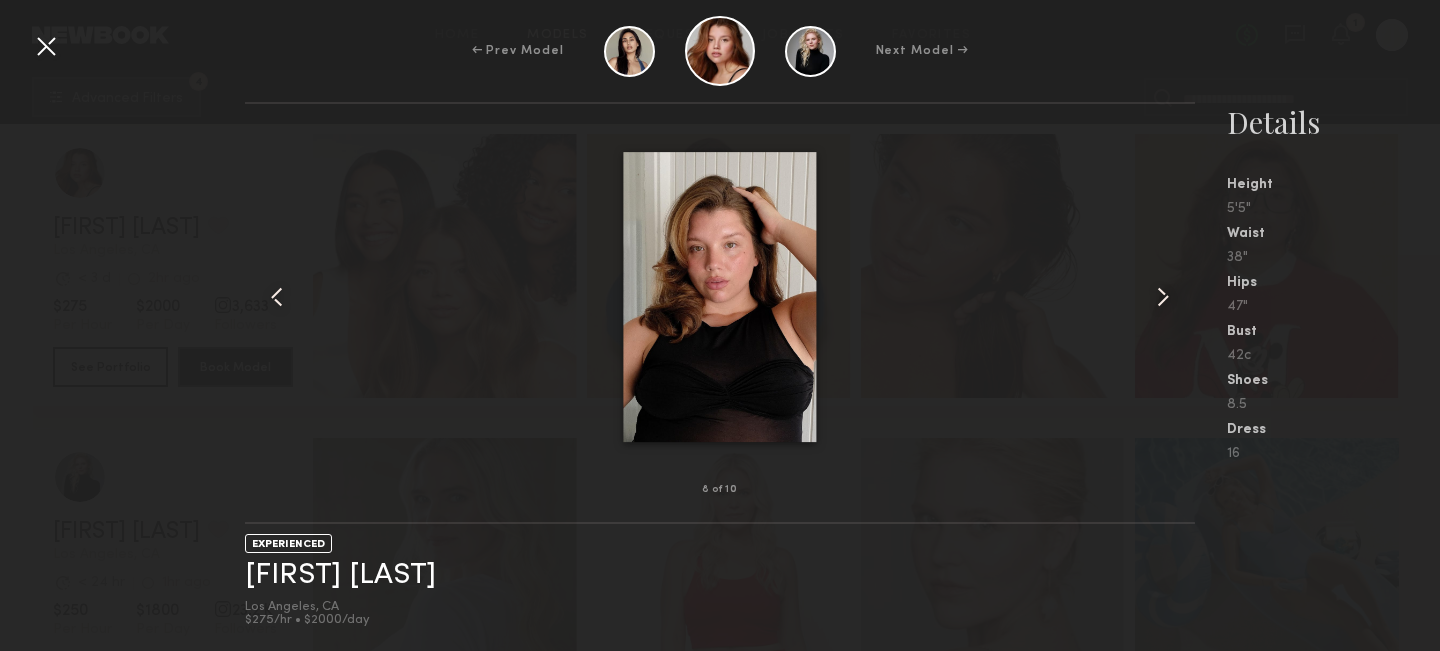 click at bounding box center (46, 46) 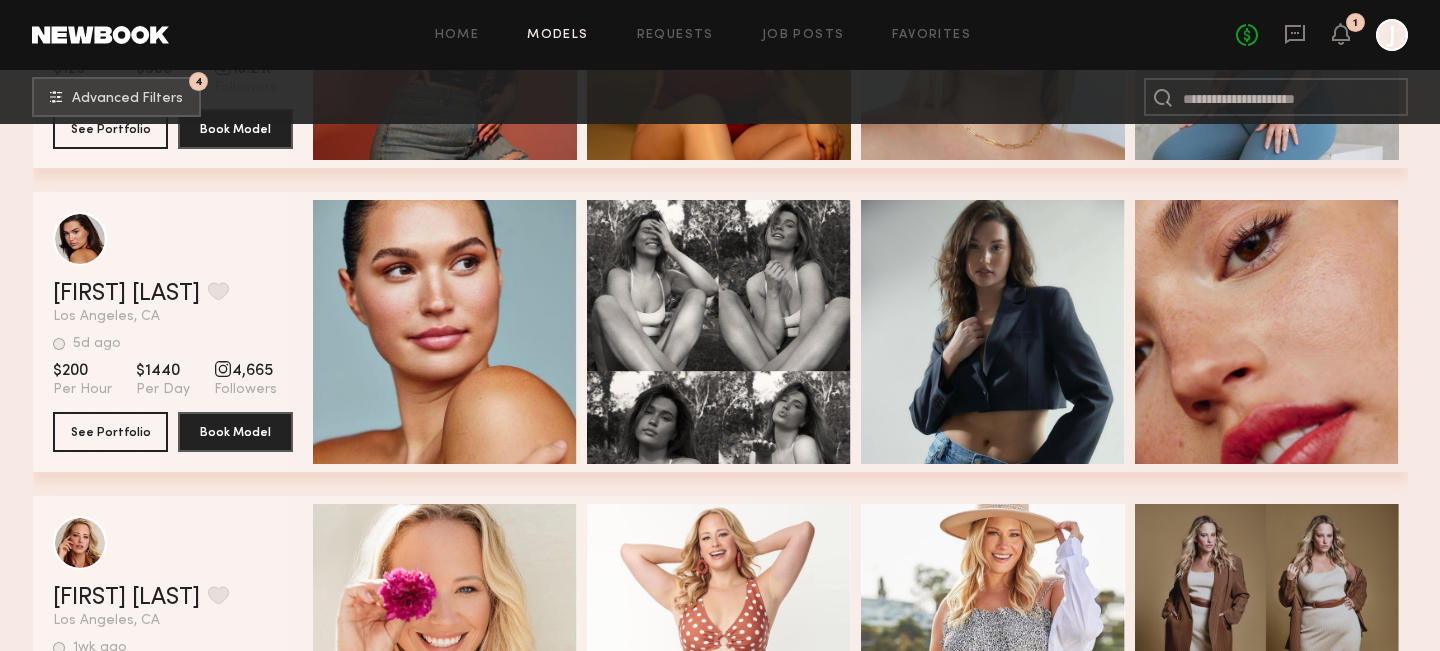 scroll, scrollTop: 5137, scrollLeft: 0, axis: vertical 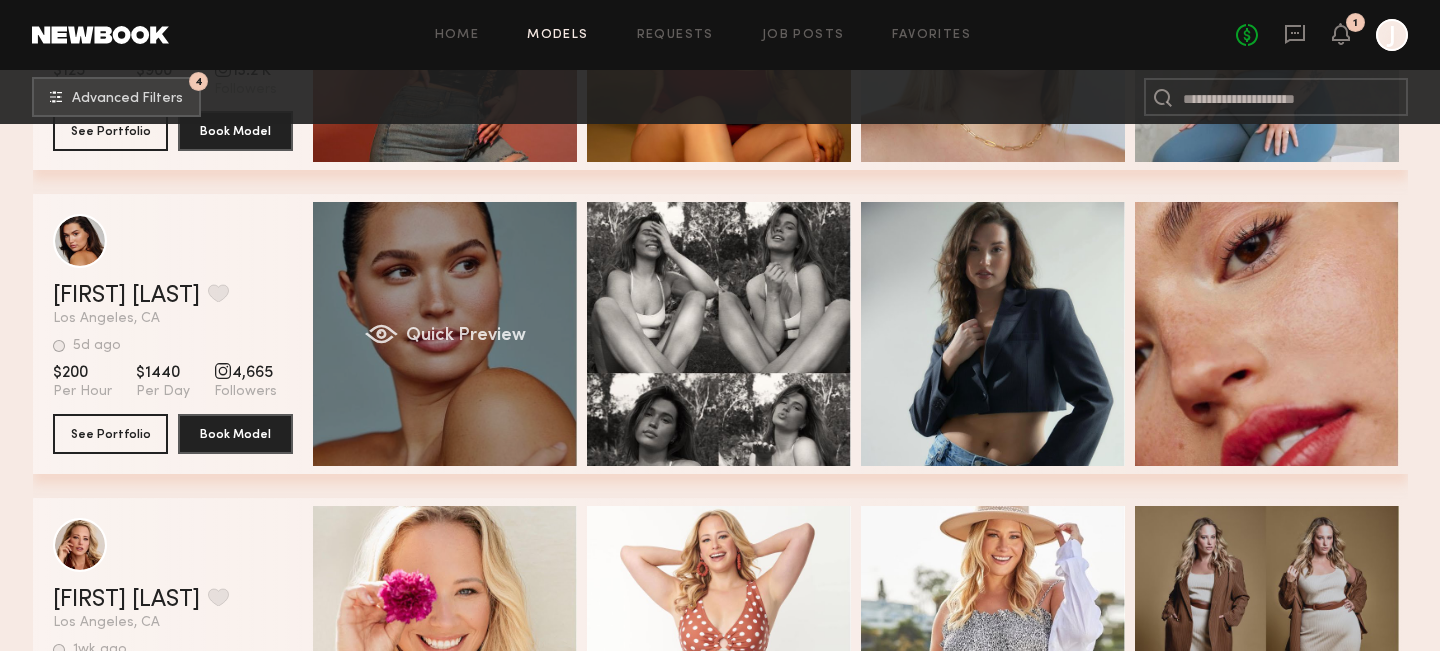 click on "Quick Preview" 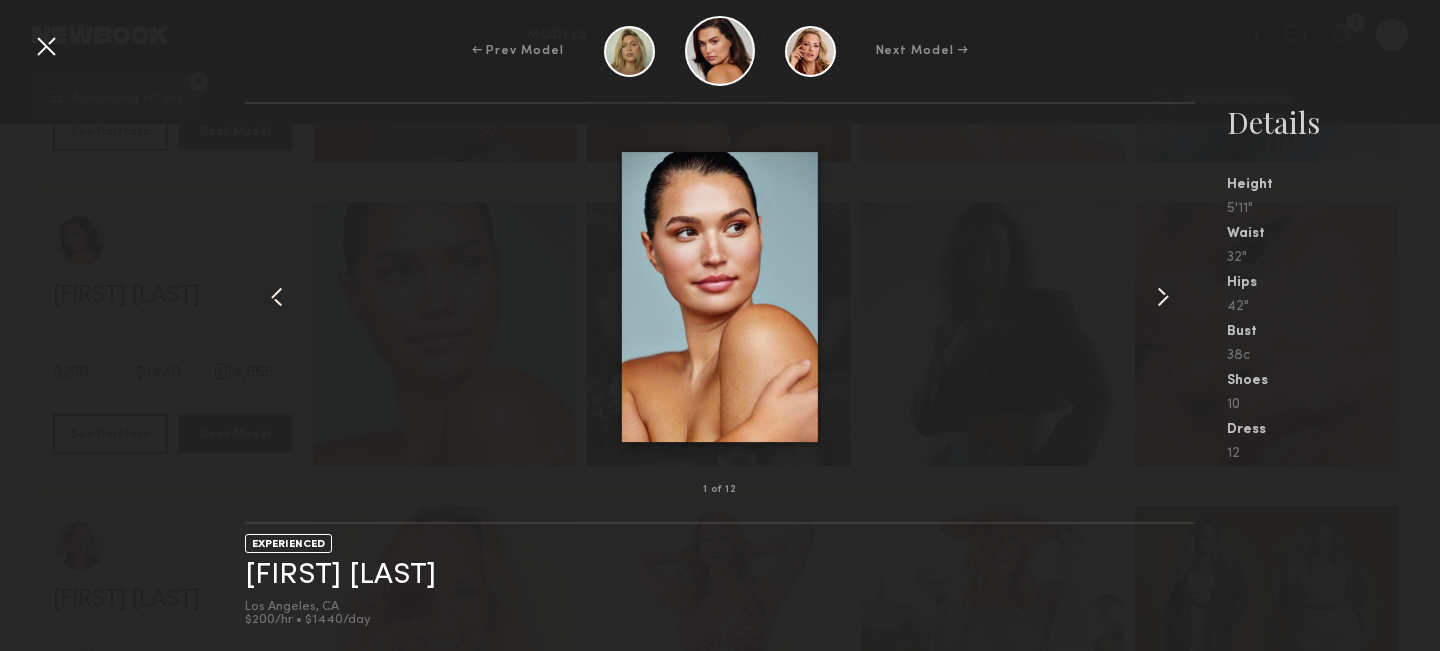 click at bounding box center (1163, 297) 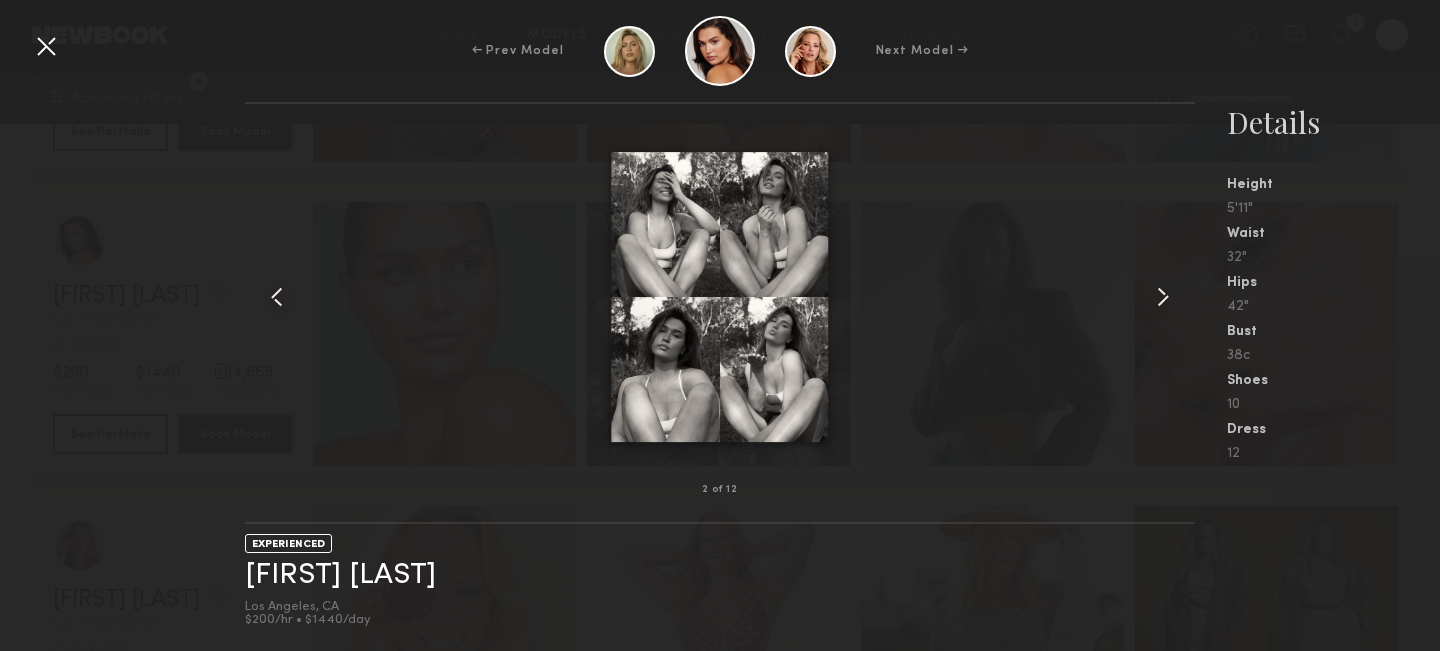 click at bounding box center (1163, 297) 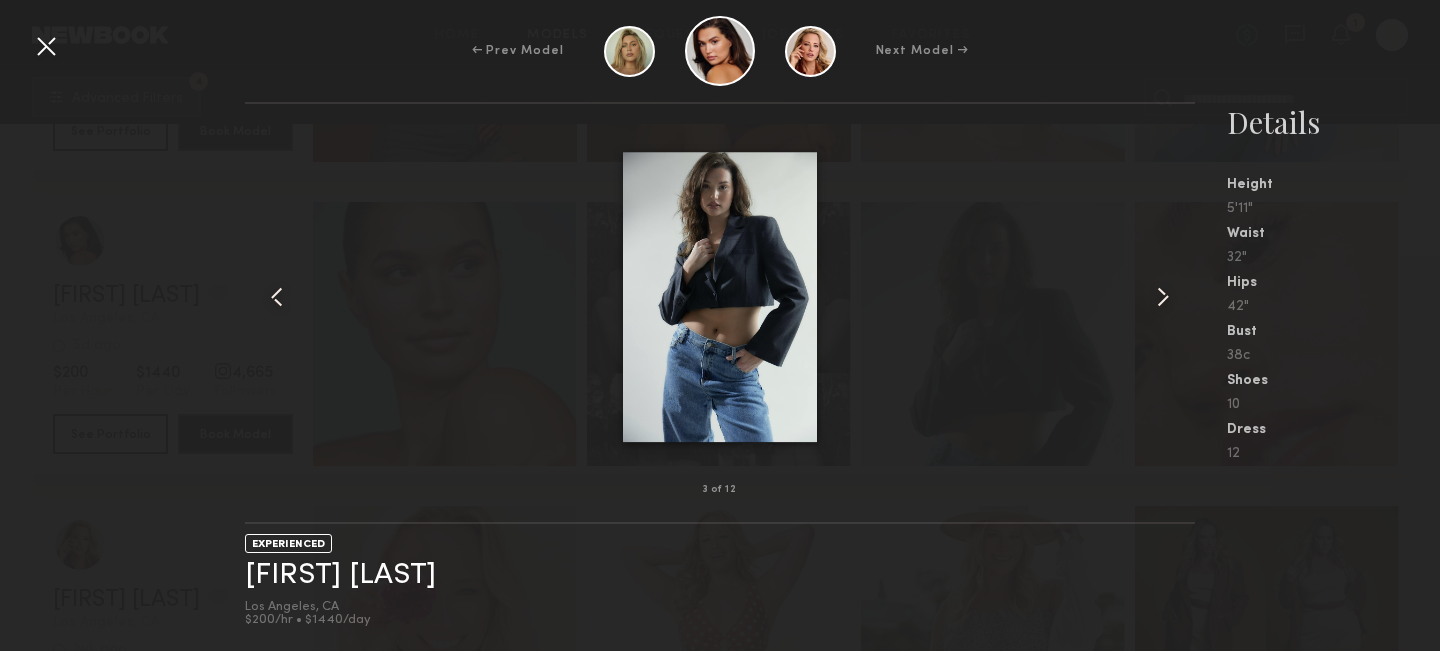 click at bounding box center [1163, 297] 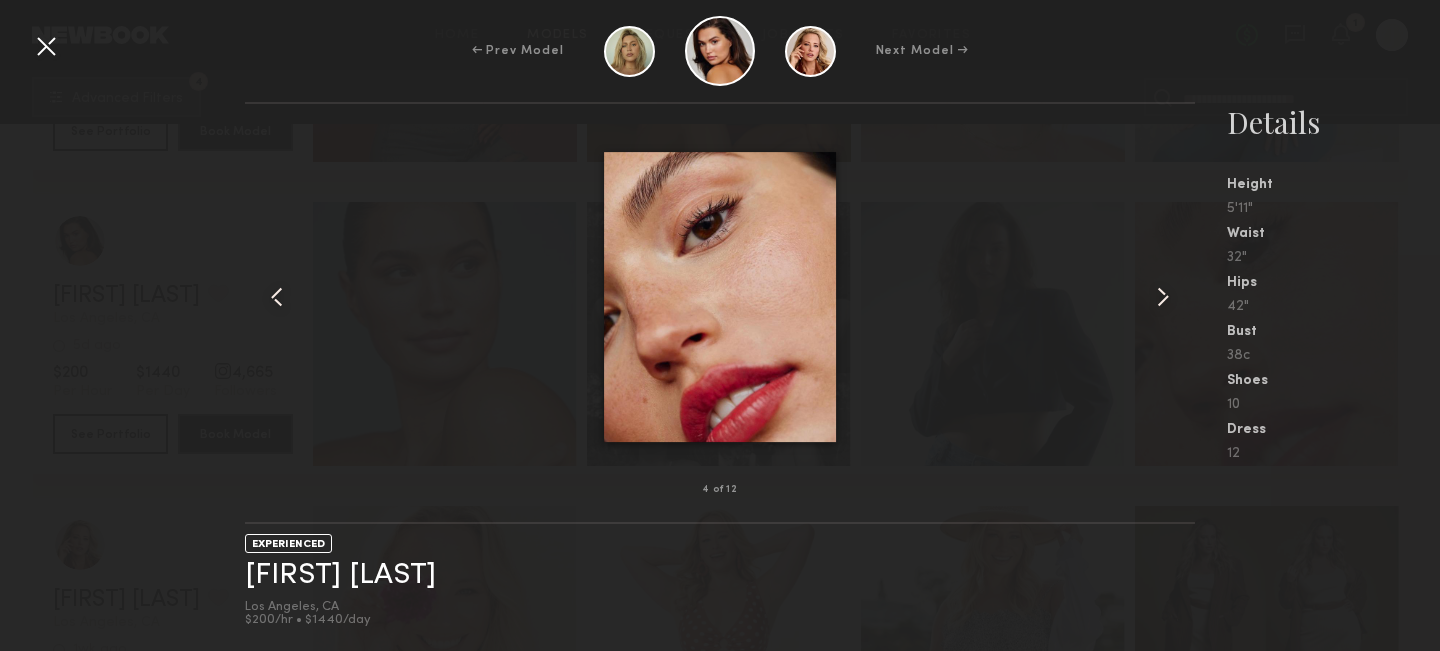 click at bounding box center (1163, 297) 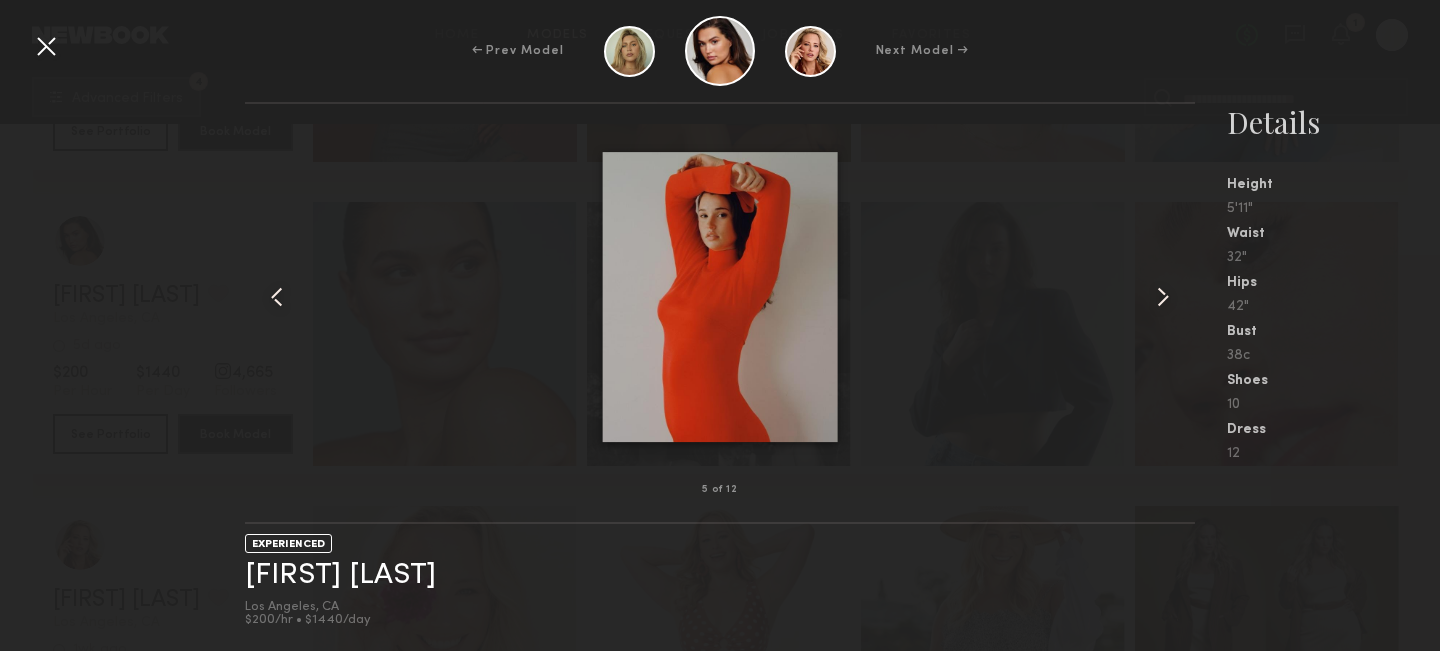 click at bounding box center (1163, 297) 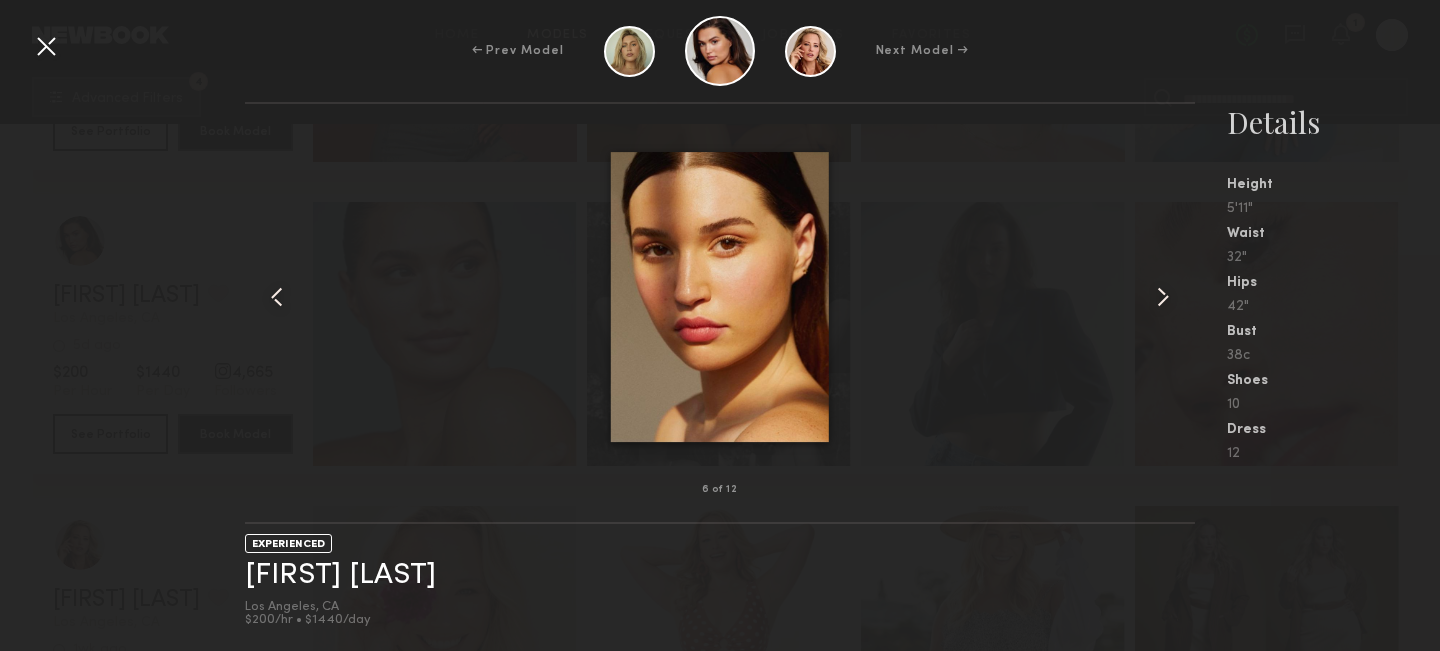 click at bounding box center [1163, 297] 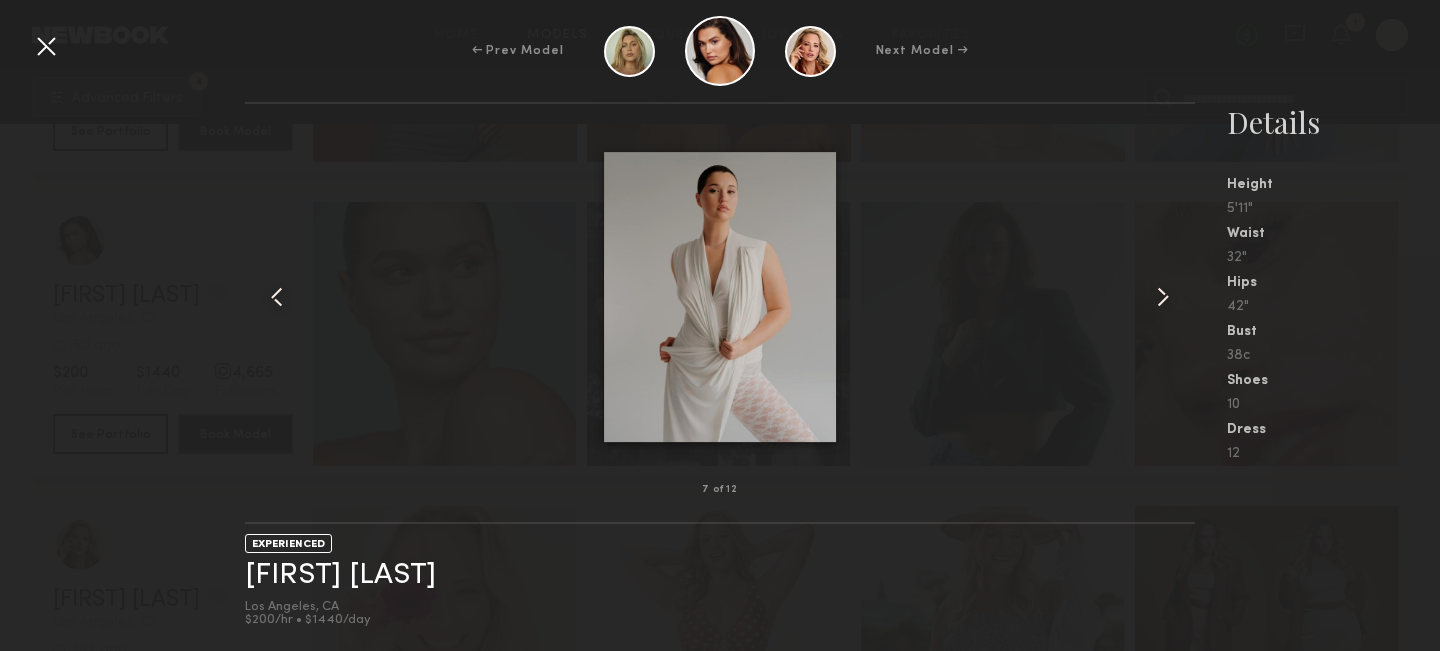 click at bounding box center [1163, 297] 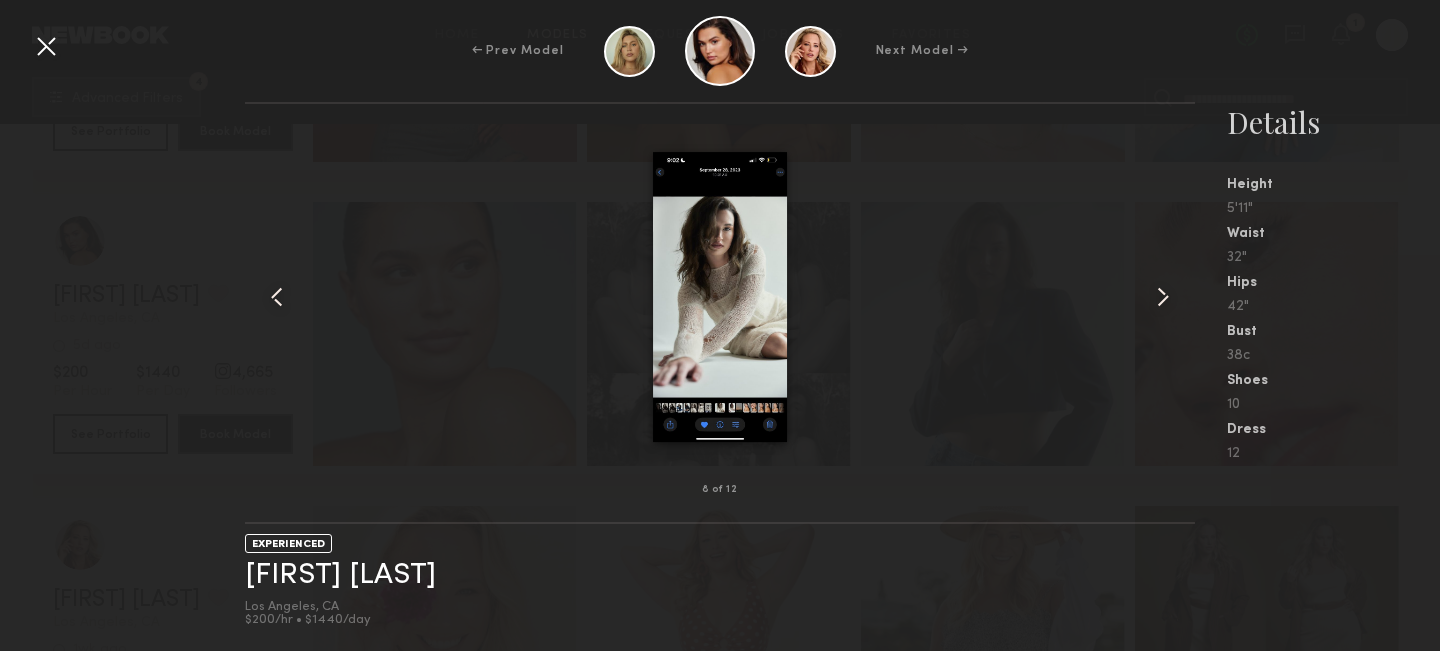click at bounding box center (46, 46) 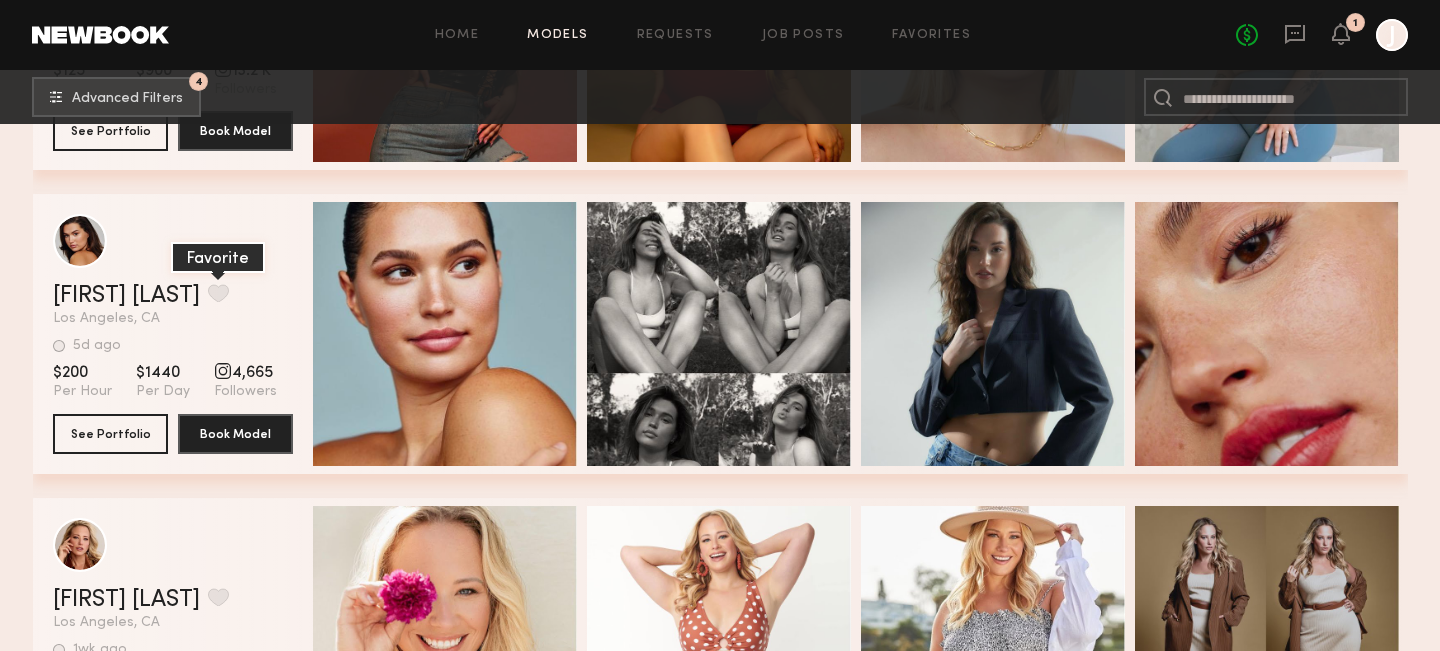 click 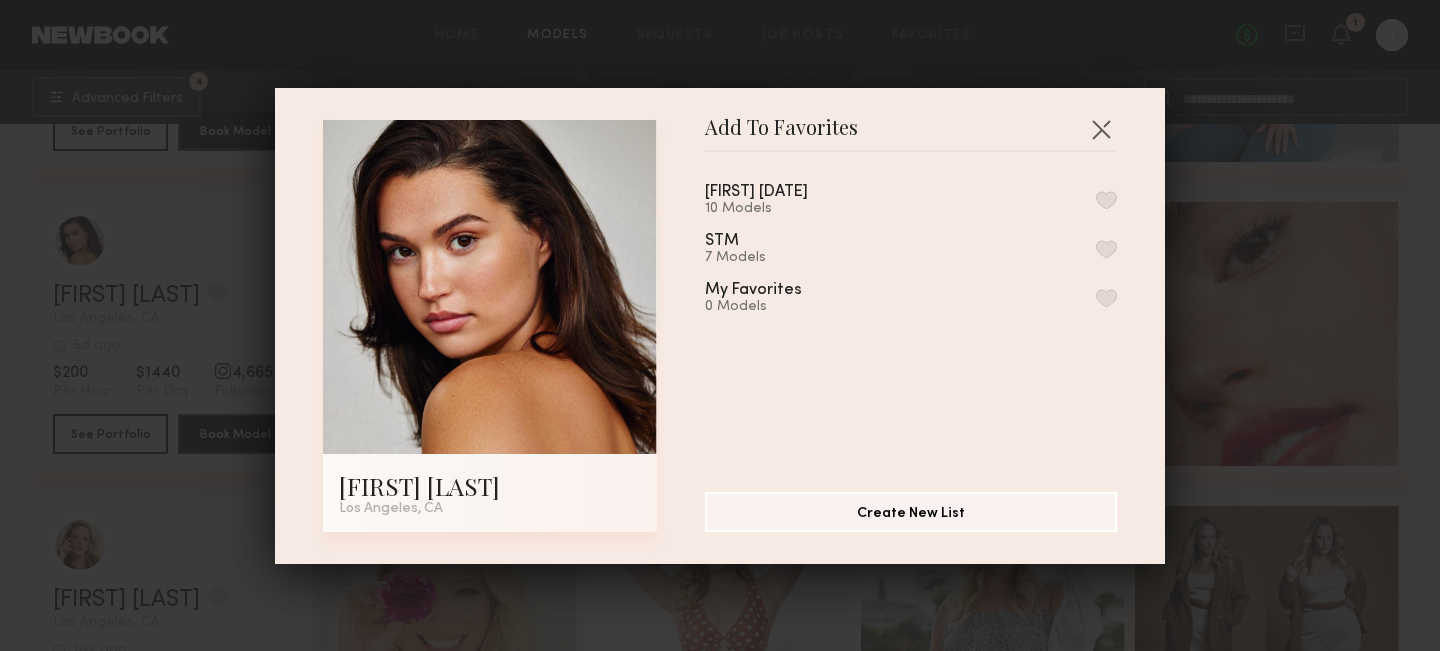 click at bounding box center (1106, 200) 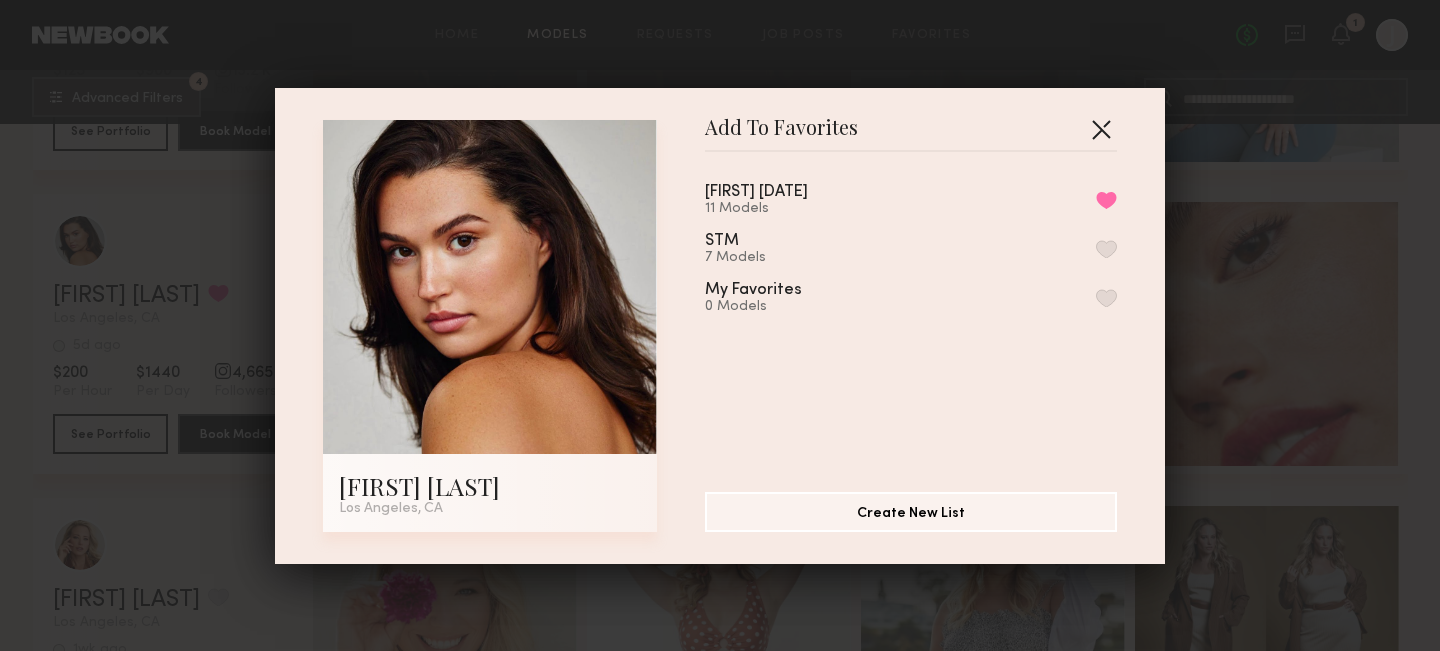 click at bounding box center [1101, 129] 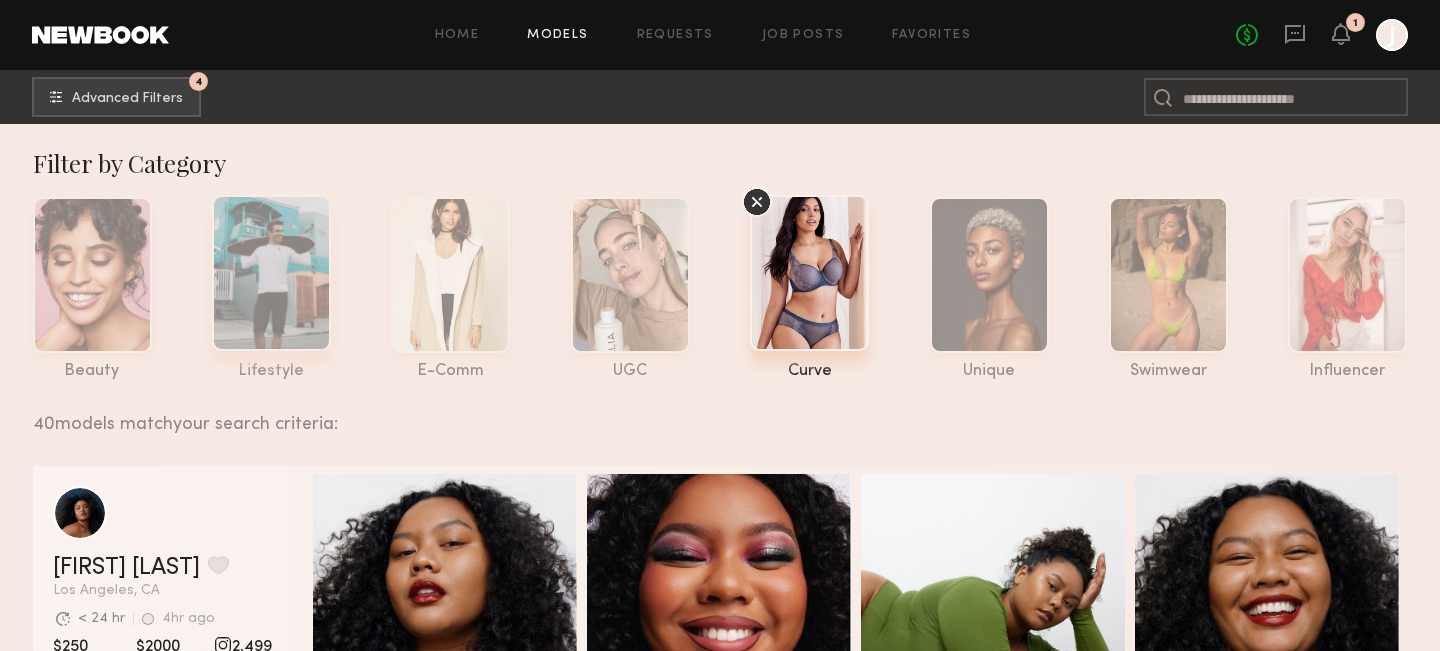 scroll, scrollTop: 0, scrollLeft: 0, axis: both 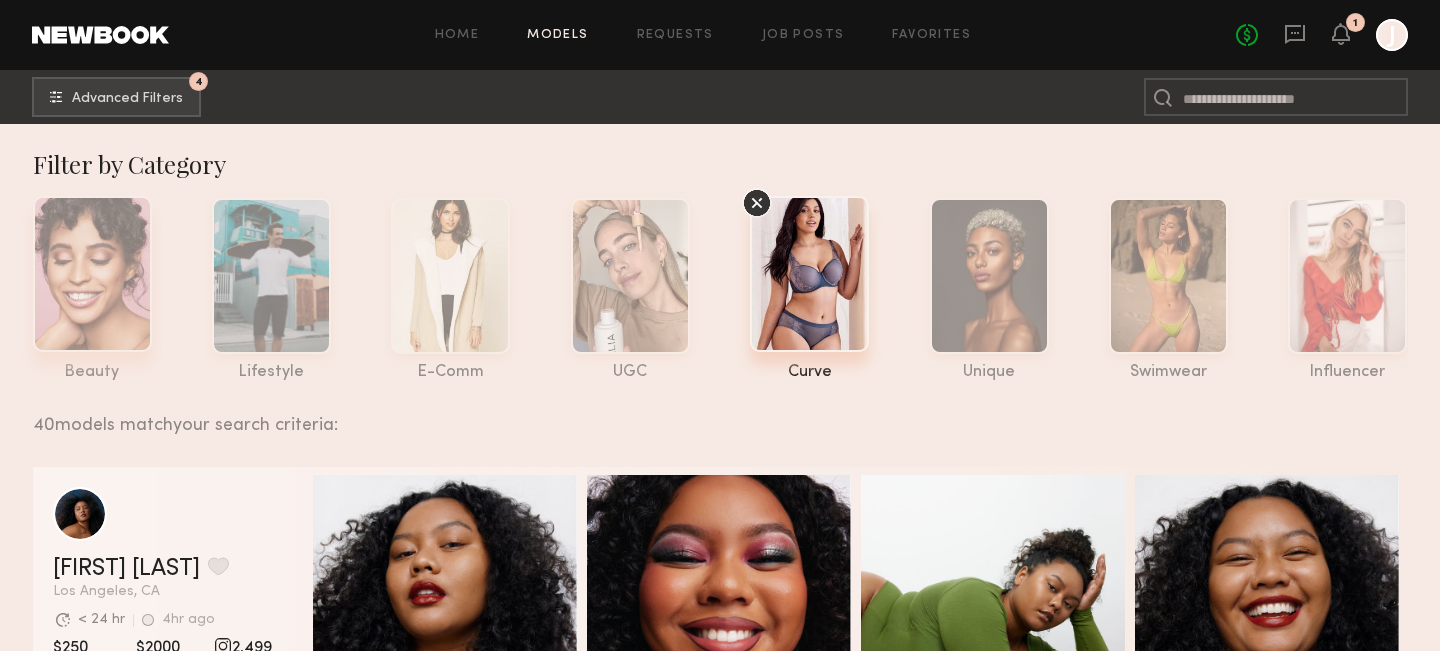 click 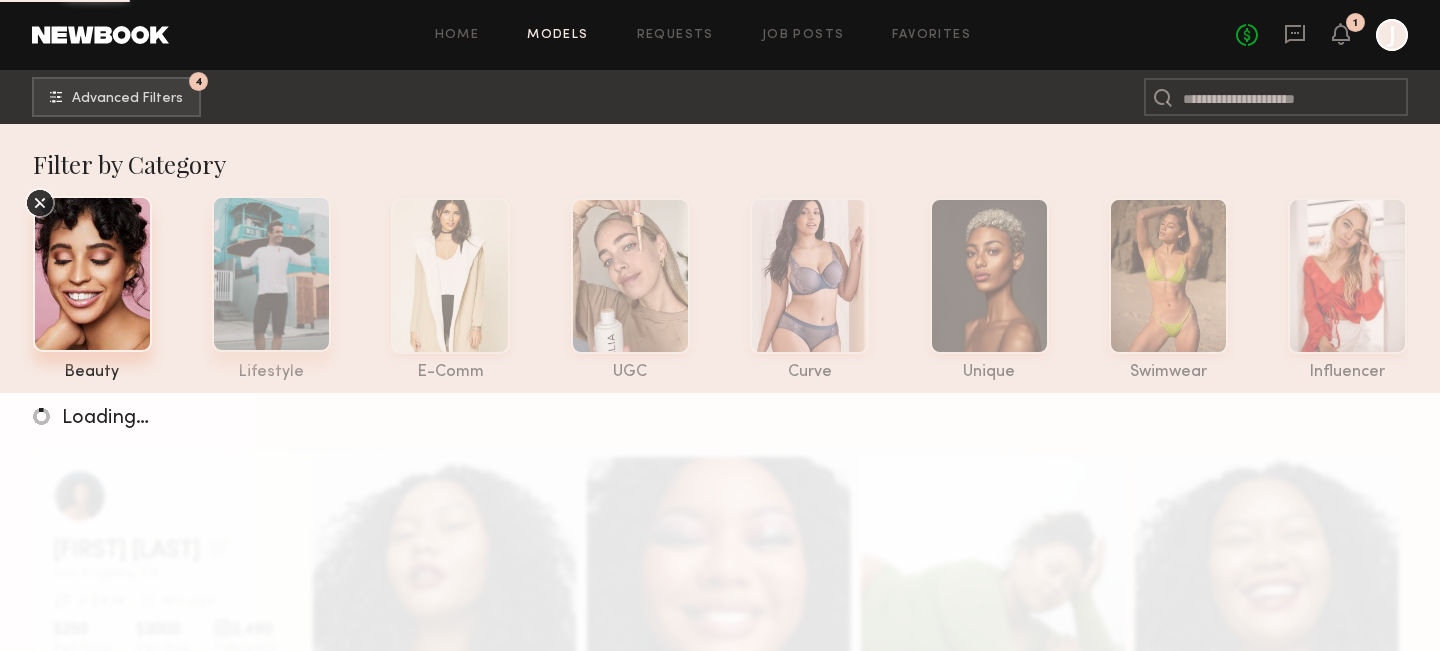 click 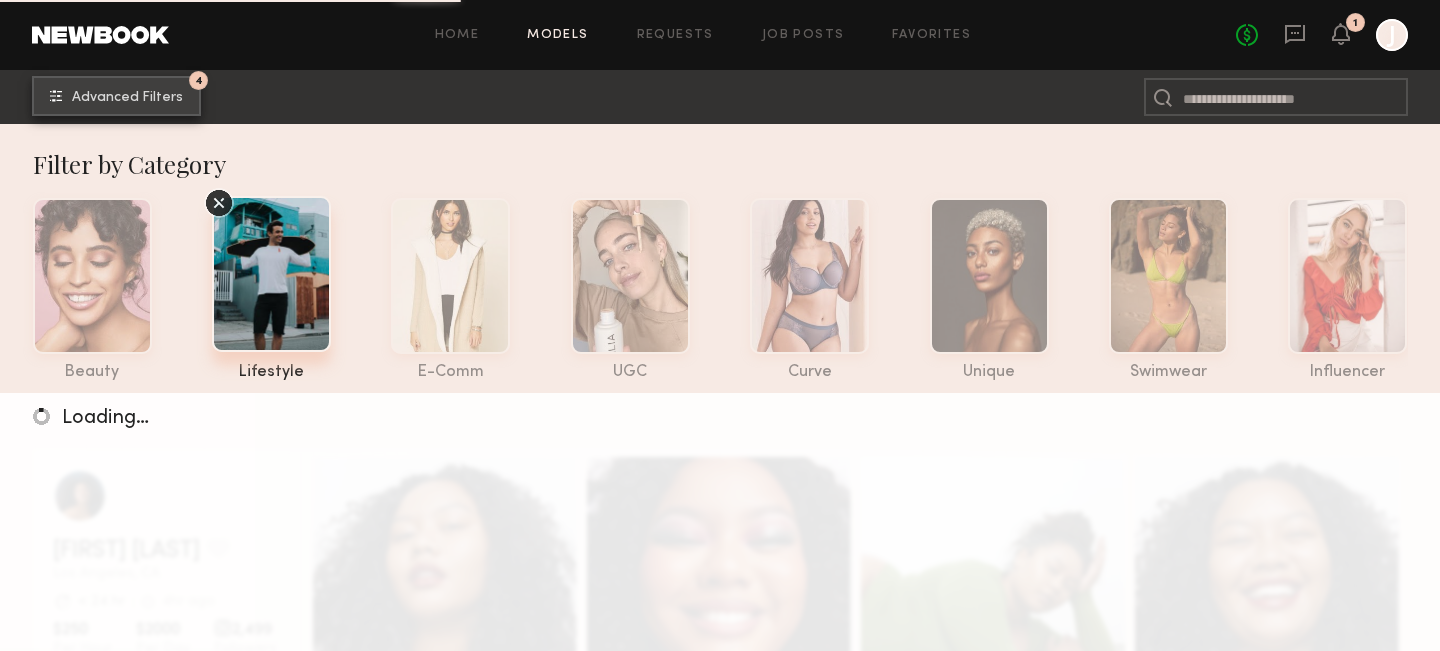 click on "4 Advanced Filters" 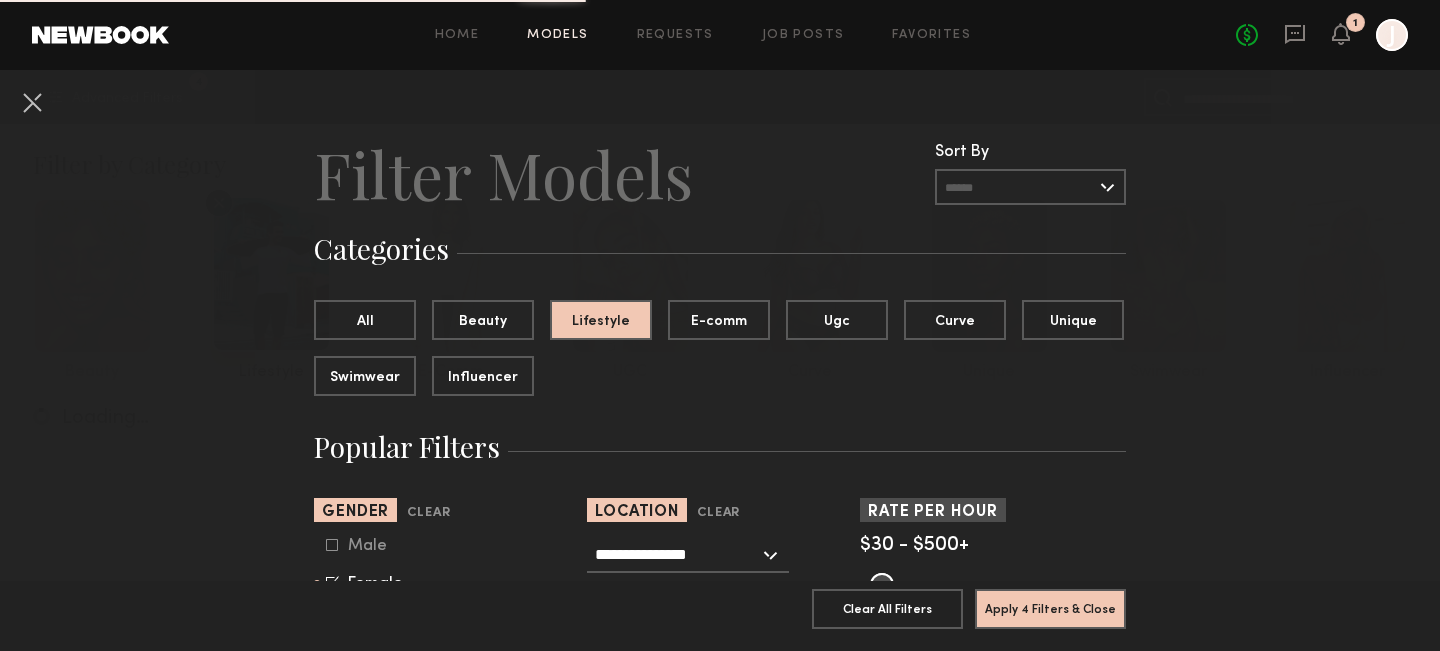 scroll, scrollTop: 9, scrollLeft: 0, axis: vertical 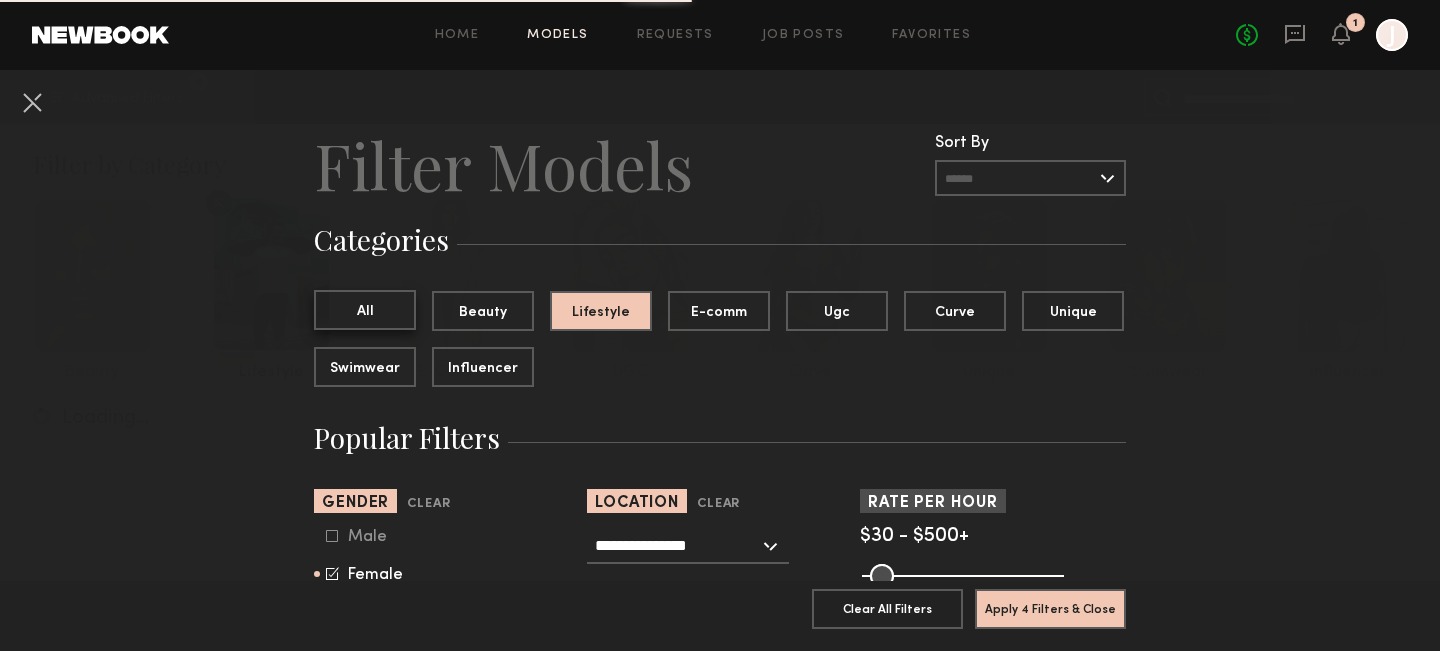 click on "All" 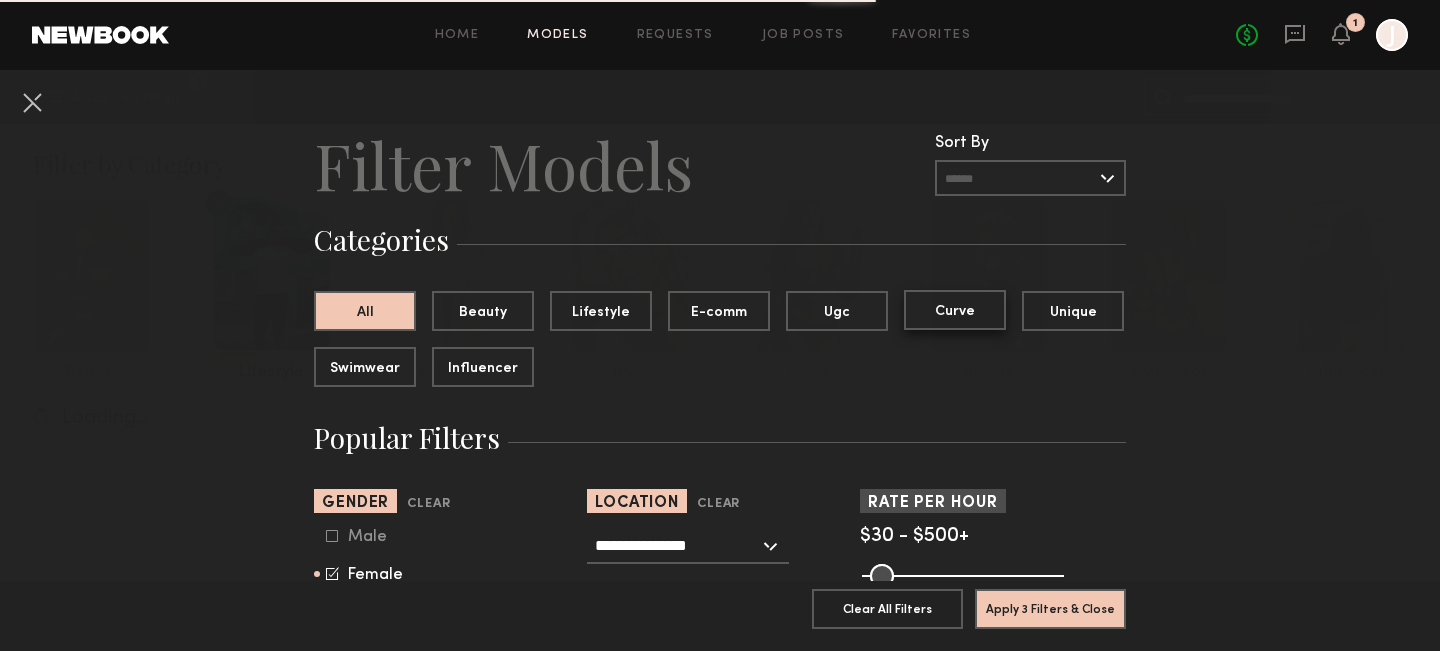 click on "Curve" 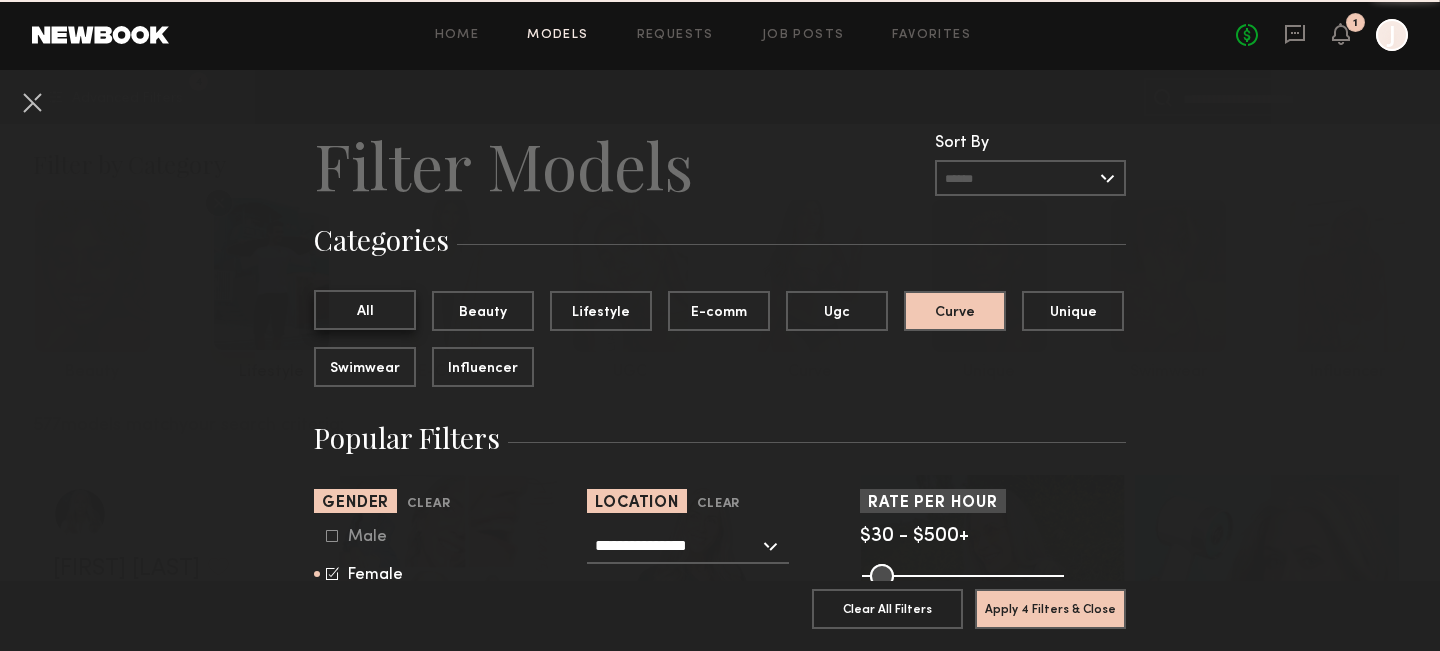 click on "All" 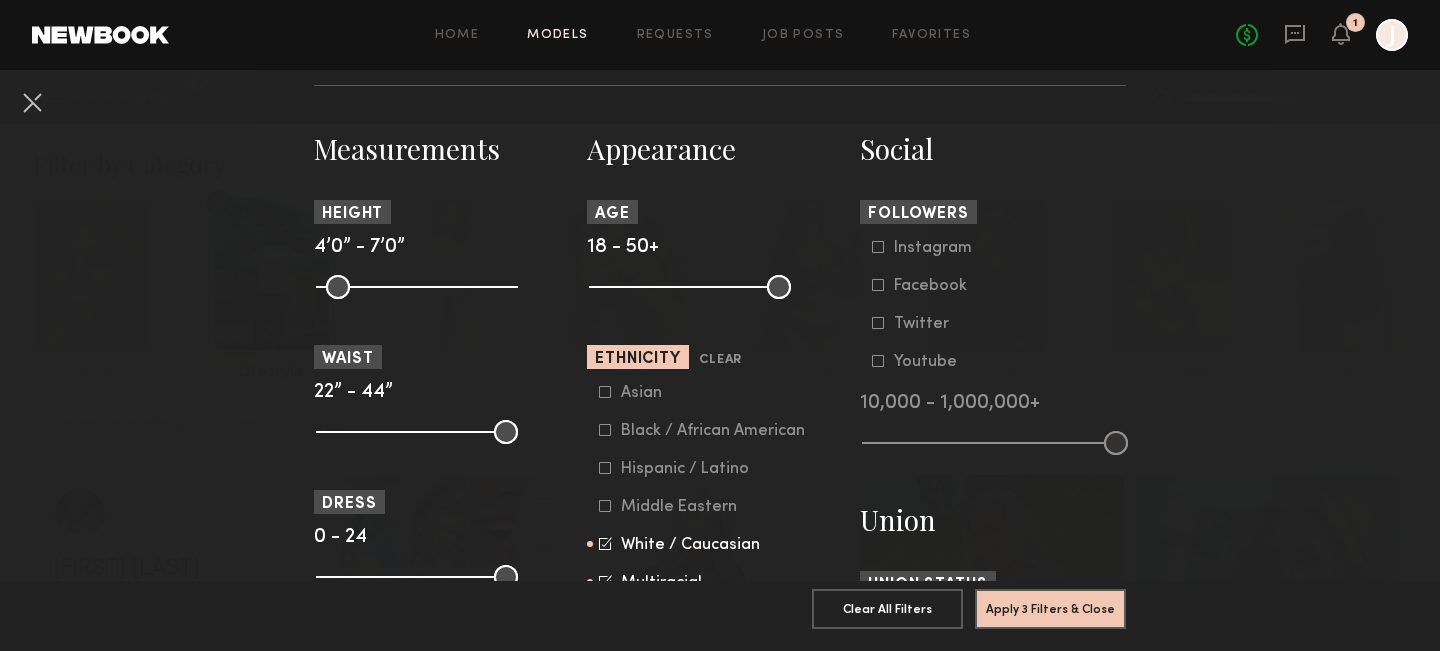 scroll, scrollTop: 859, scrollLeft: 0, axis: vertical 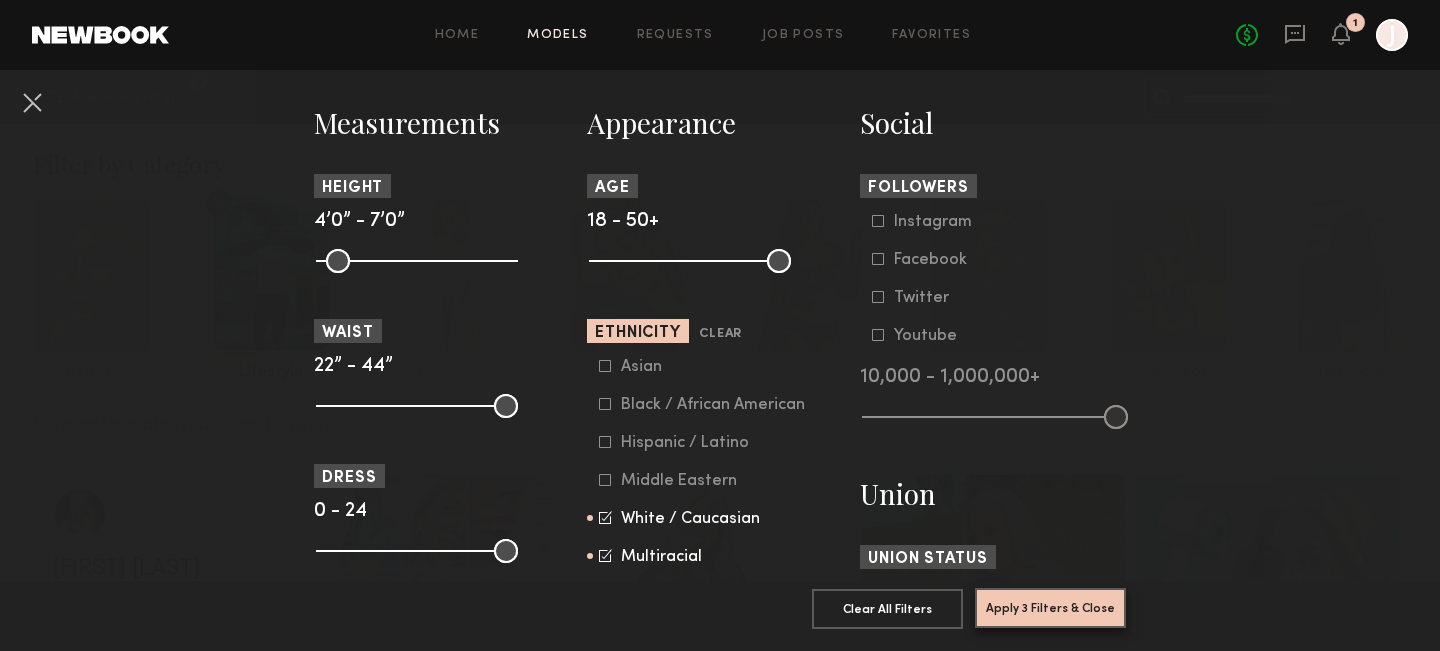 click on "Apply 3 Filters & Close" 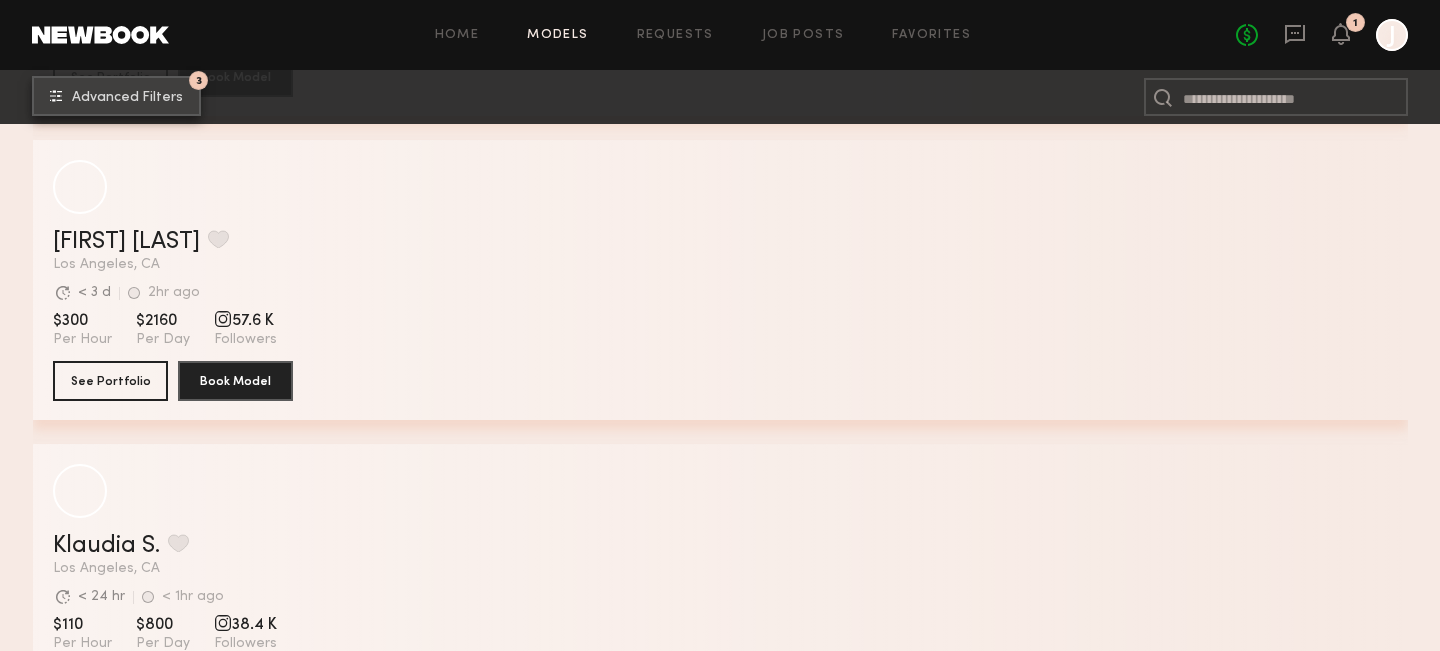 scroll, scrollTop: 5736, scrollLeft: 0, axis: vertical 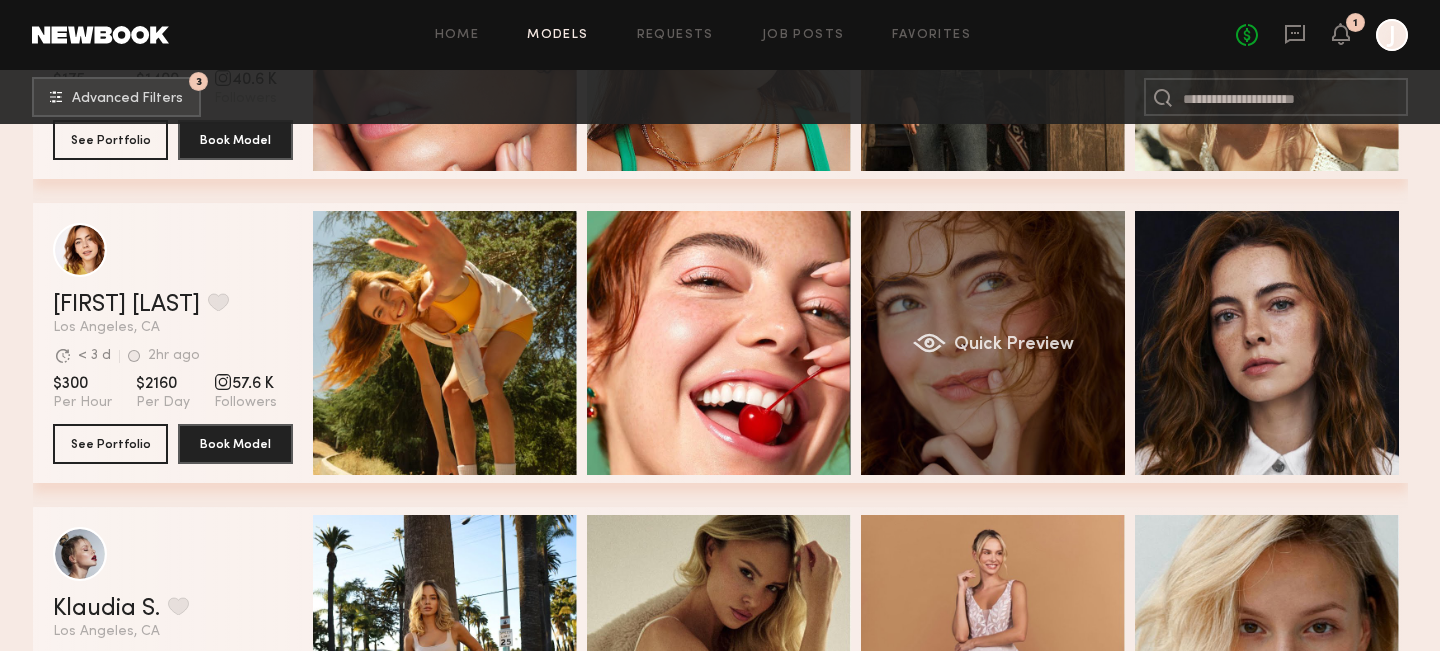 click on "Quick Preview" 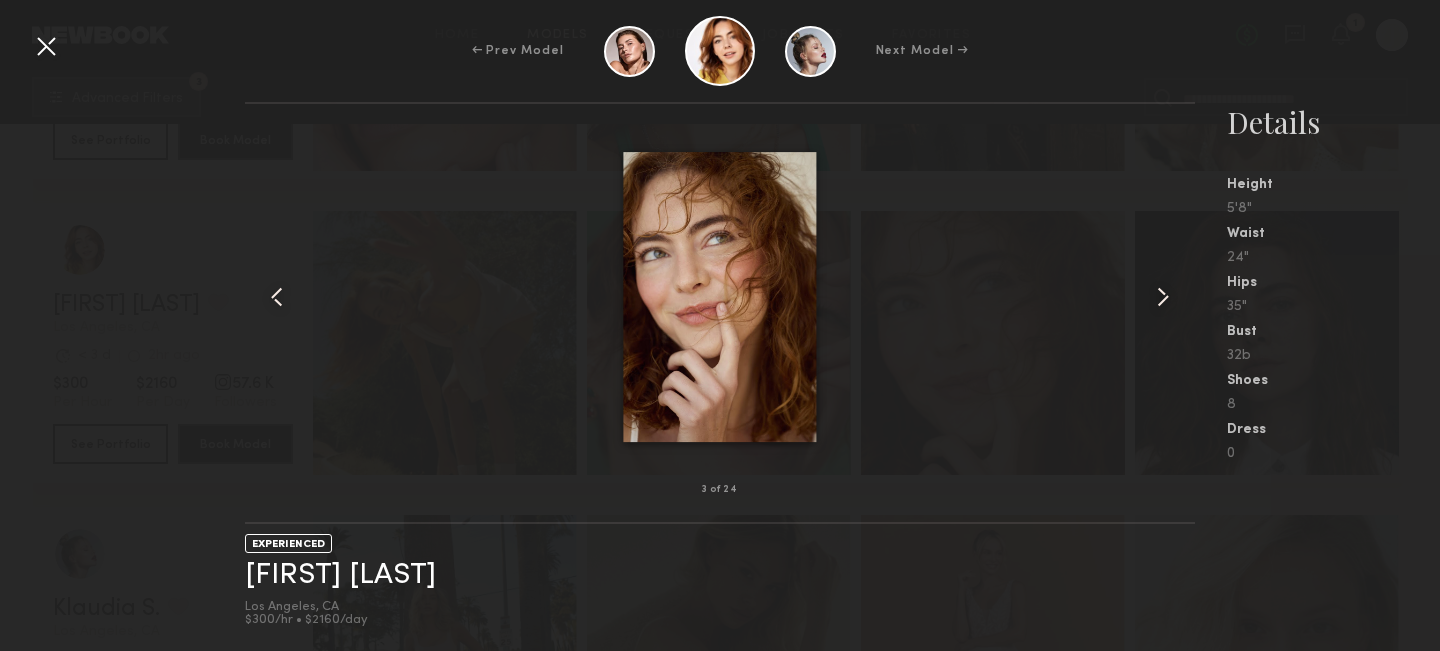 click at bounding box center (1163, 297) 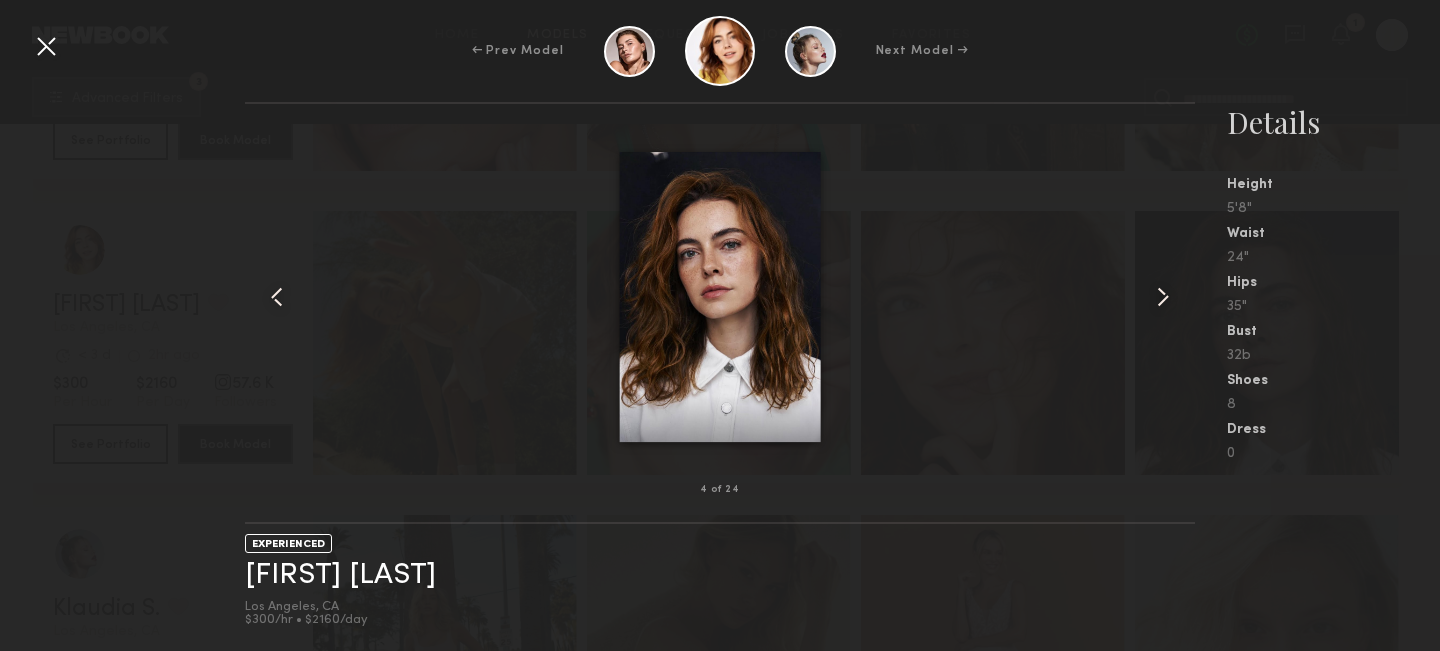 click at bounding box center [1163, 297] 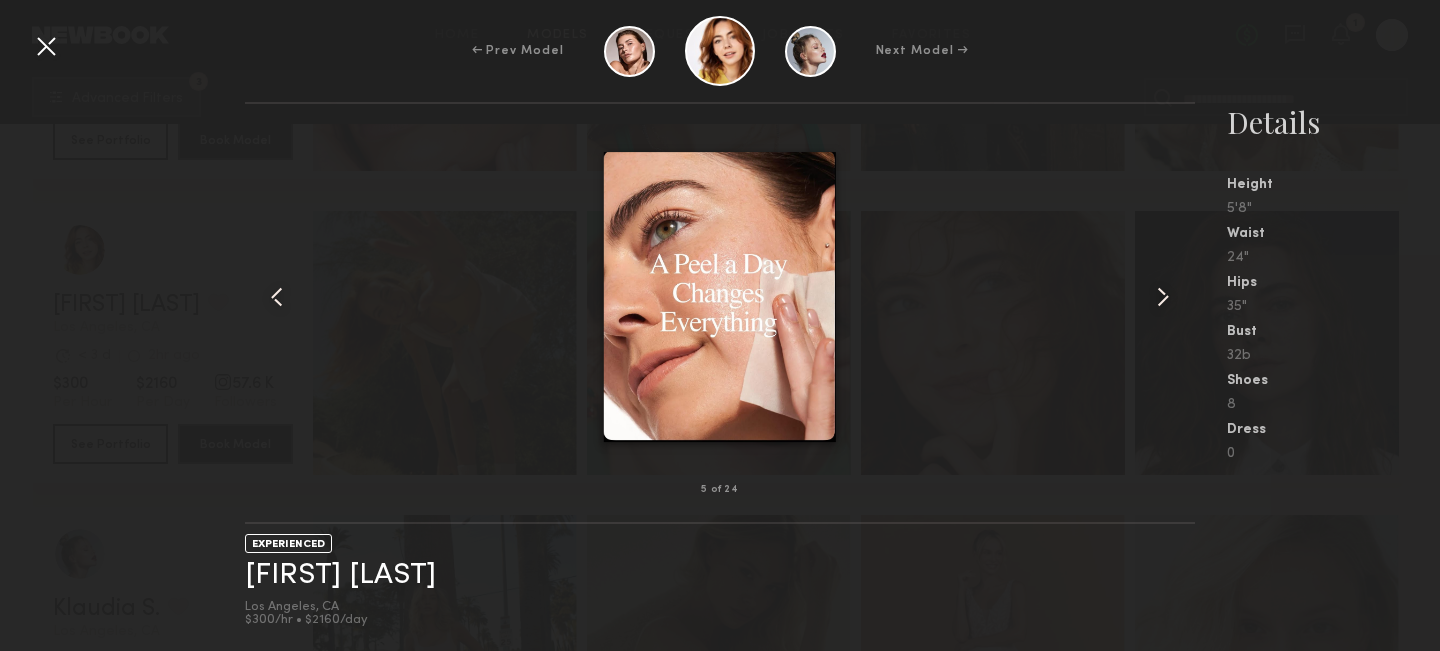 click at bounding box center [1163, 297] 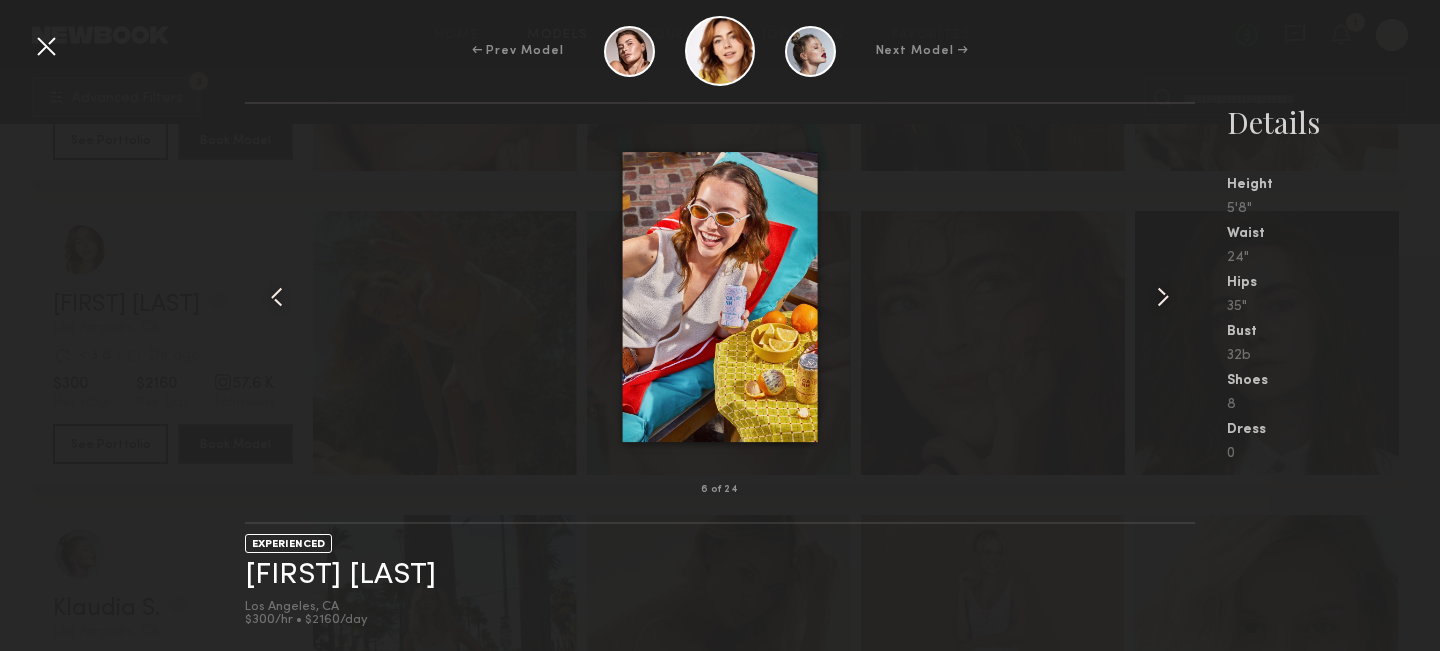 click at bounding box center [1163, 297] 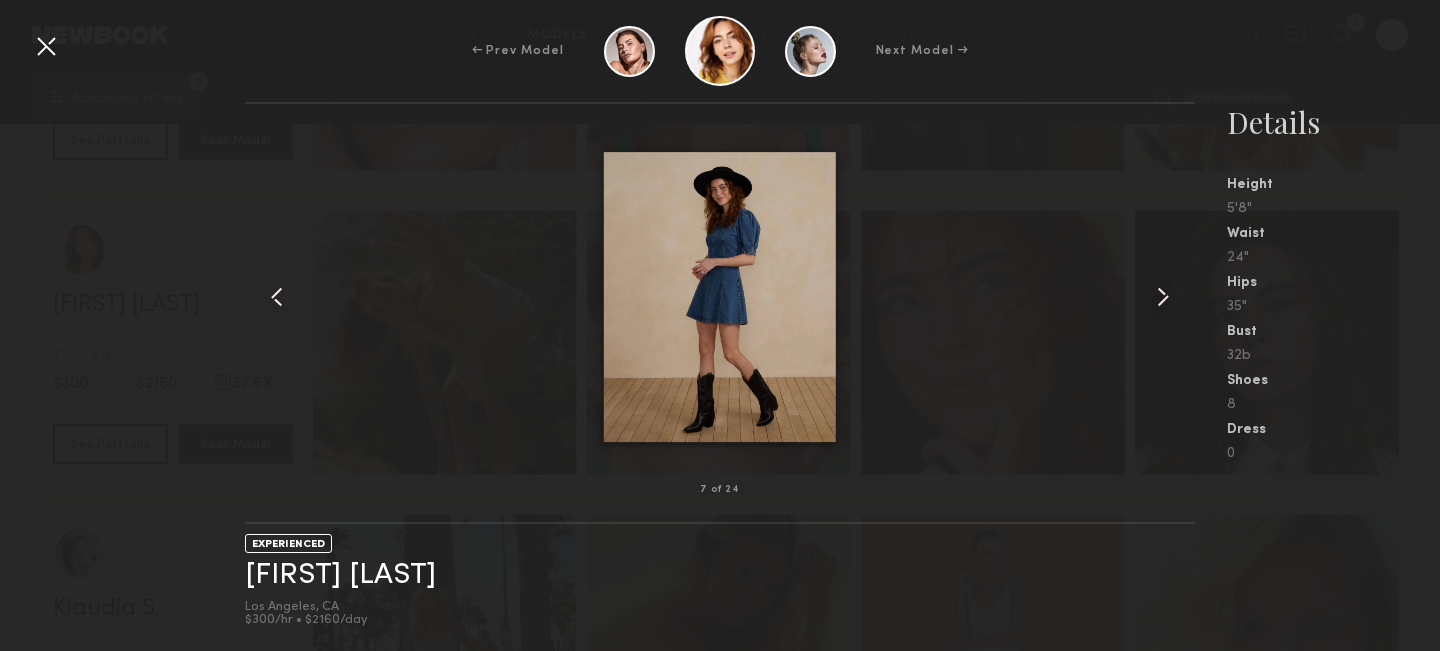 click at bounding box center (1163, 297) 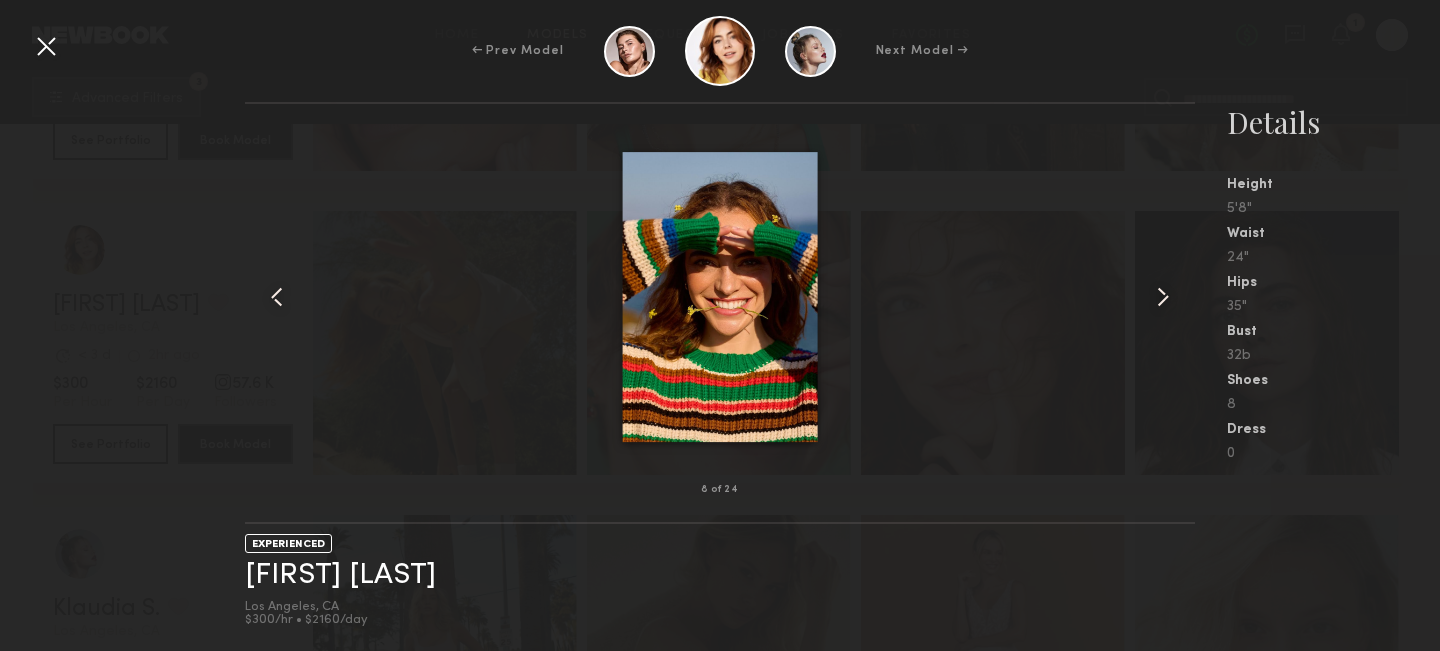 click at bounding box center (1163, 297) 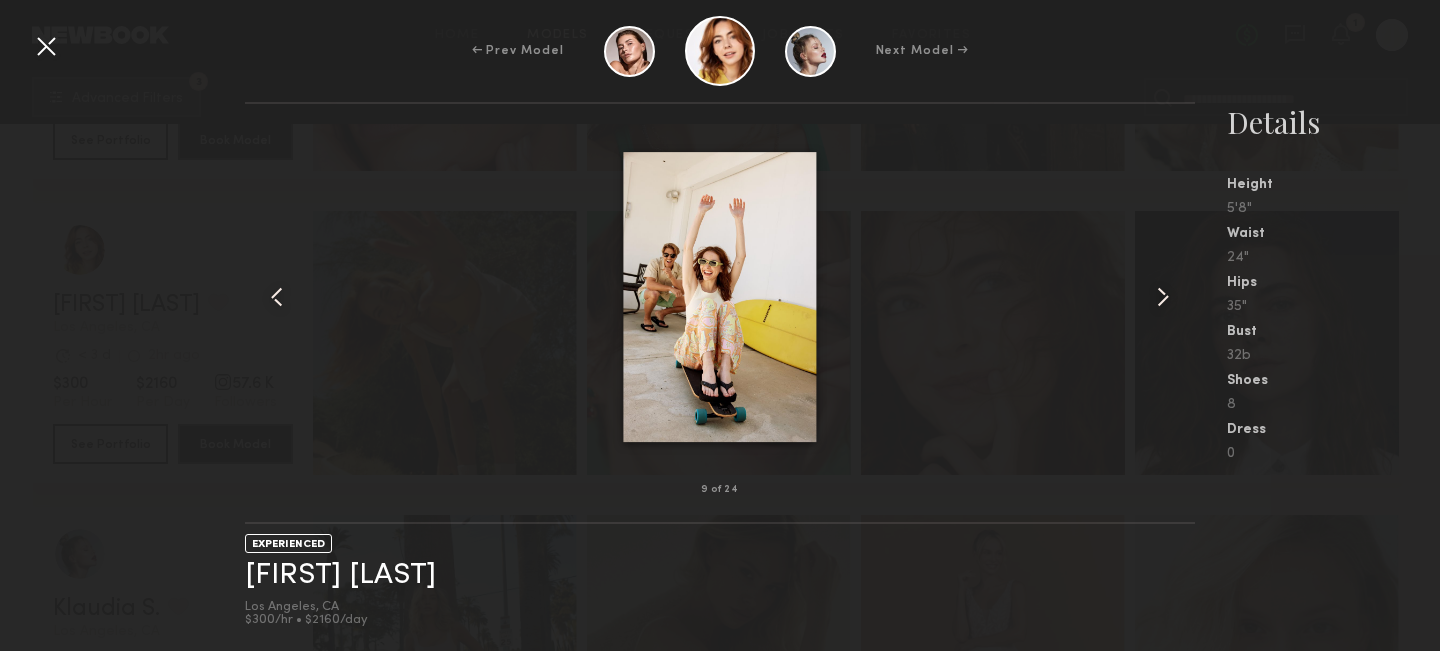 click at bounding box center [1163, 297] 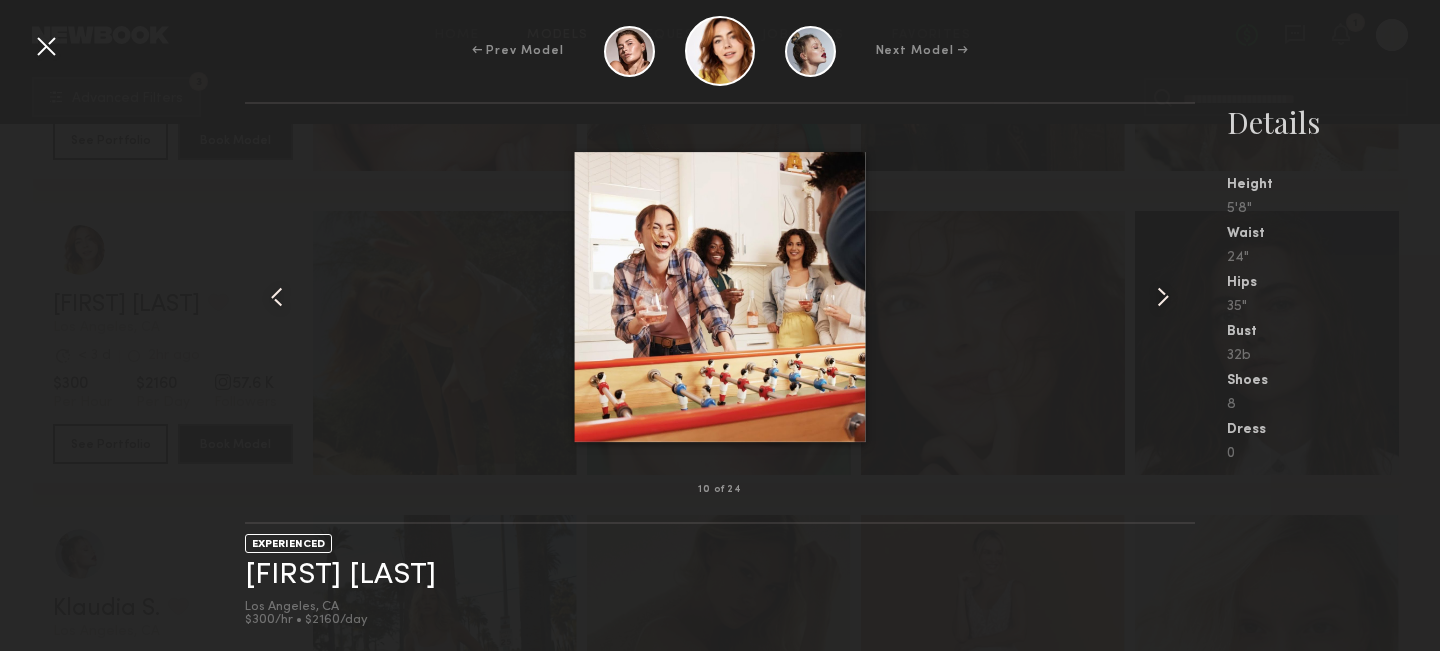 click at bounding box center [46, 46] 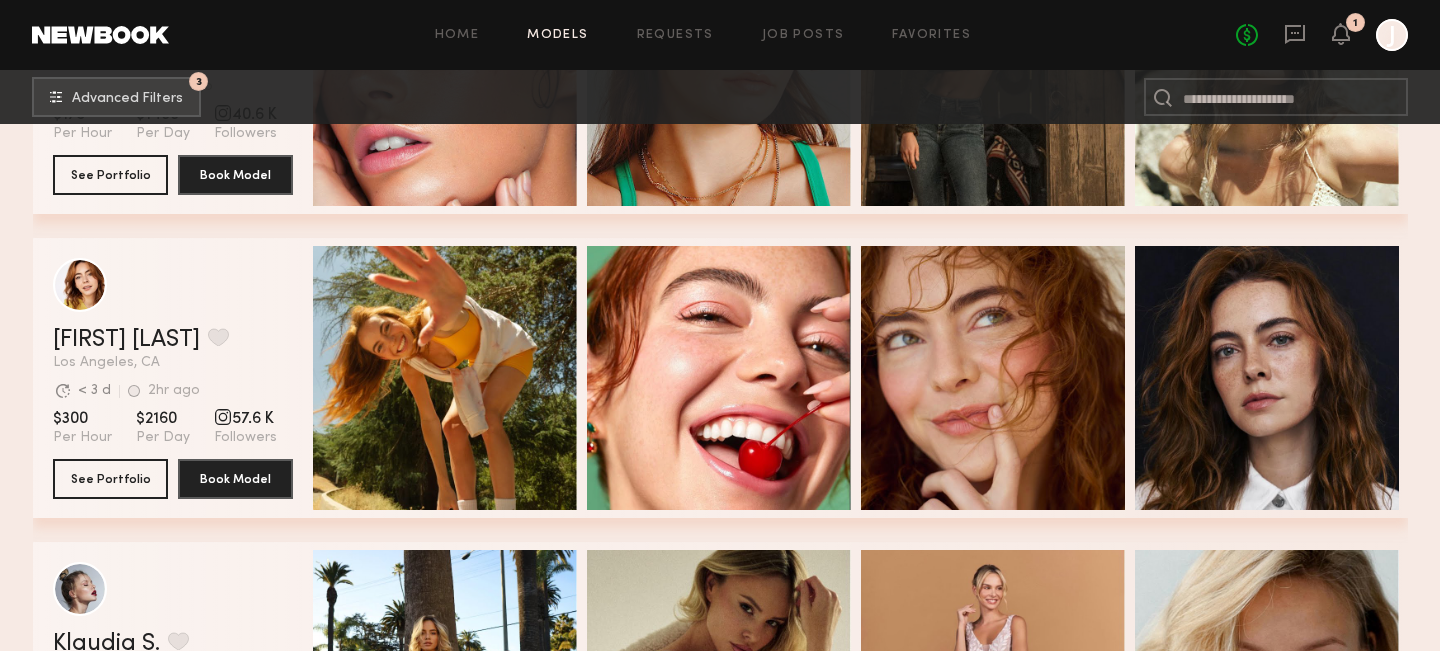 scroll, scrollTop: 5703, scrollLeft: 0, axis: vertical 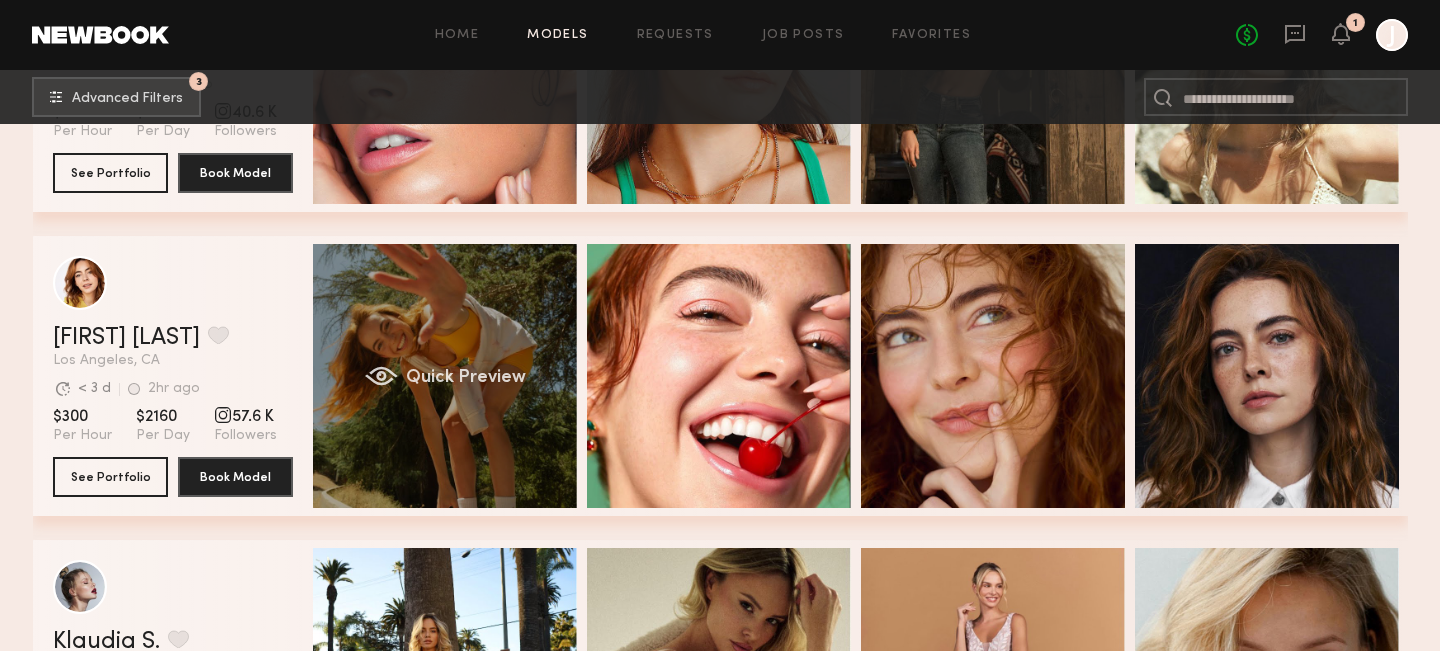 click on "Quick Preview" 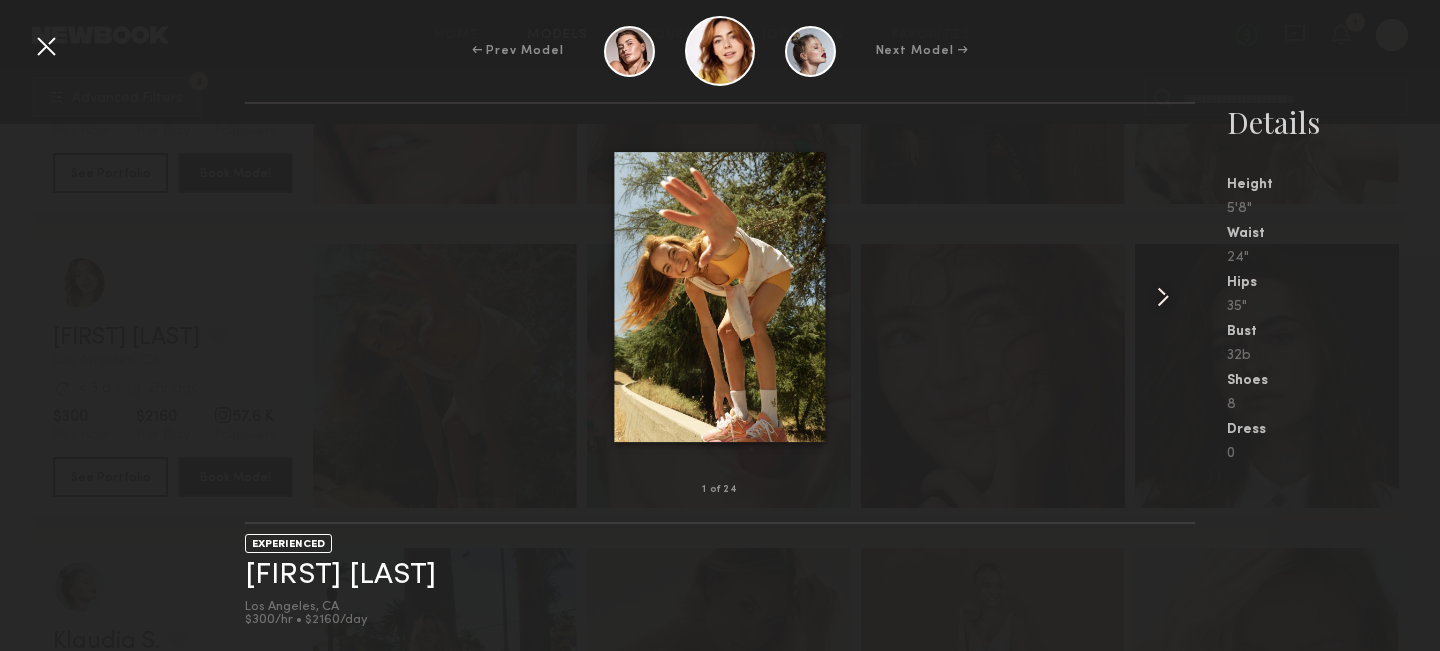 click at bounding box center (1176, 297) 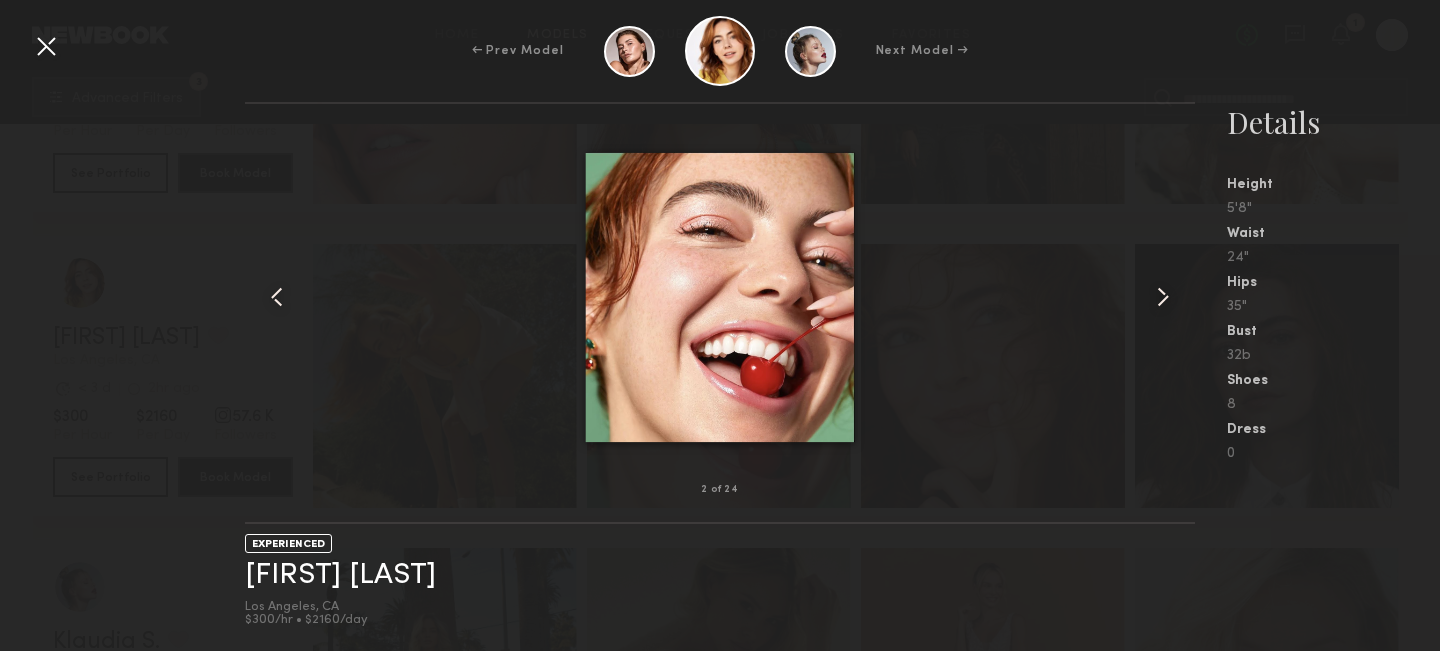 click at bounding box center (1176, 297) 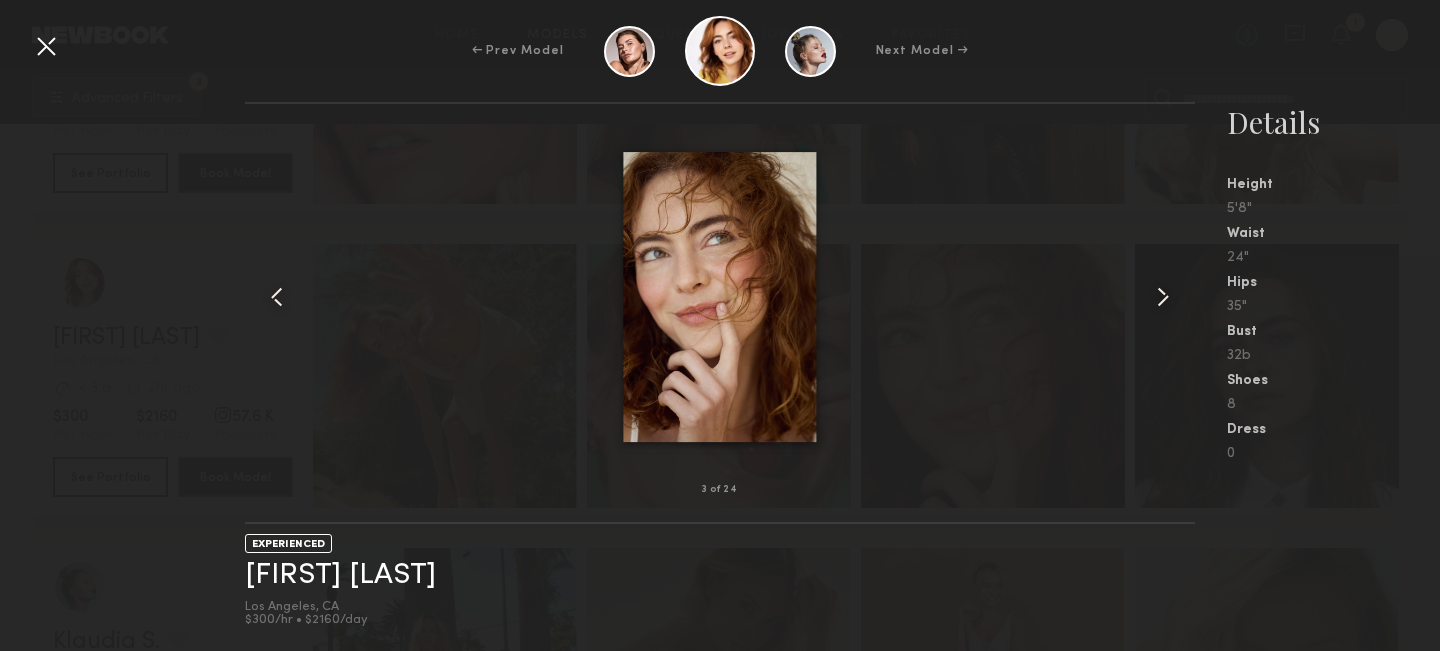 click at bounding box center [46, 46] 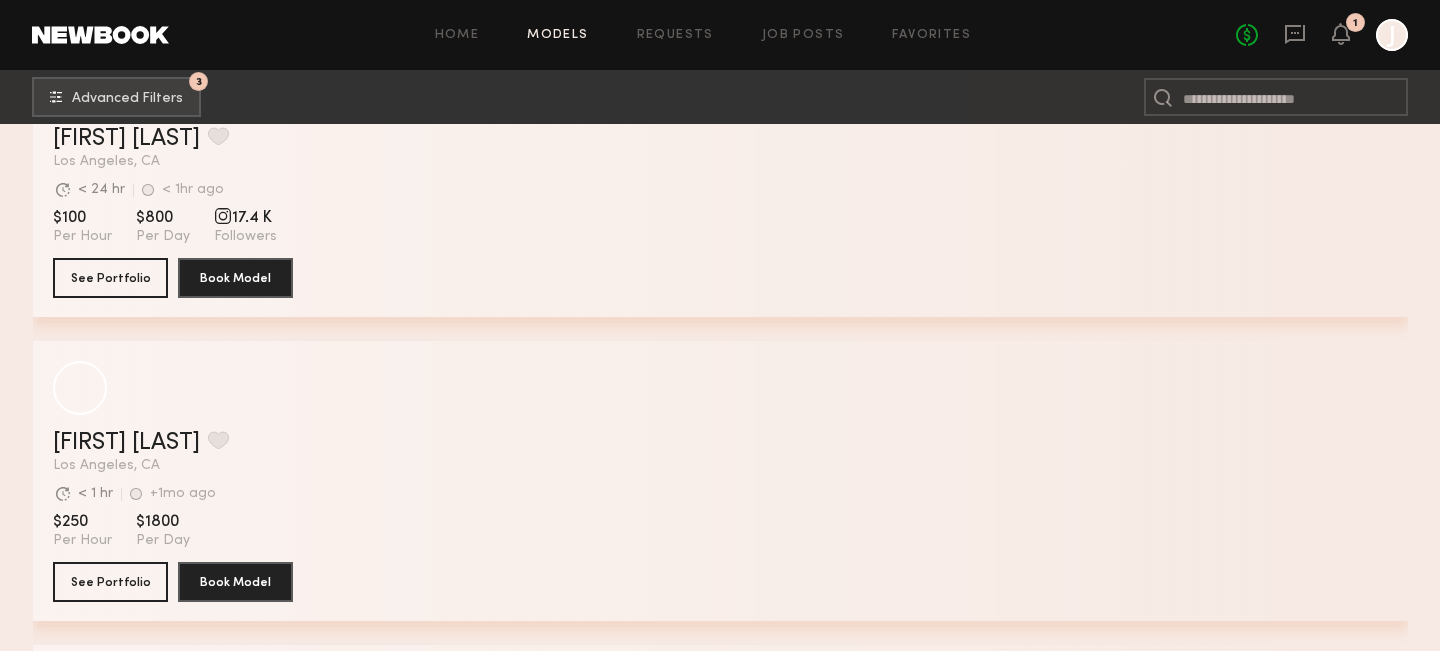 scroll, scrollTop: 10211, scrollLeft: 0, axis: vertical 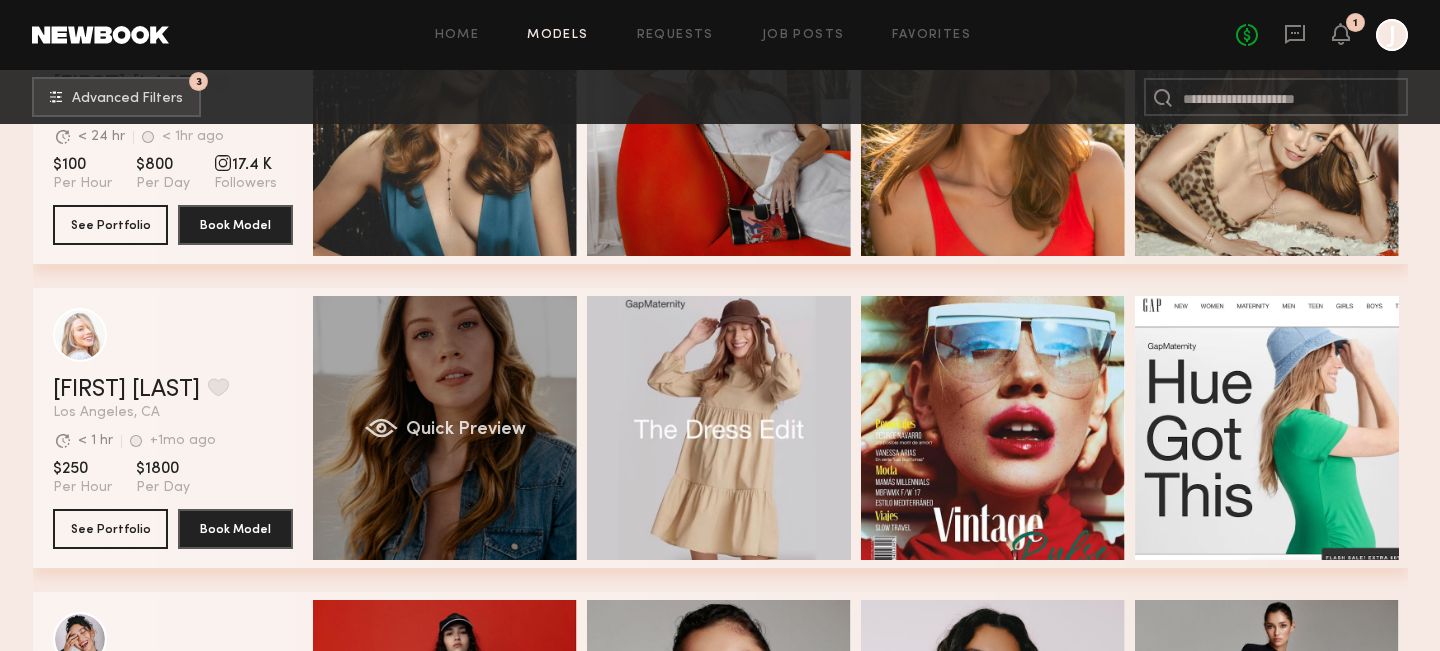 click on "Quick Preview" 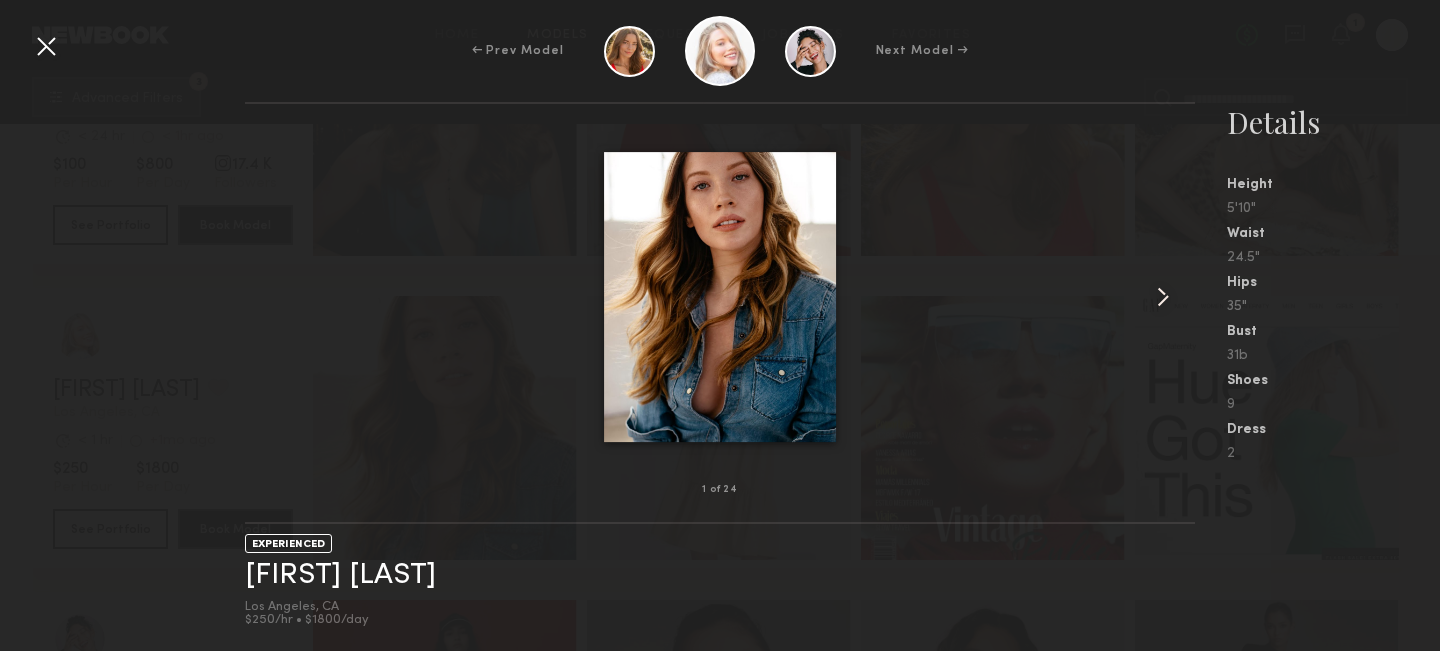 click at bounding box center (1163, 297) 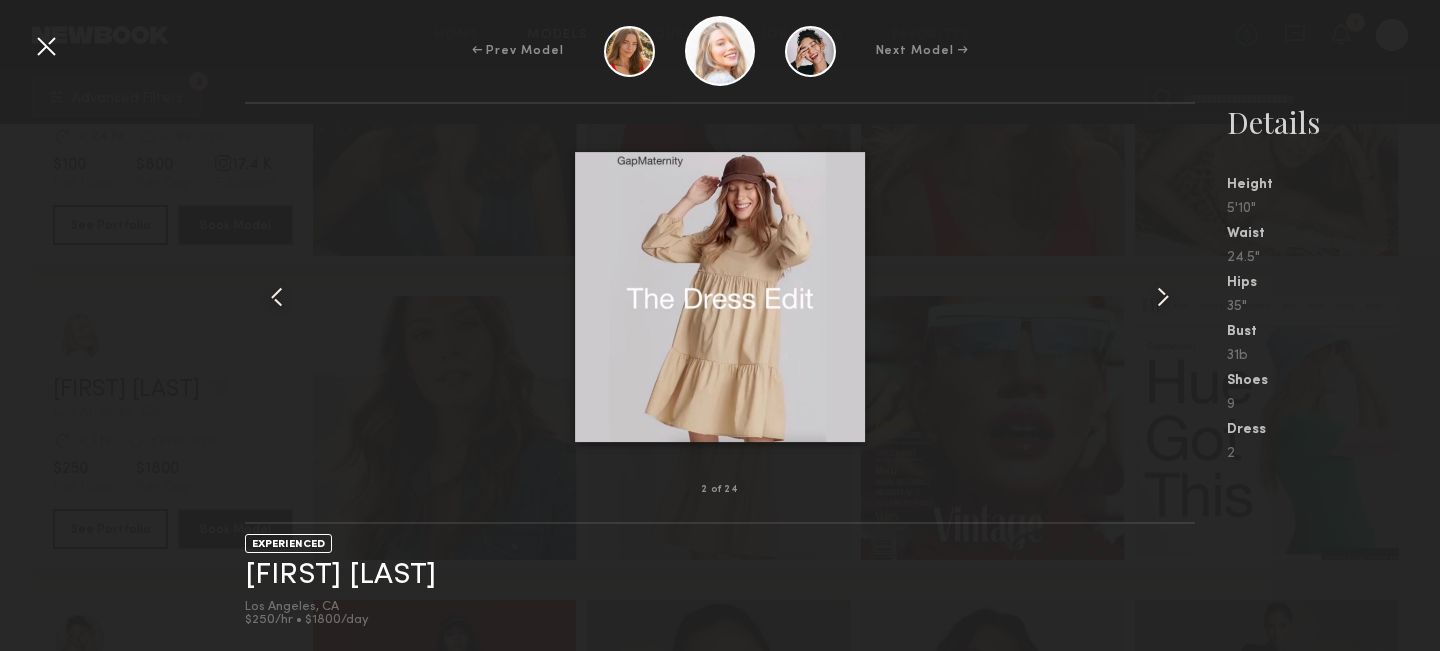 click at bounding box center [1163, 297] 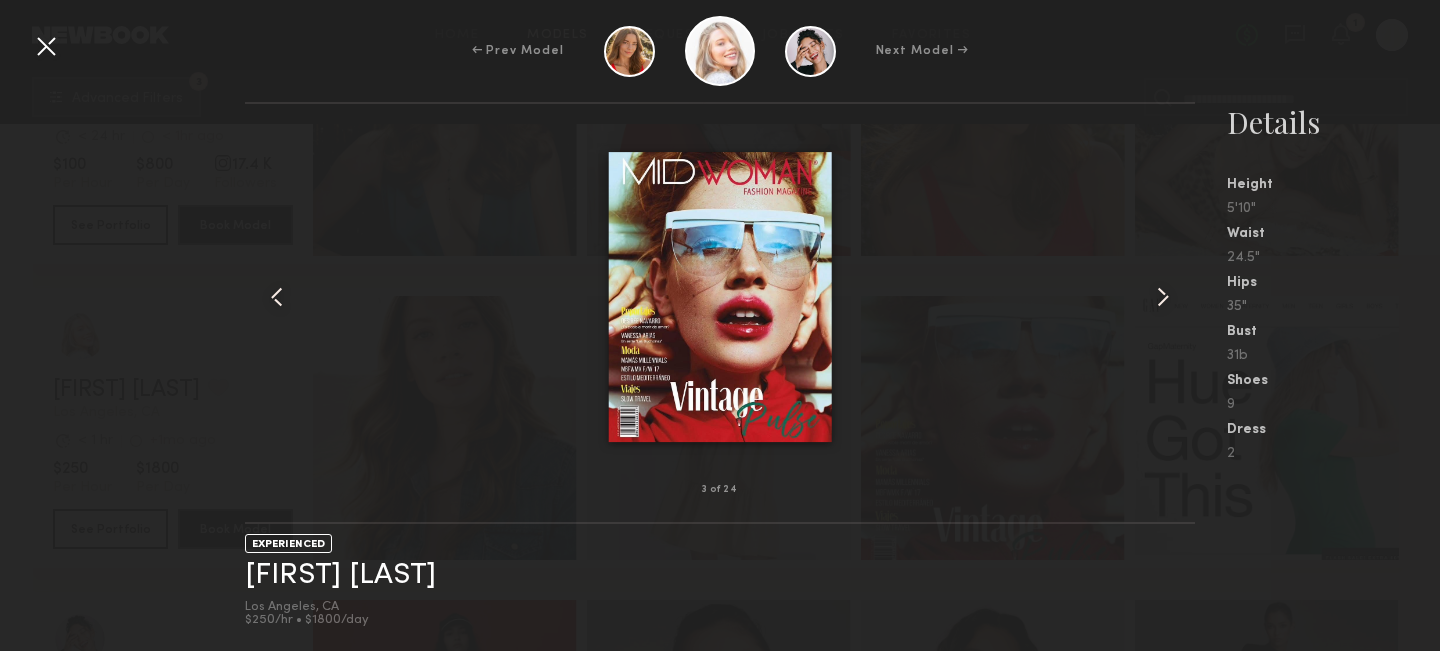 click at bounding box center (1163, 297) 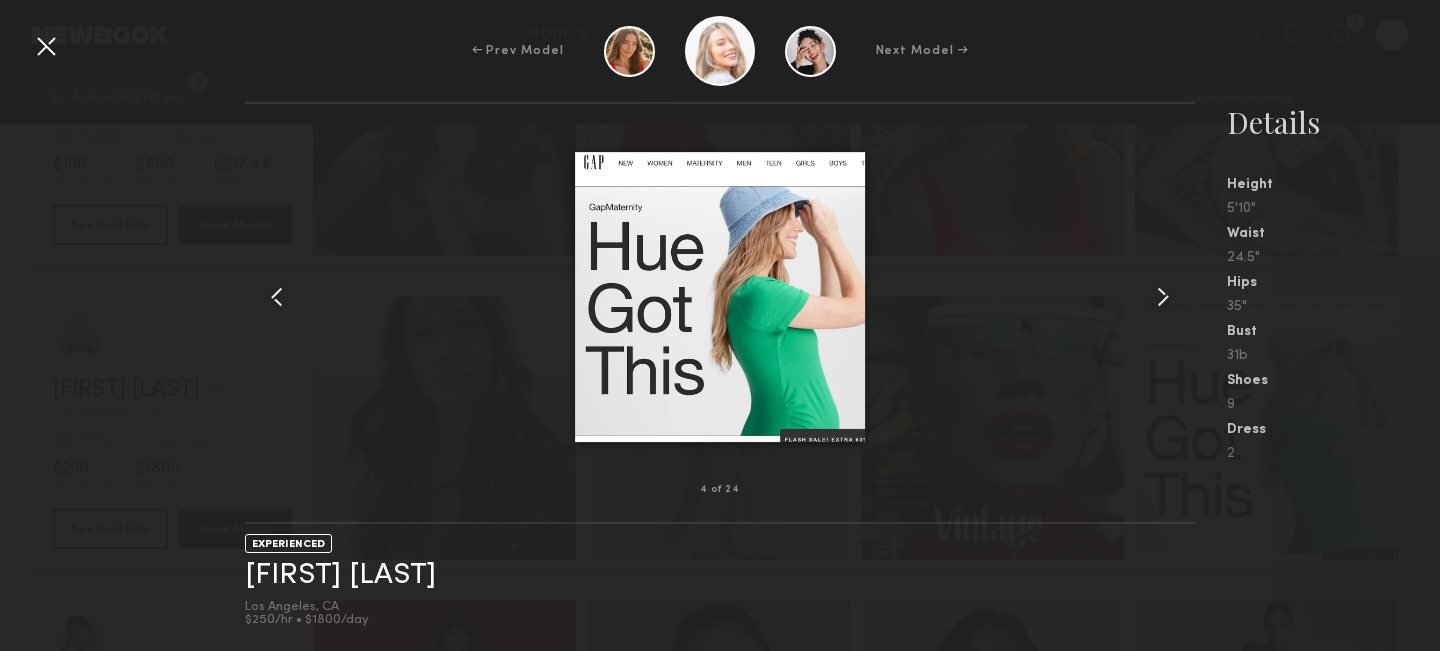 click at bounding box center (1163, 297) 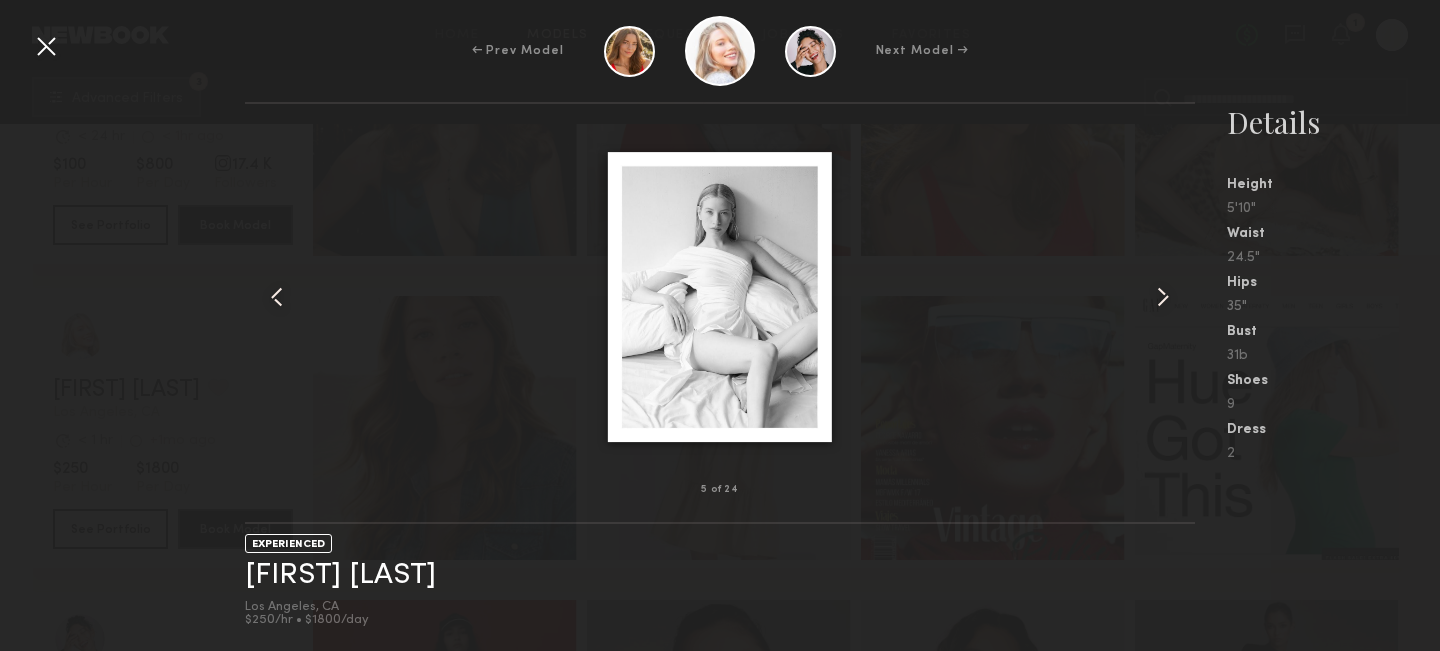 click at bounding box center [1163, 297] 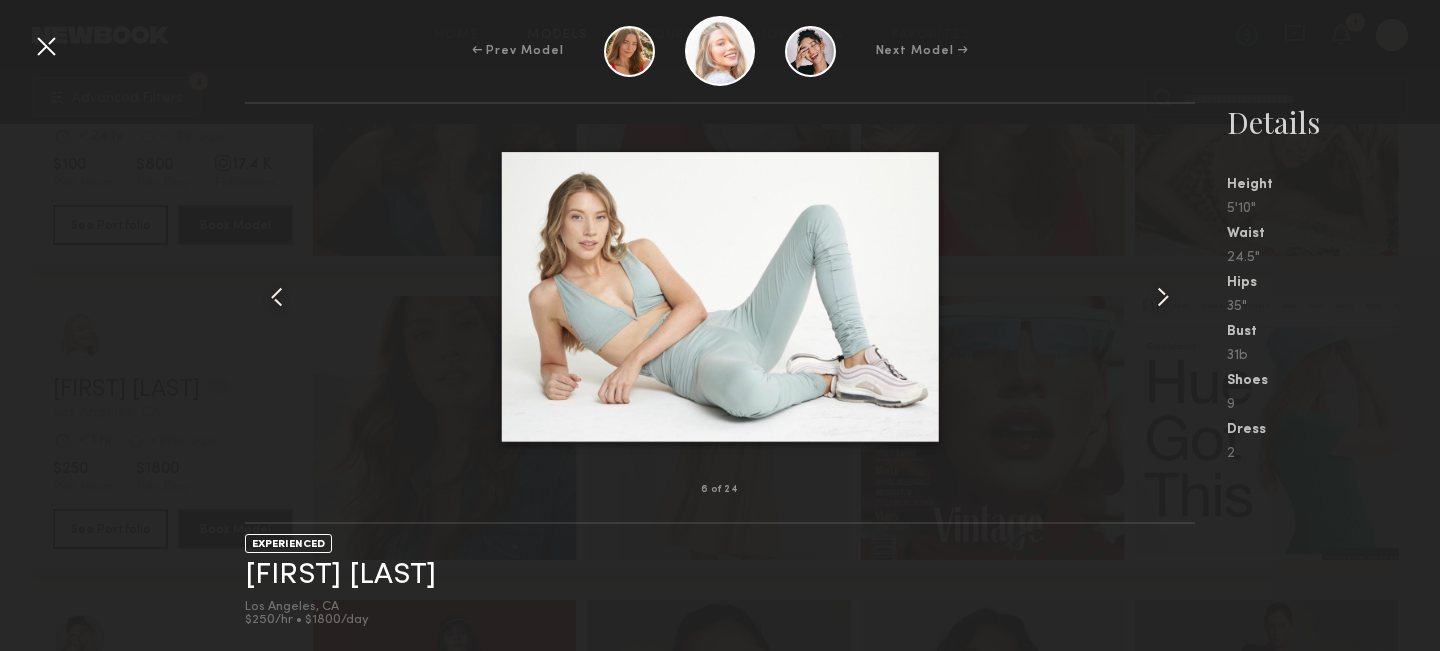 click at bounding box center (1163, 297) 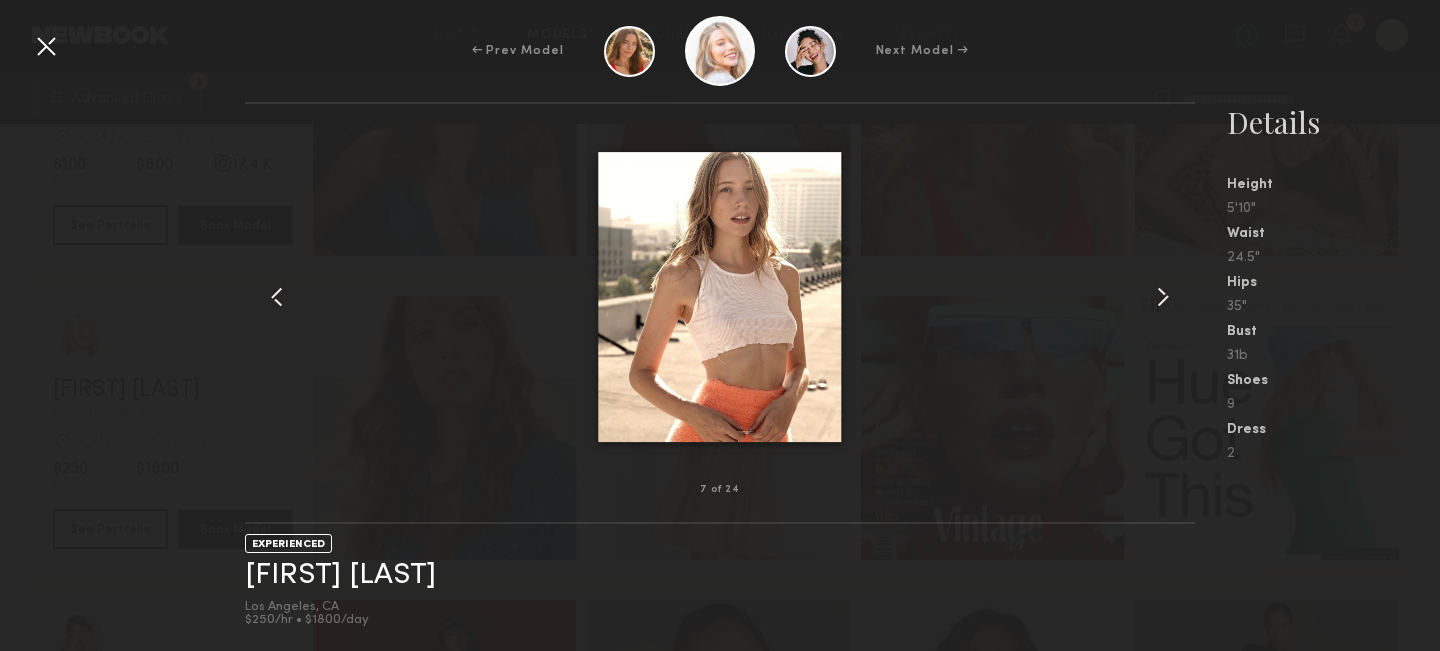 click at bounding box center (1163, 297) 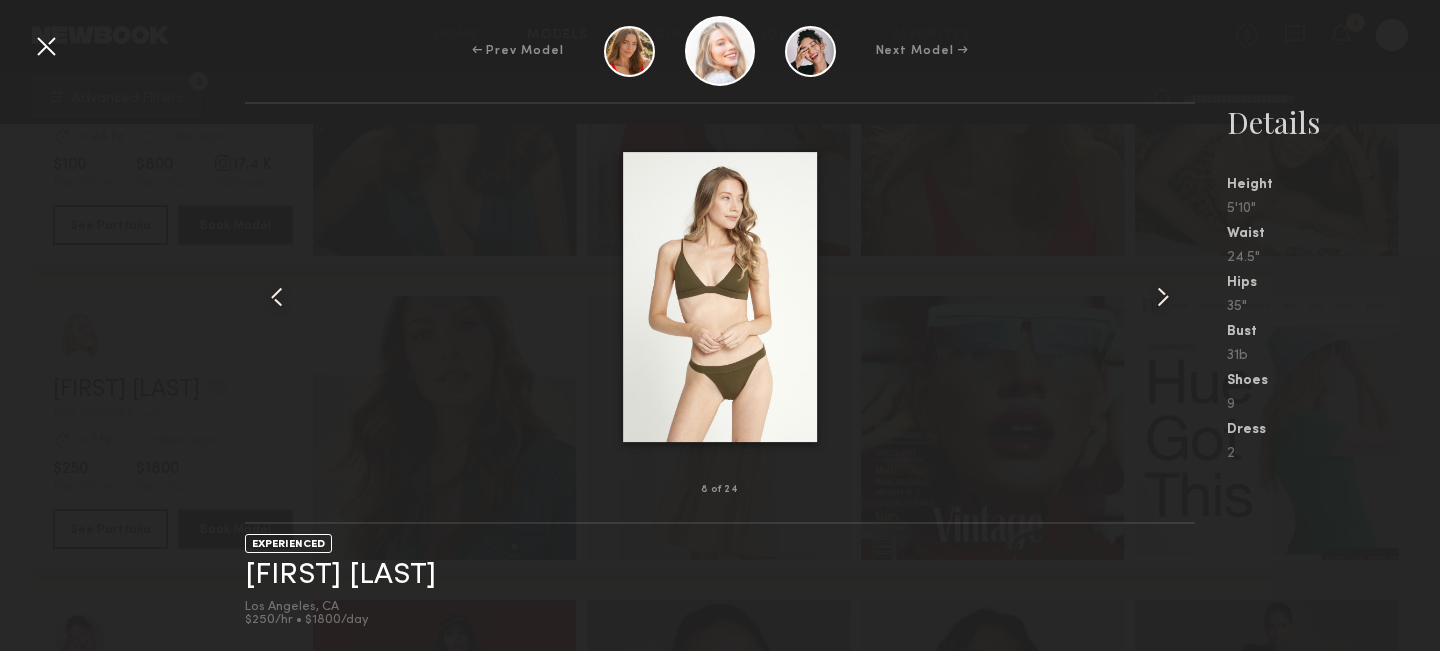 click at bounding box center (1163, 297) 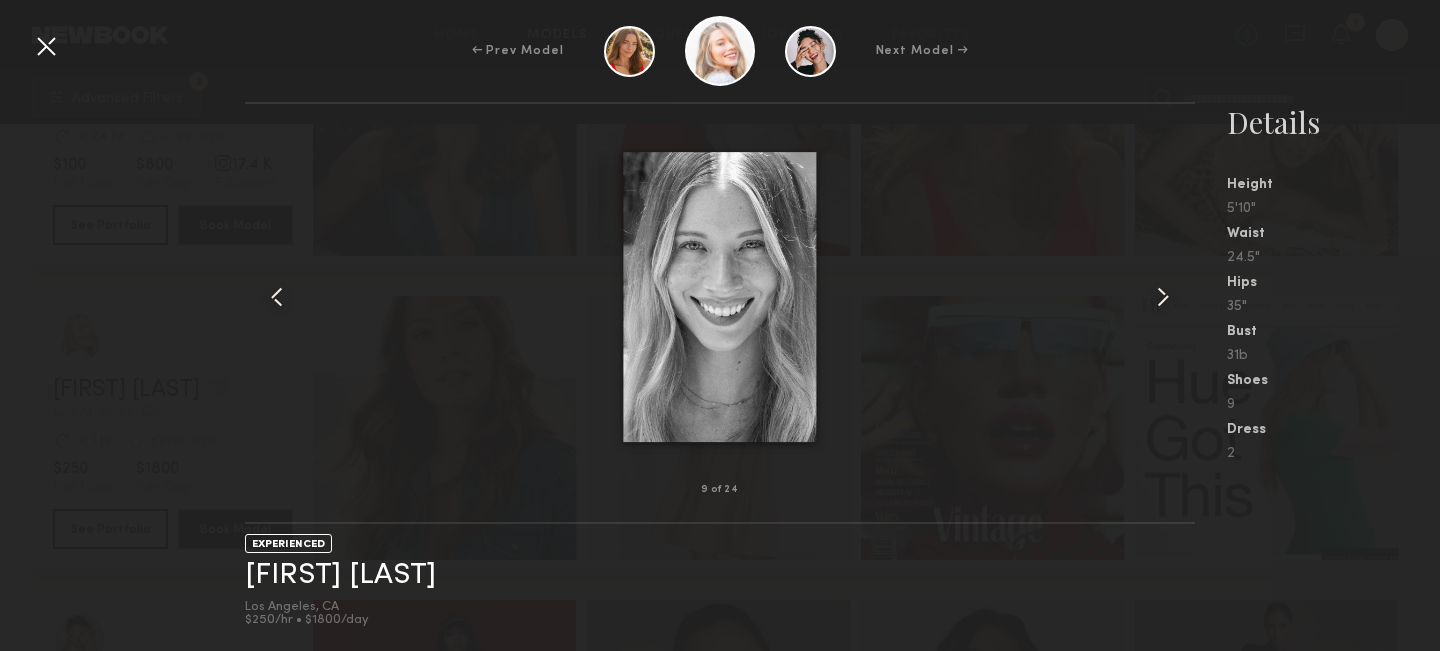 click at bounding box center [1163, 297] 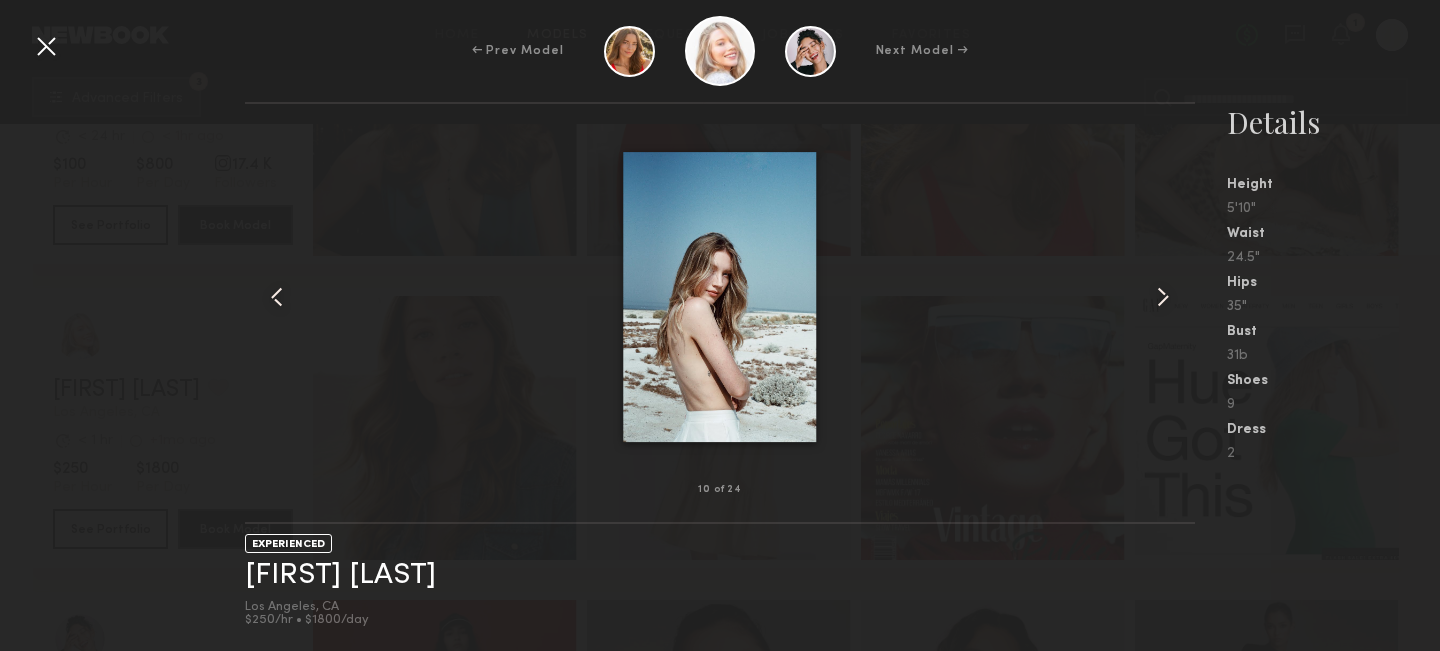 click at bounding box center (1163, 297) 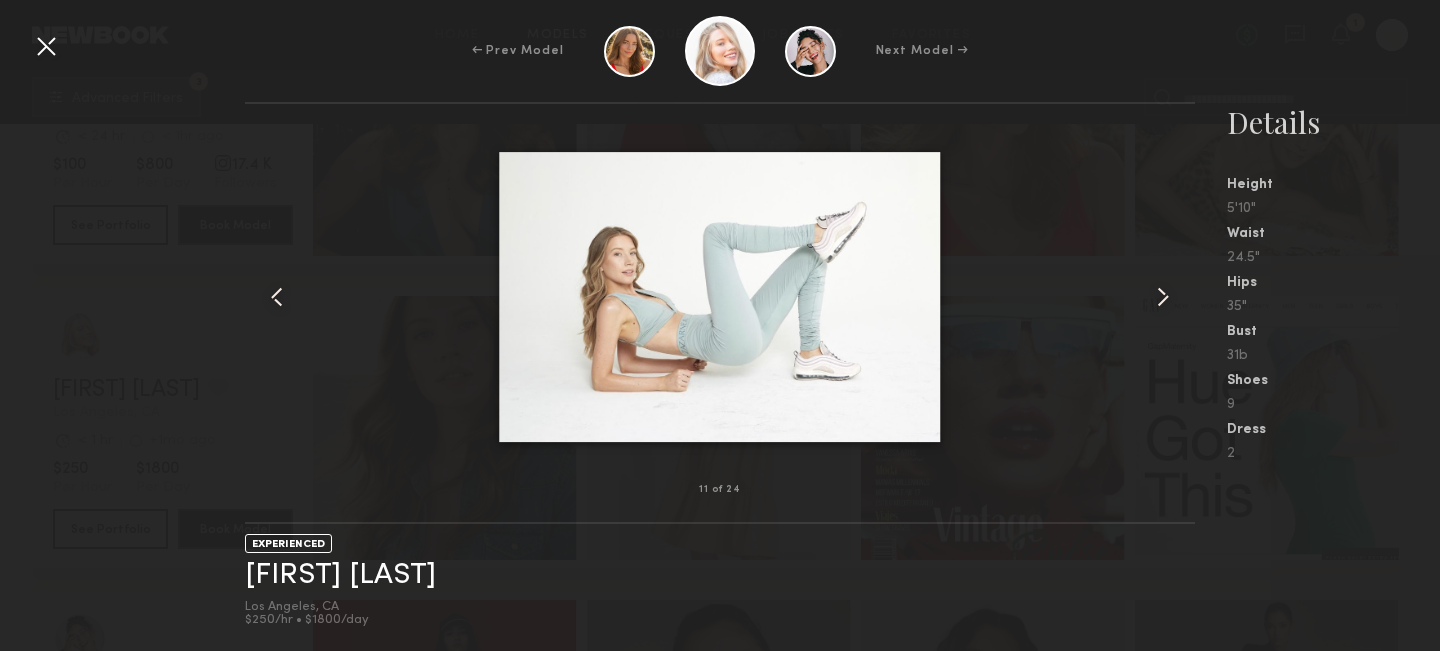 click at bounding box center [1163, 297] 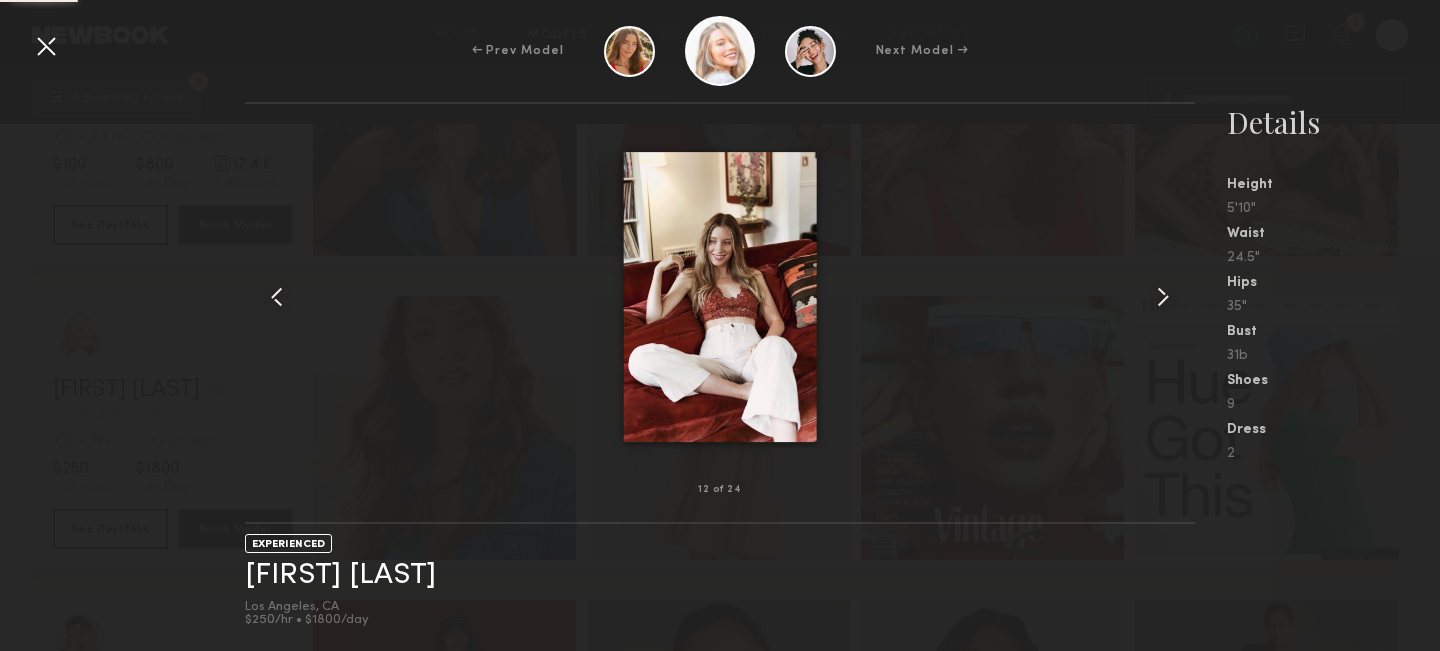 click at bounding box center [1163, 297] 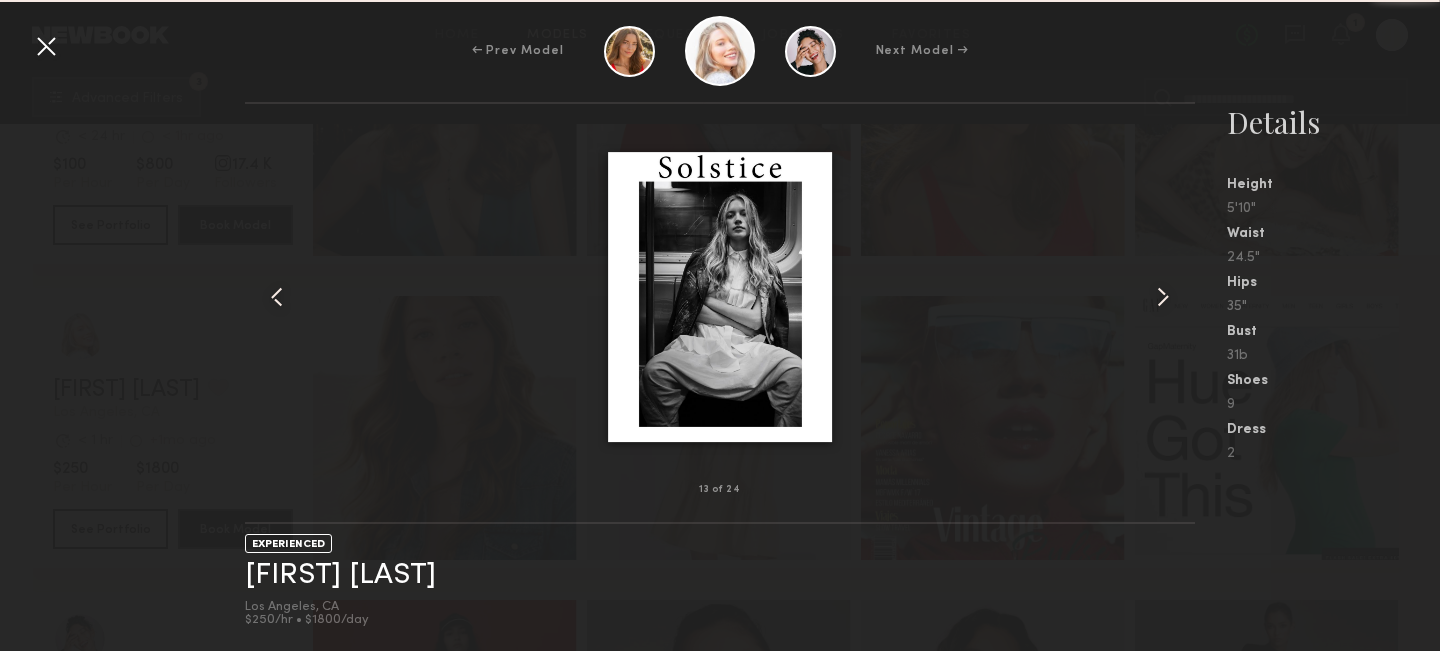 click at bounding box center [1163, 297] 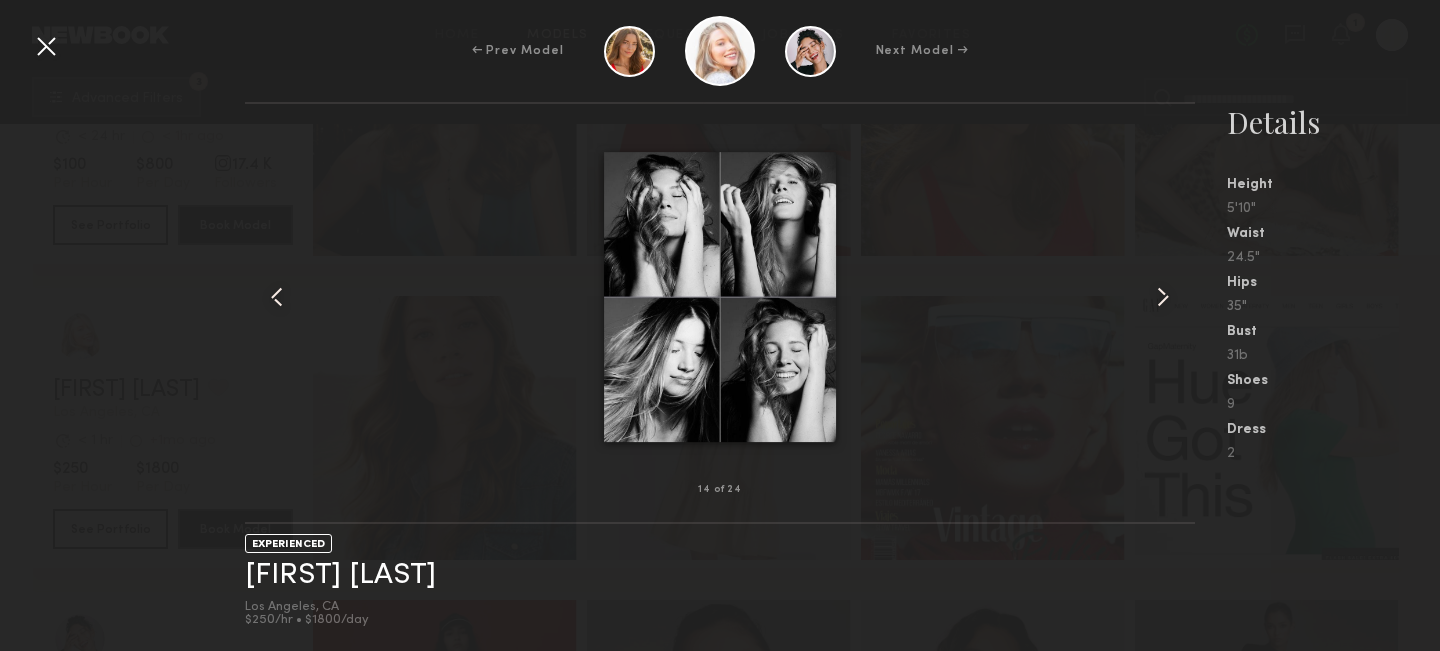 click at bounding box center (1163, 297) 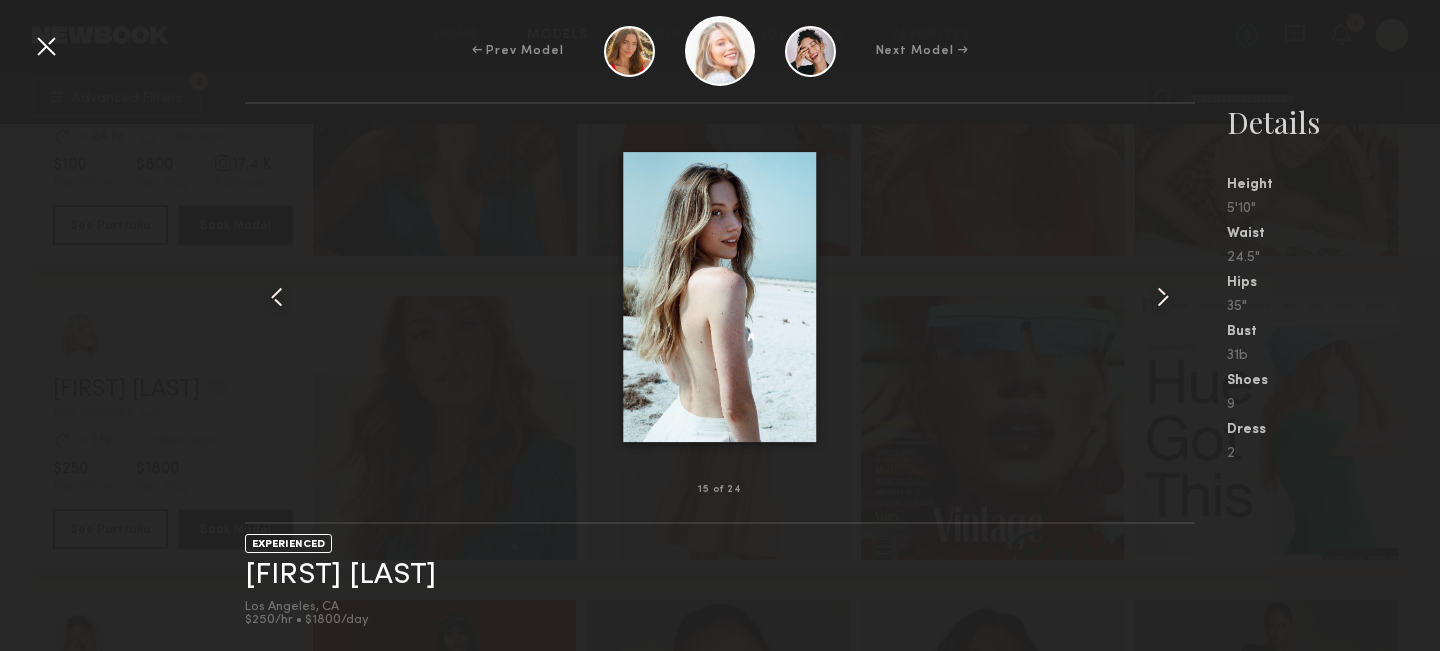 click at bounding box center [1163, 297] 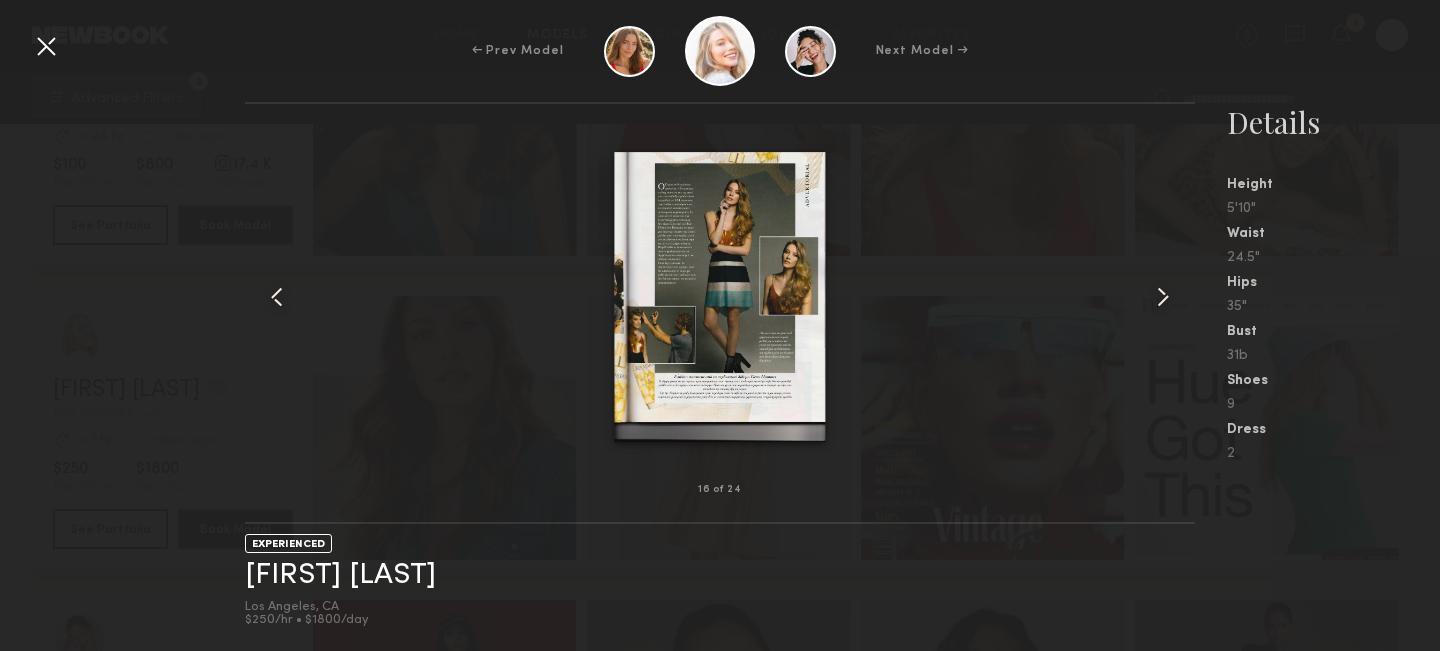 click at bounding box center [1163, 297] 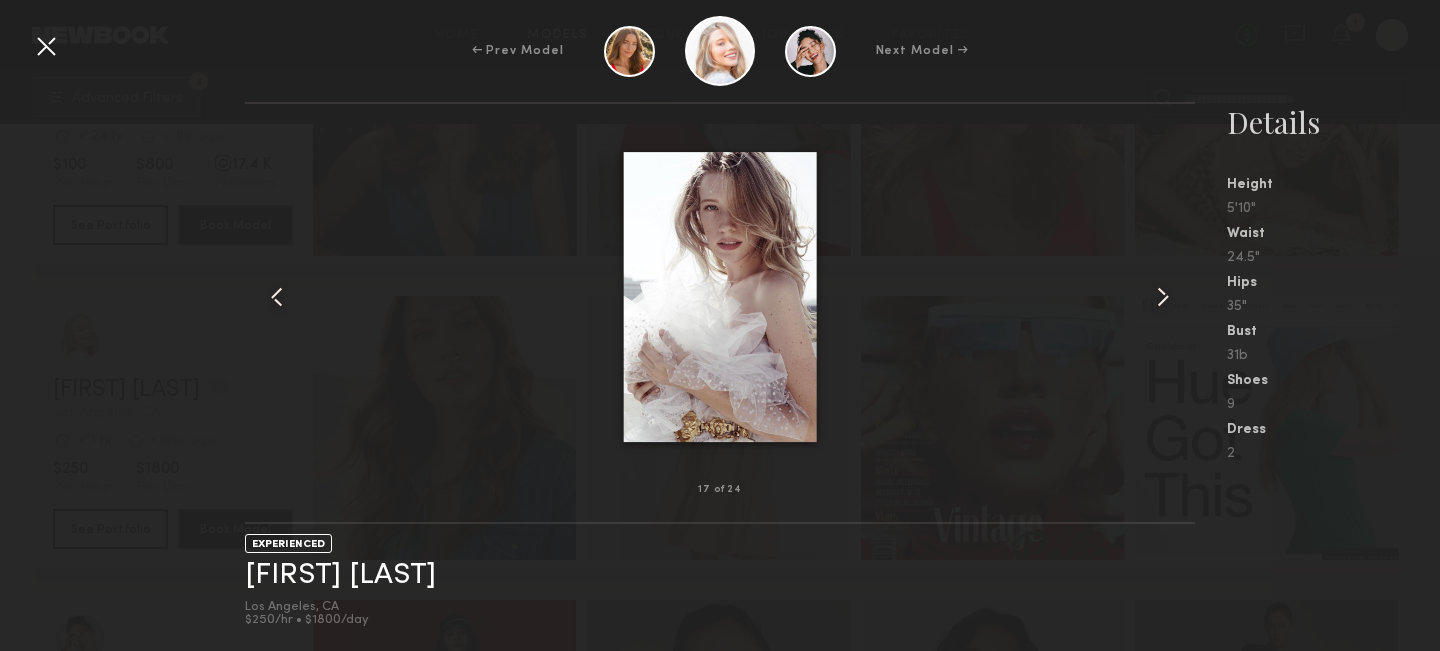 click at bounding box center (1163, 297) 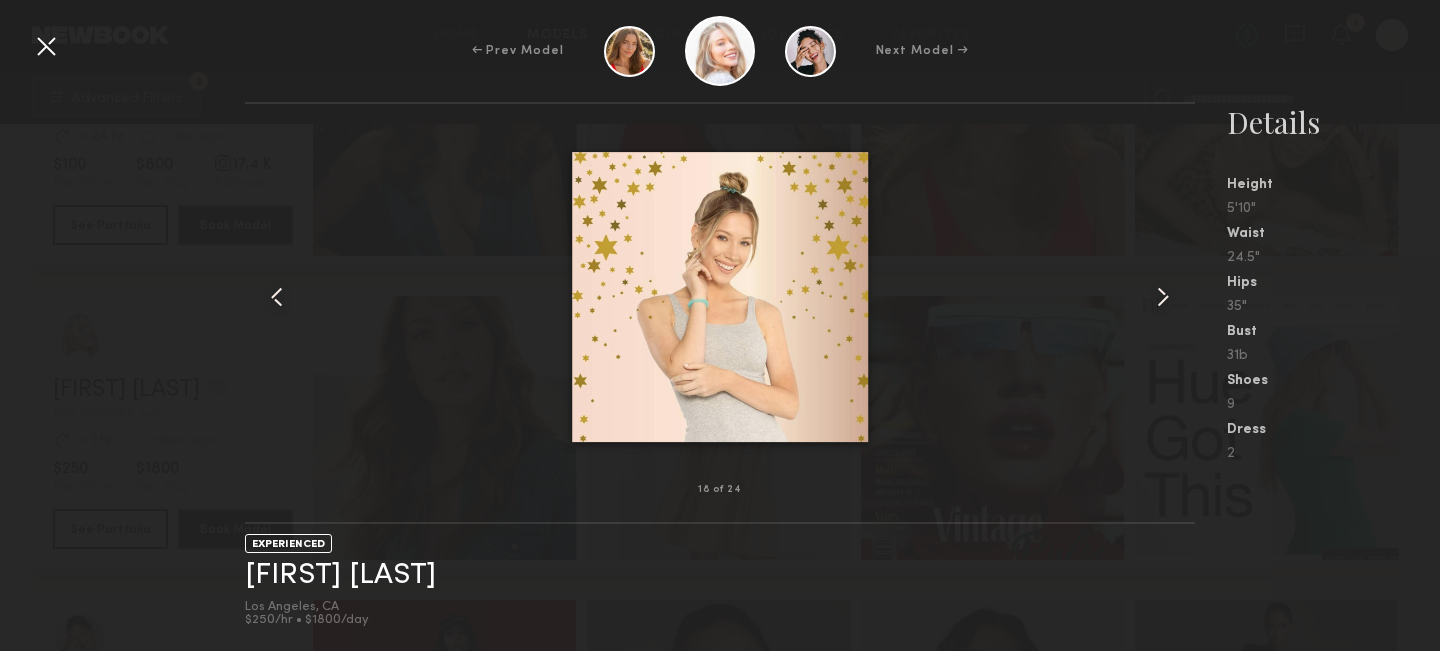 click at bounding box center [1163, 297] 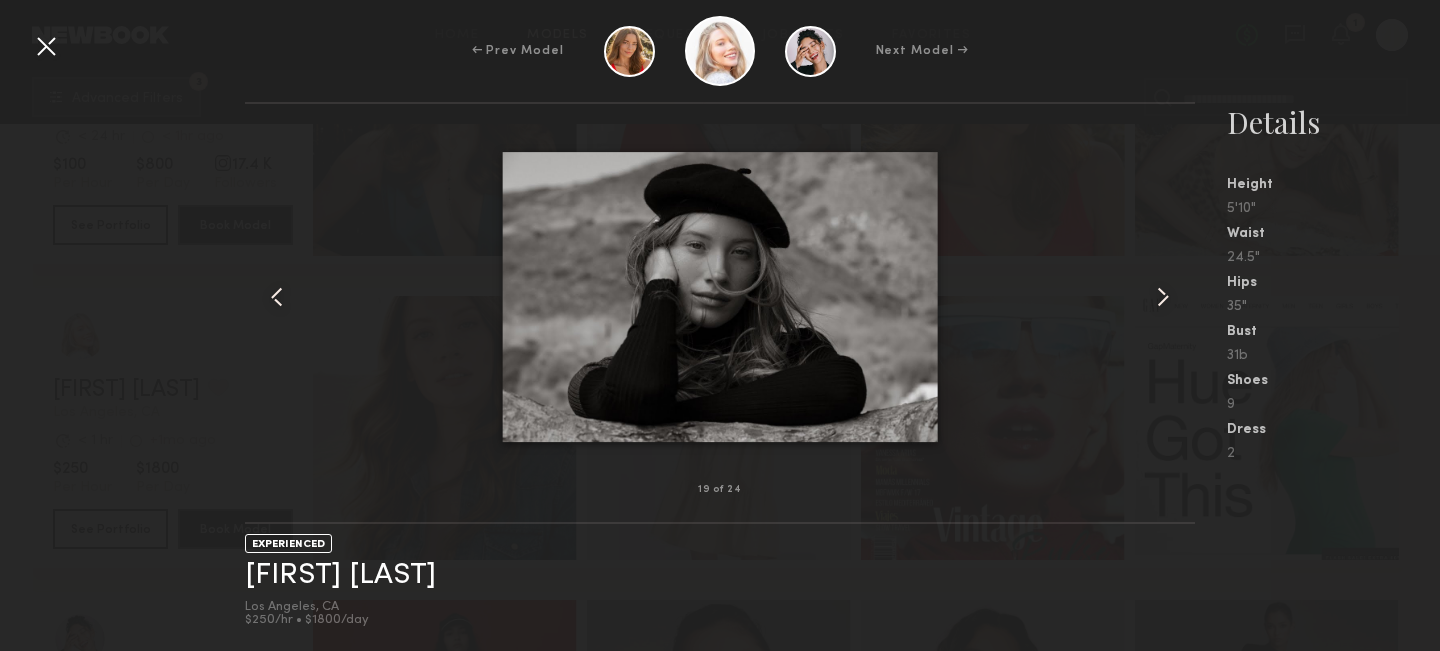 click at bounding box center (46, 46) 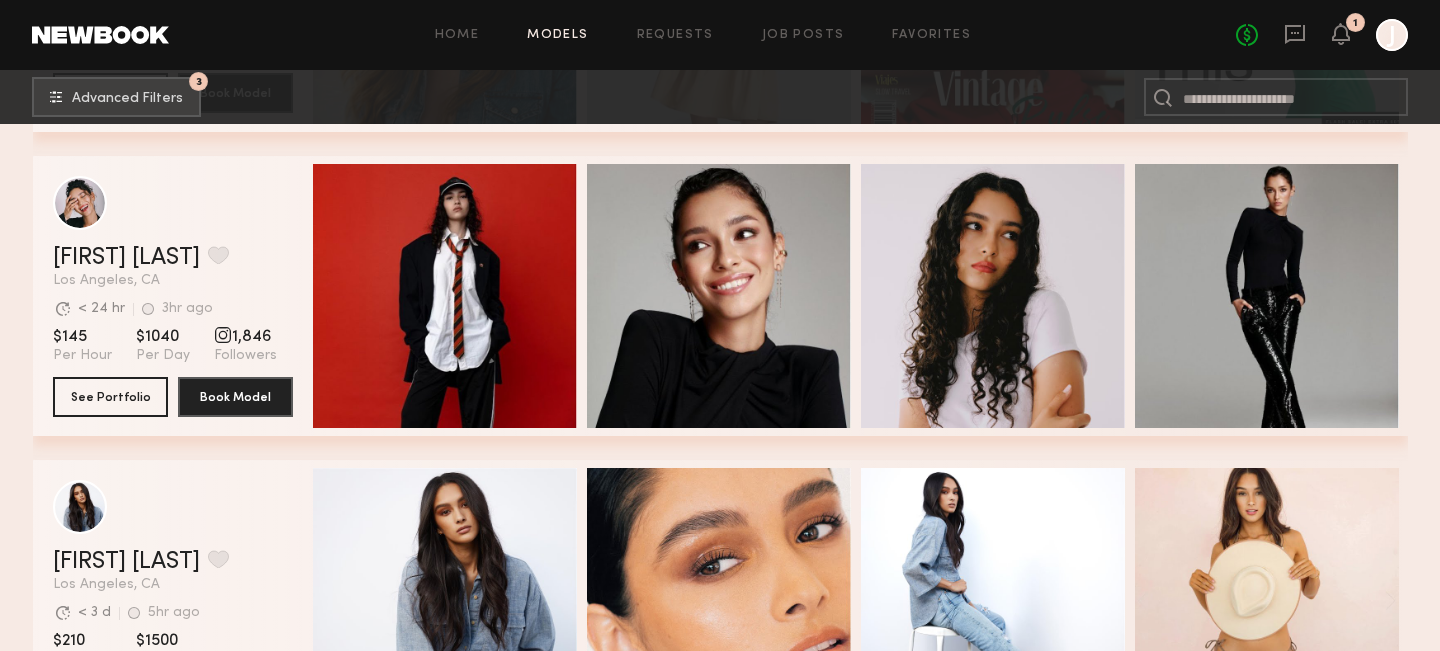 scroll, scrollTop: 10646, scrollLeft: 0, axis: vertical 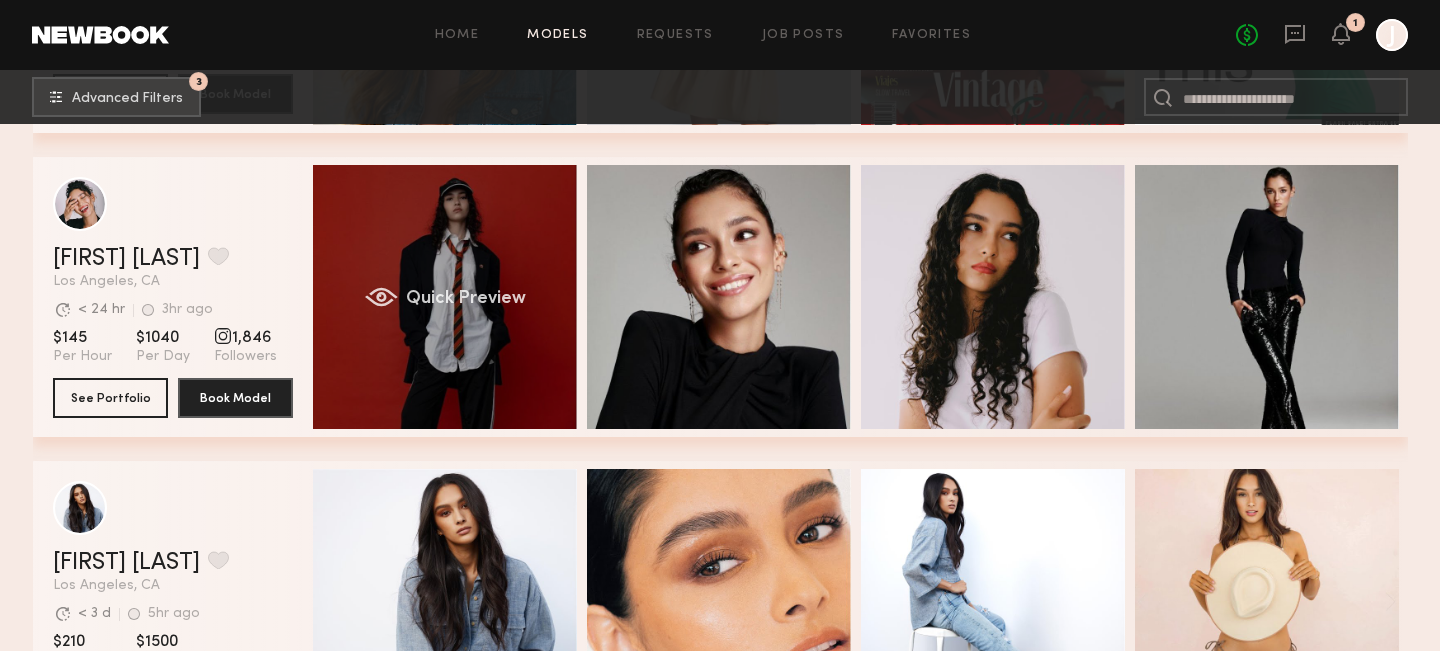 click on "Quick Preview" 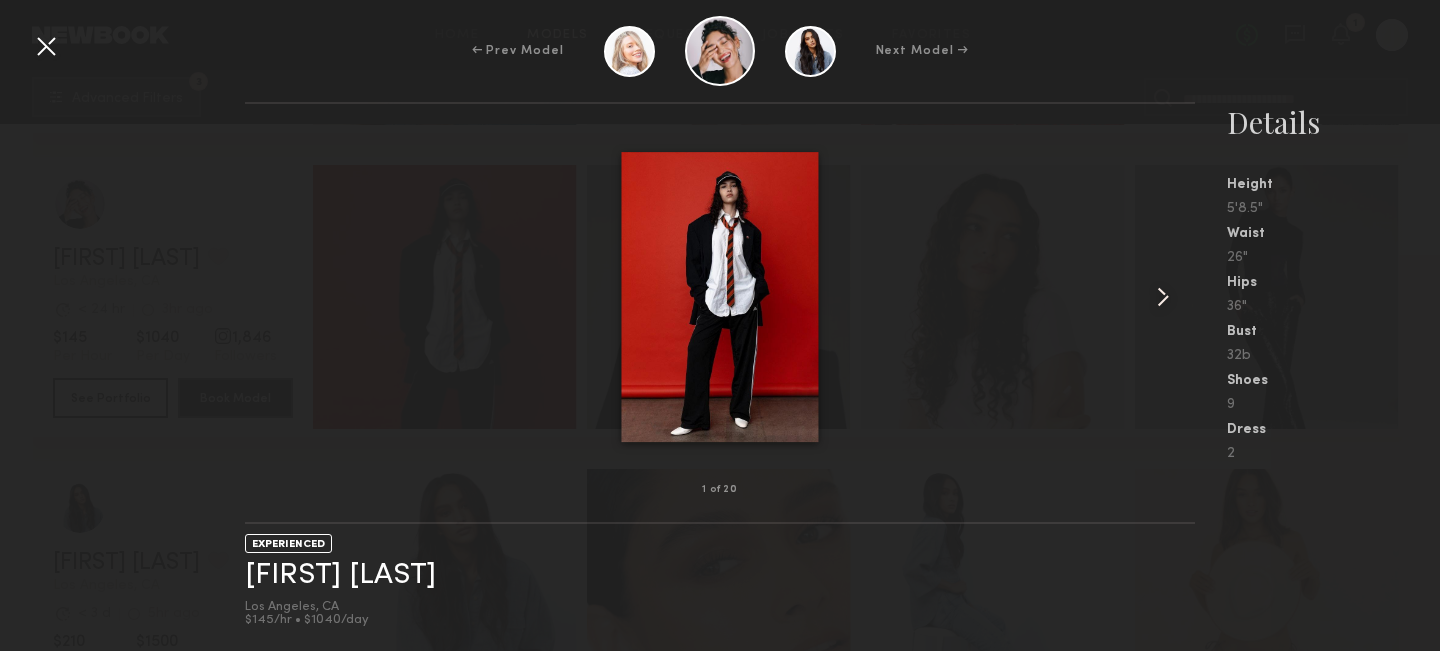 click at bounding box center [1163, 297] 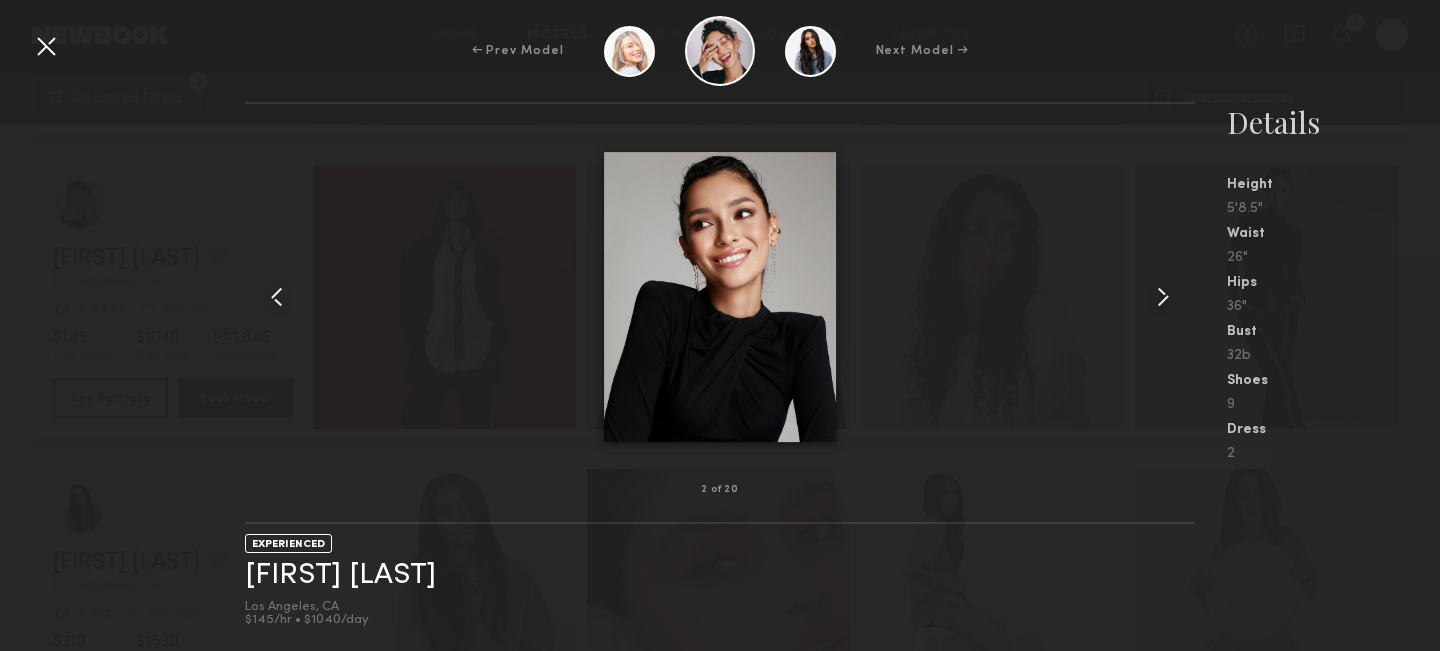 click at bounding box center (1163, 297) 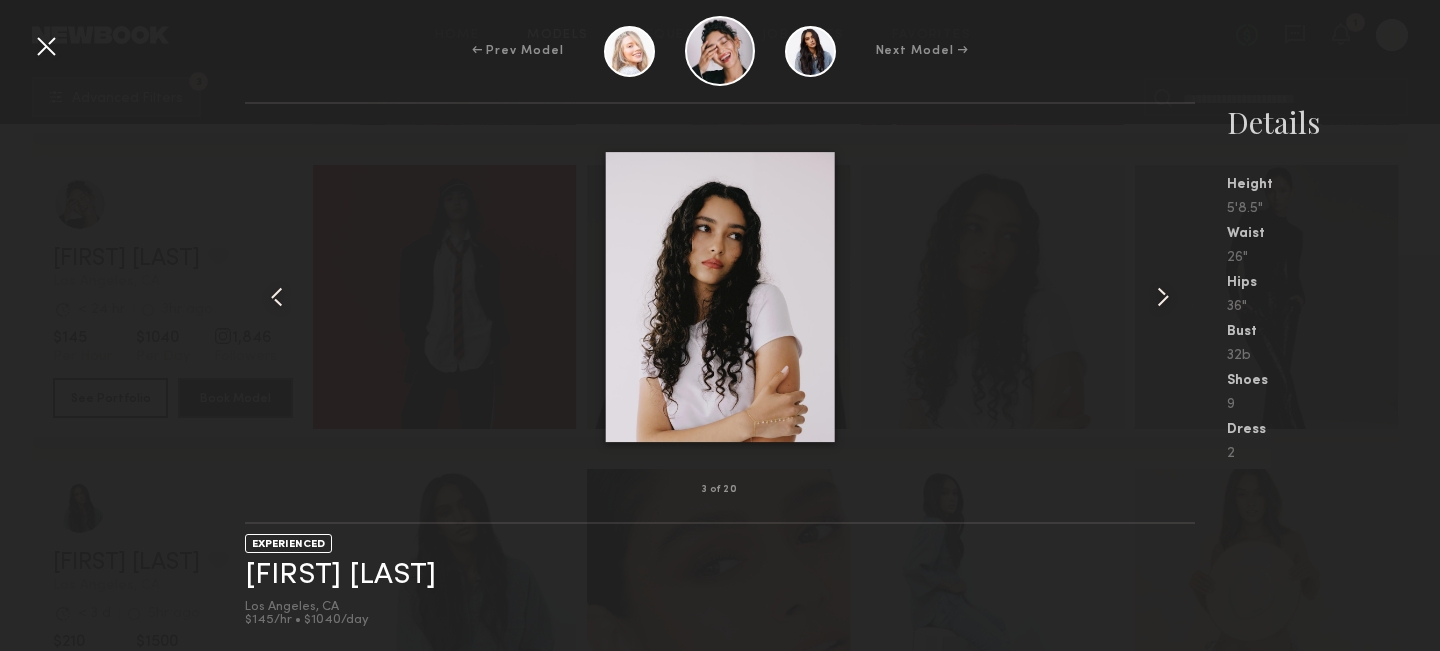click at bounding box center (1163, 297) 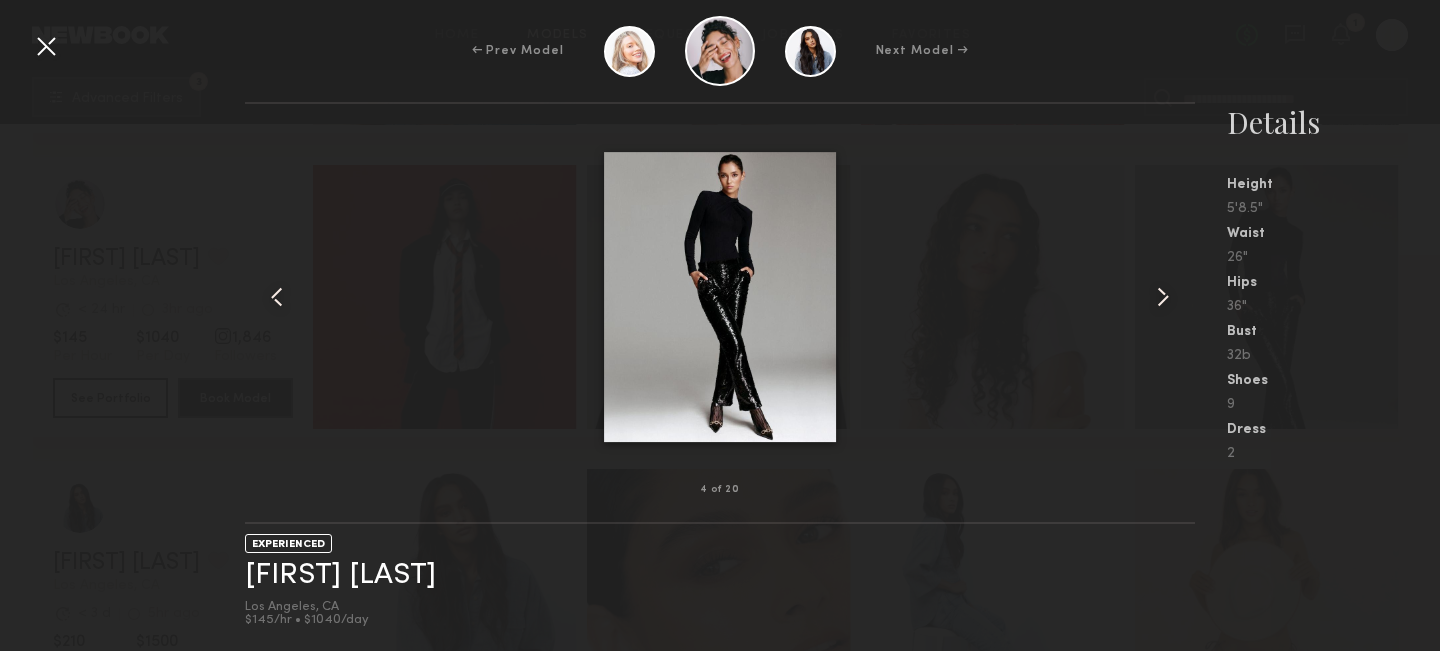 click at bounding box center (1163, 297) 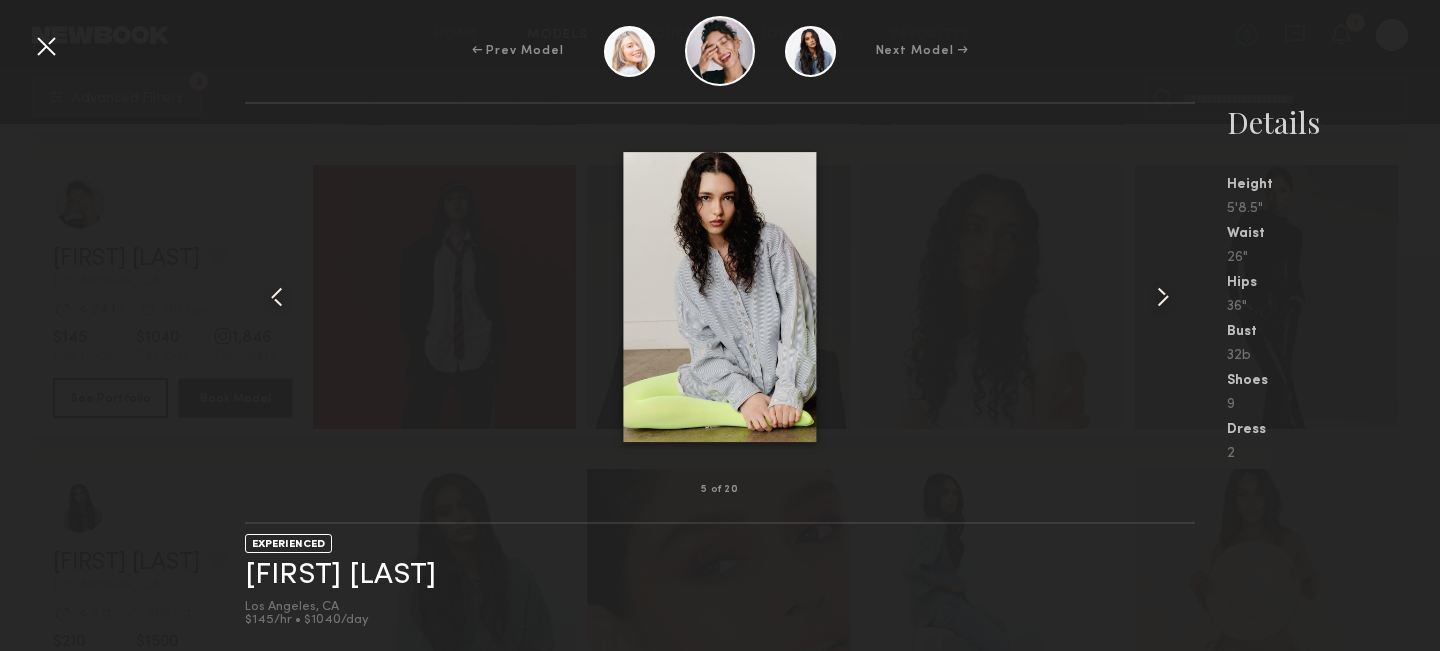click at bounding box center [1163, 297] 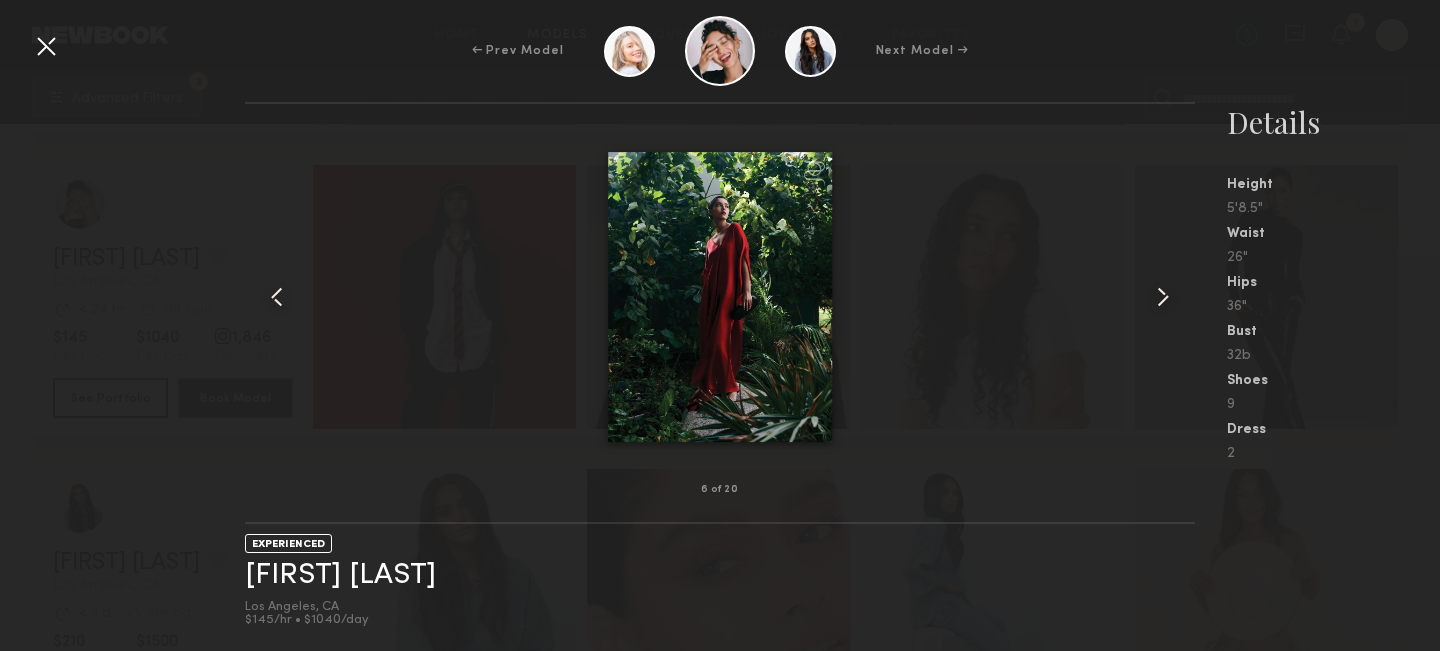 click at bounding box center (1163, 297) 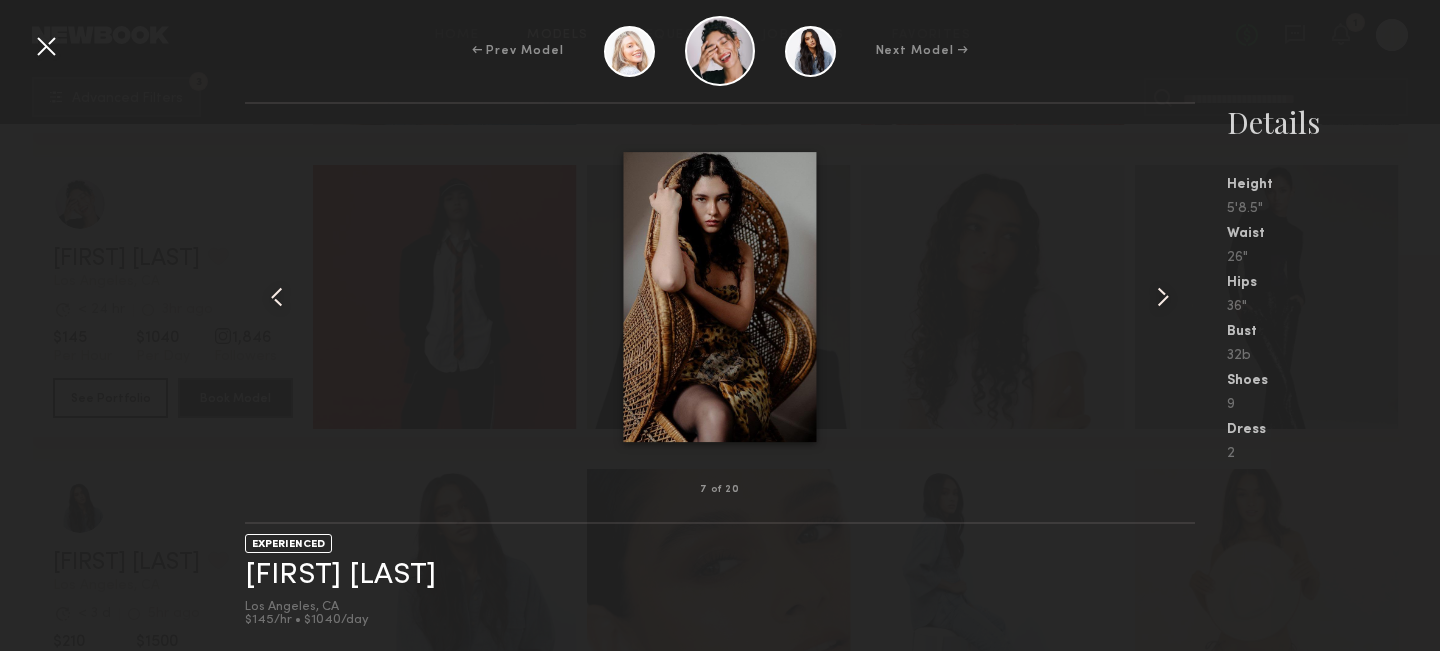 click at bounding box center (1163, 297) 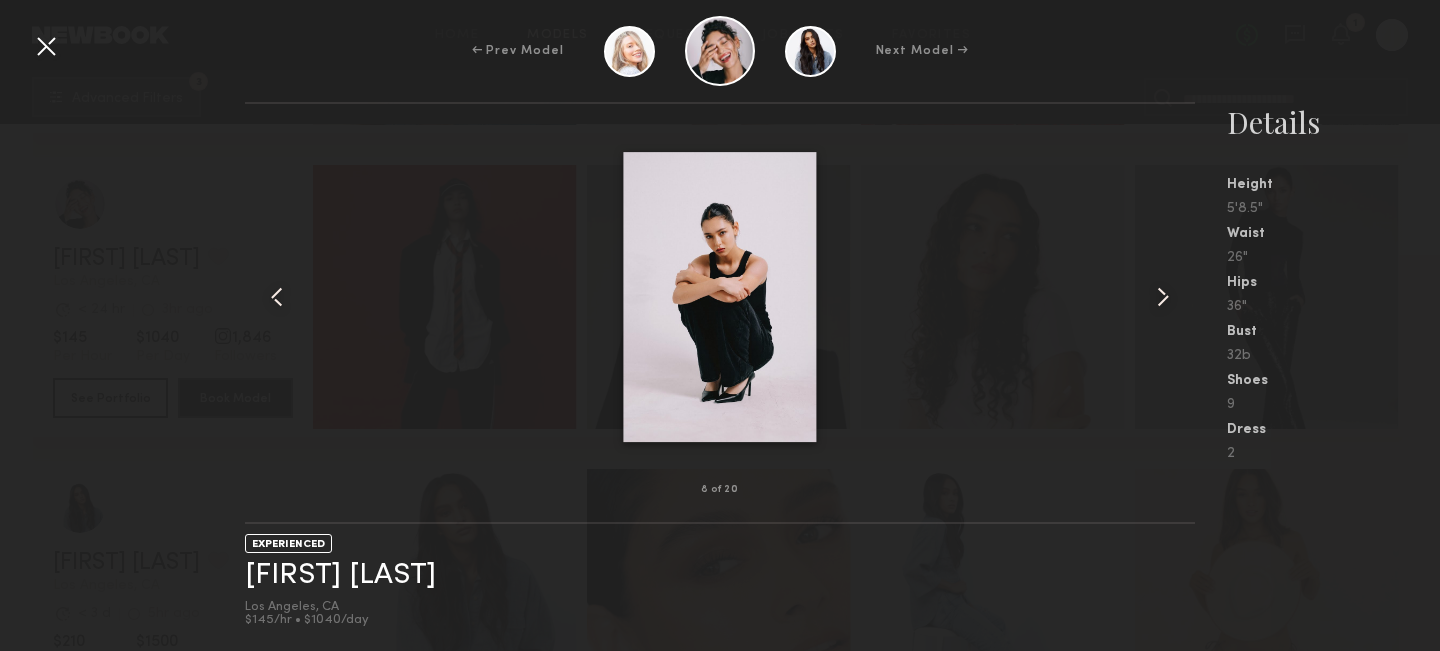 click at bounding box center (46, 46) 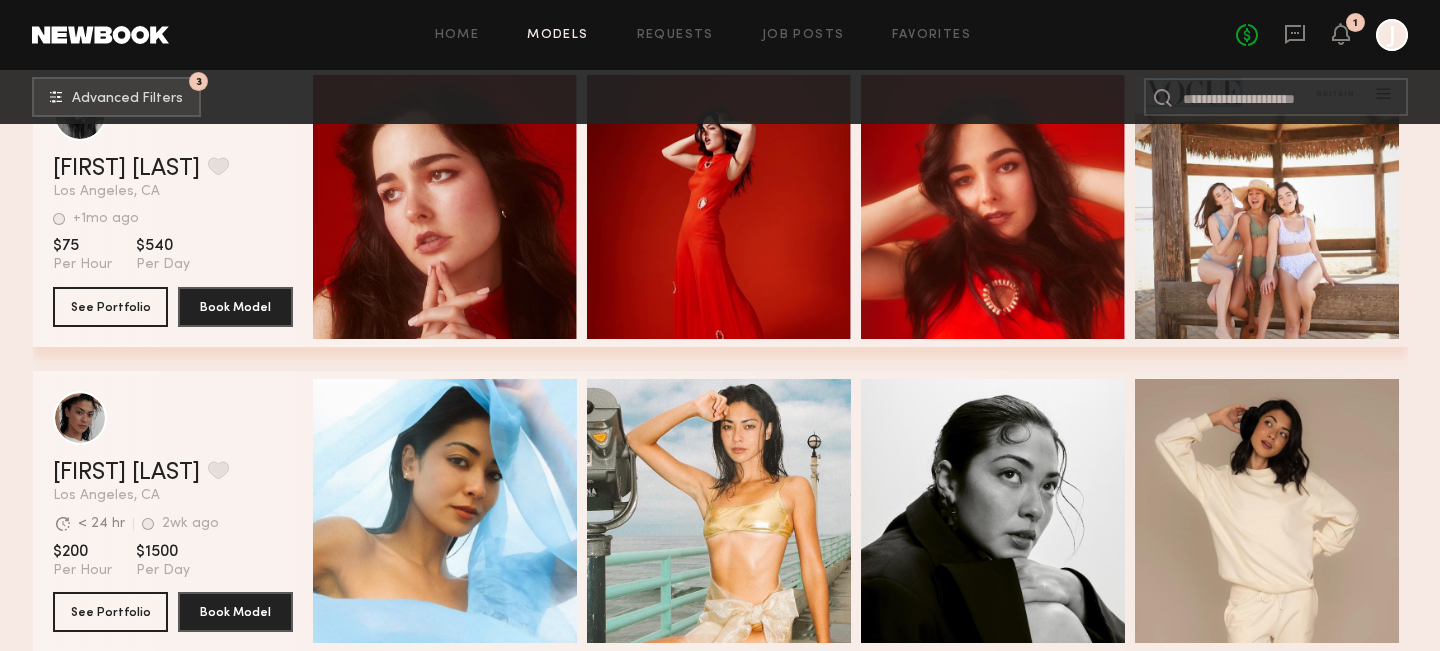 scroll, scrollTop: 12563, scrollLeft: 0, axis: vertical 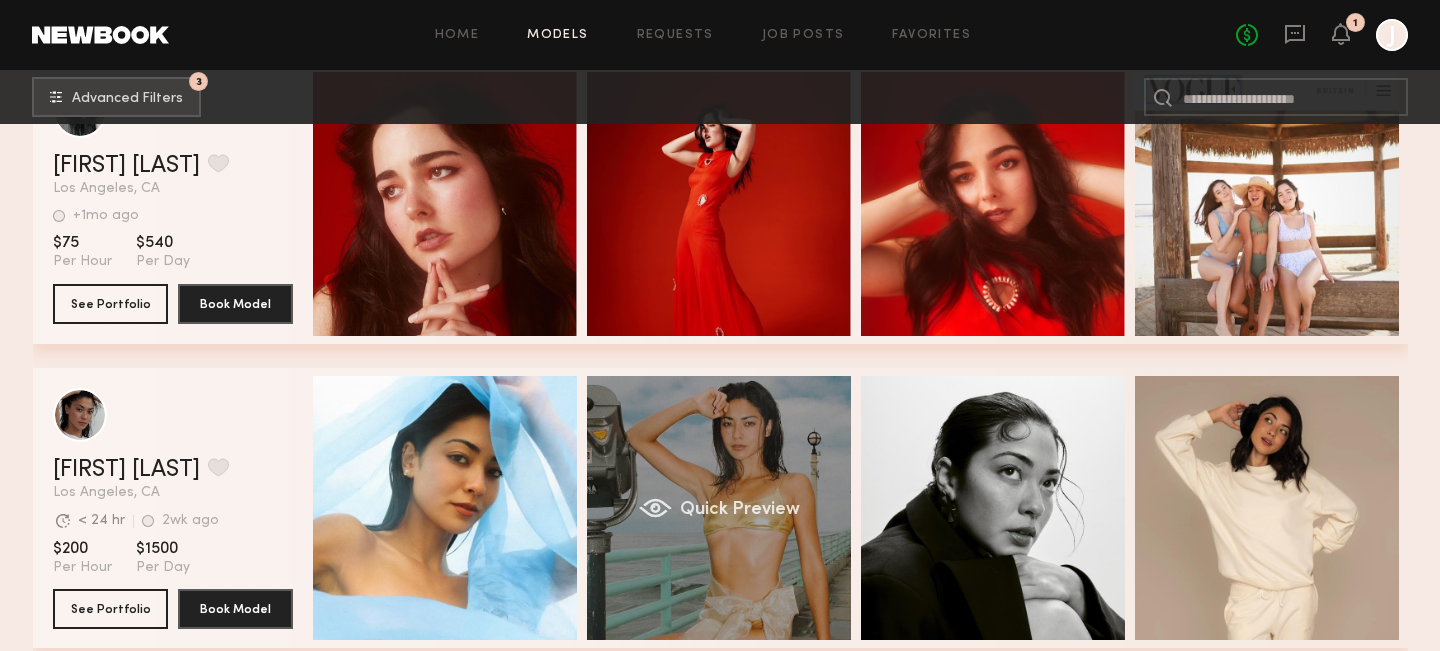 click on "Quick Preview" 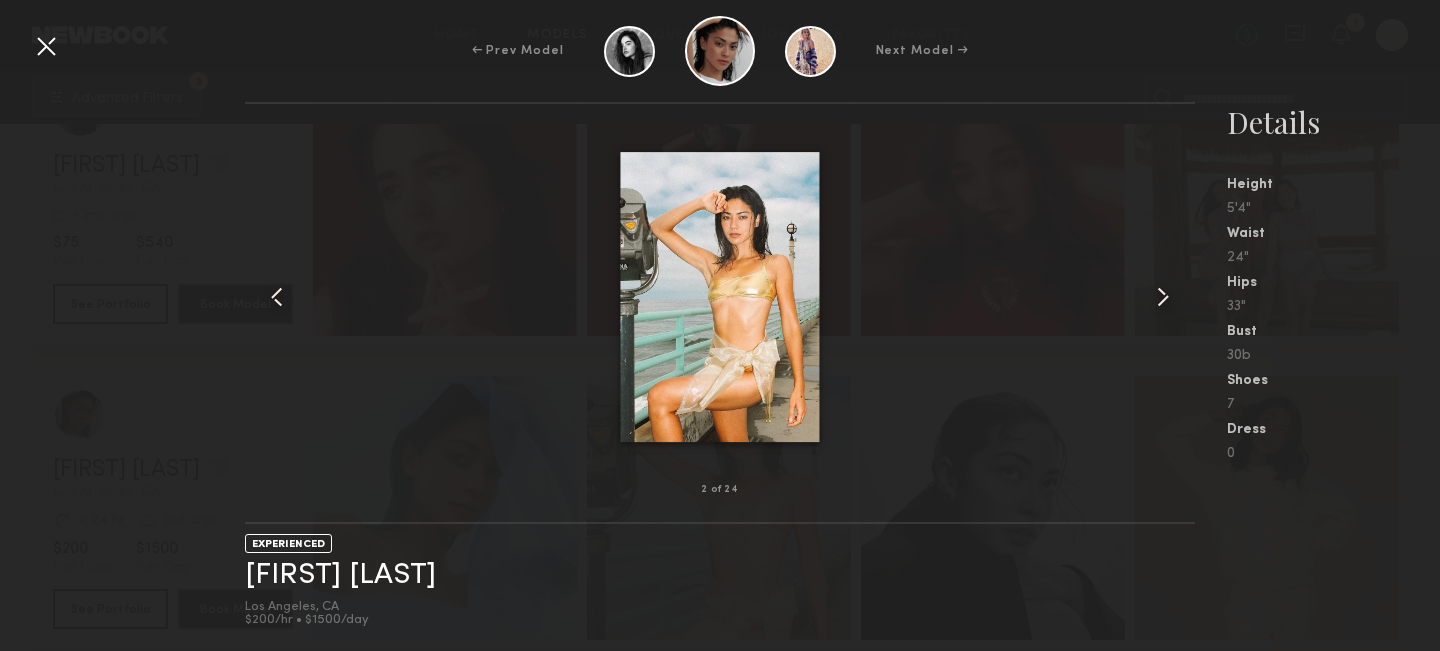 click at bounding box center [1163, 297] 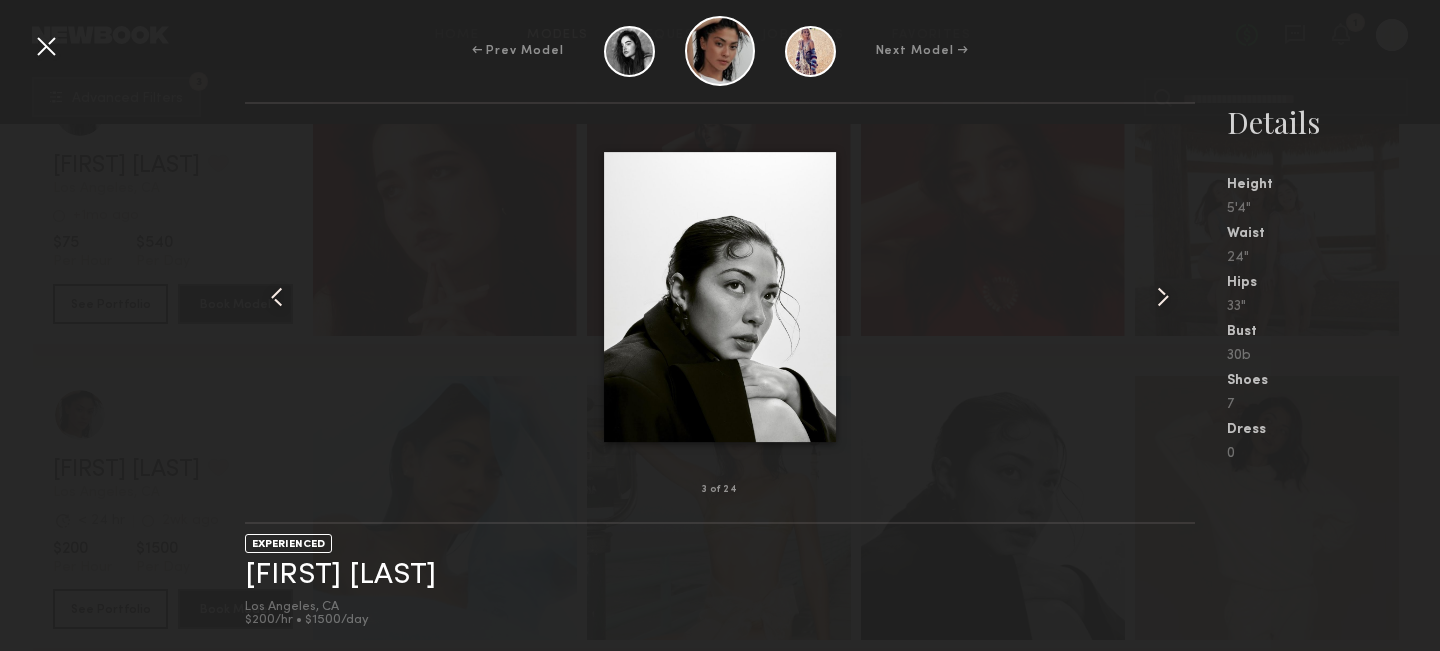 click at bounding box center [1163, 297] 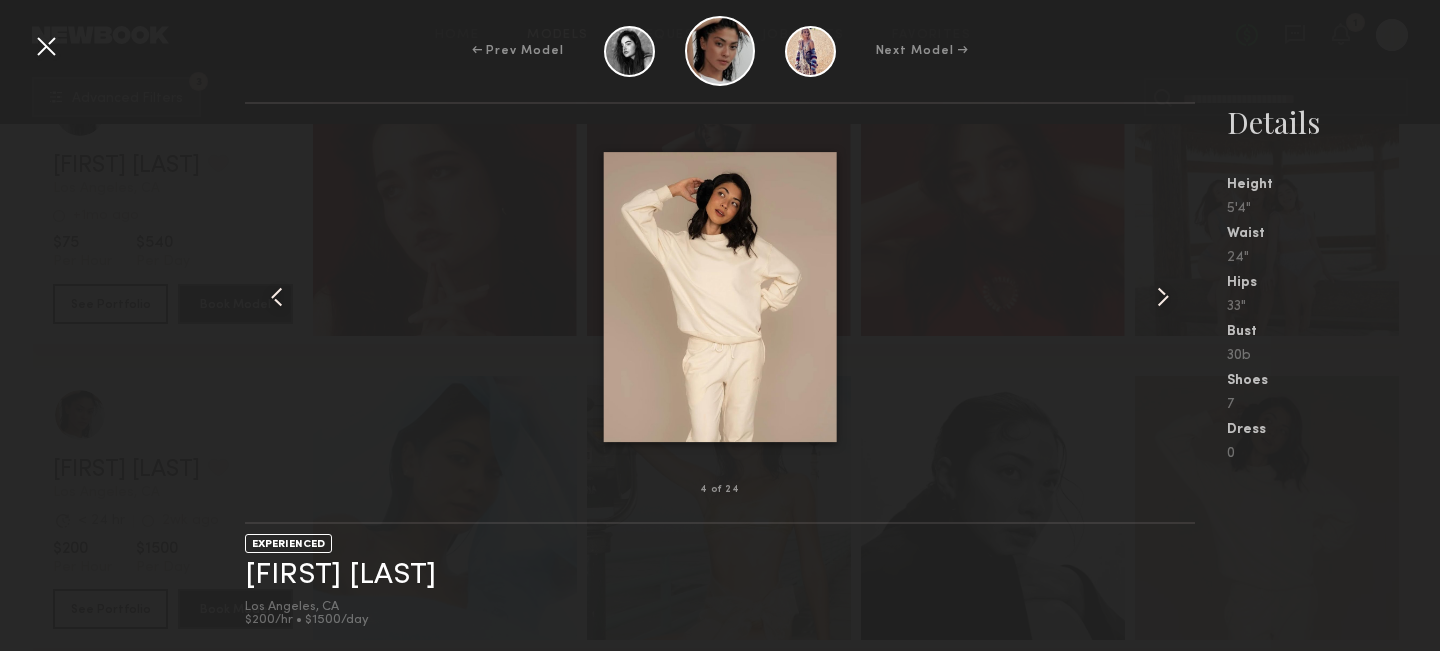 click at bounding box center (1163, 297) 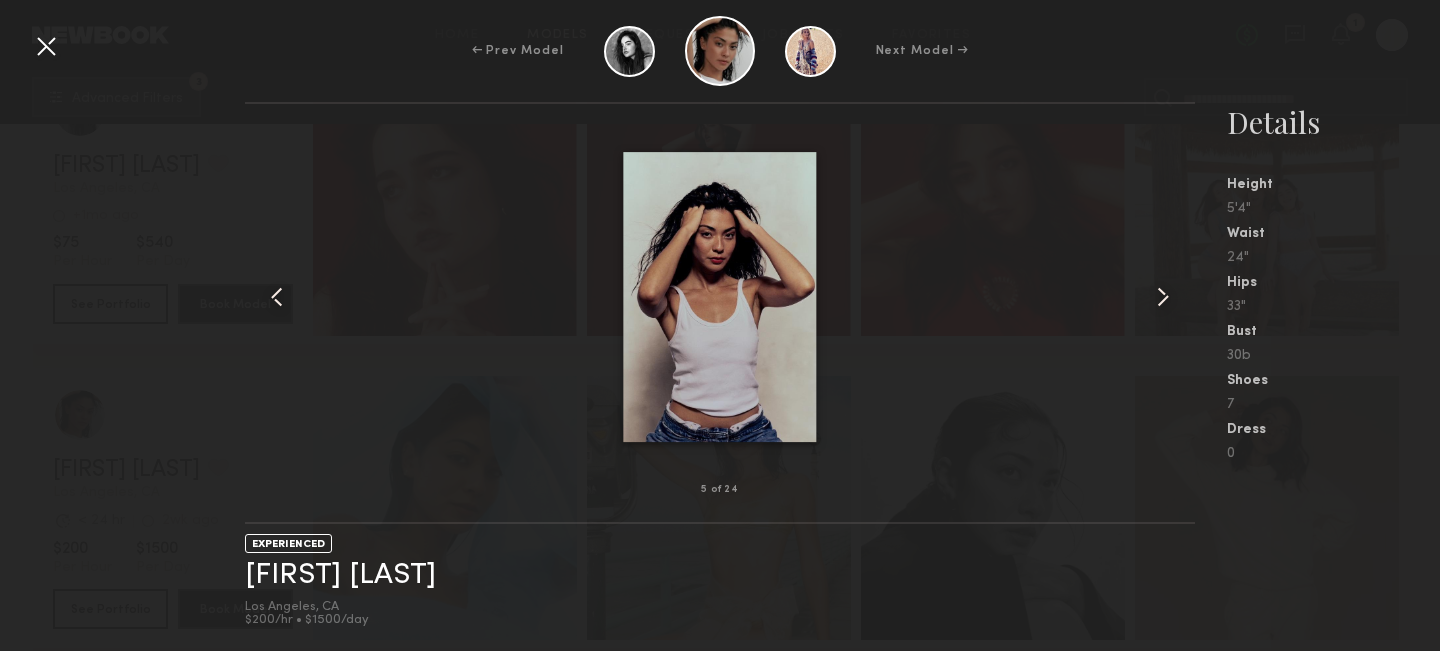 click at bounding box center (1163, 297) 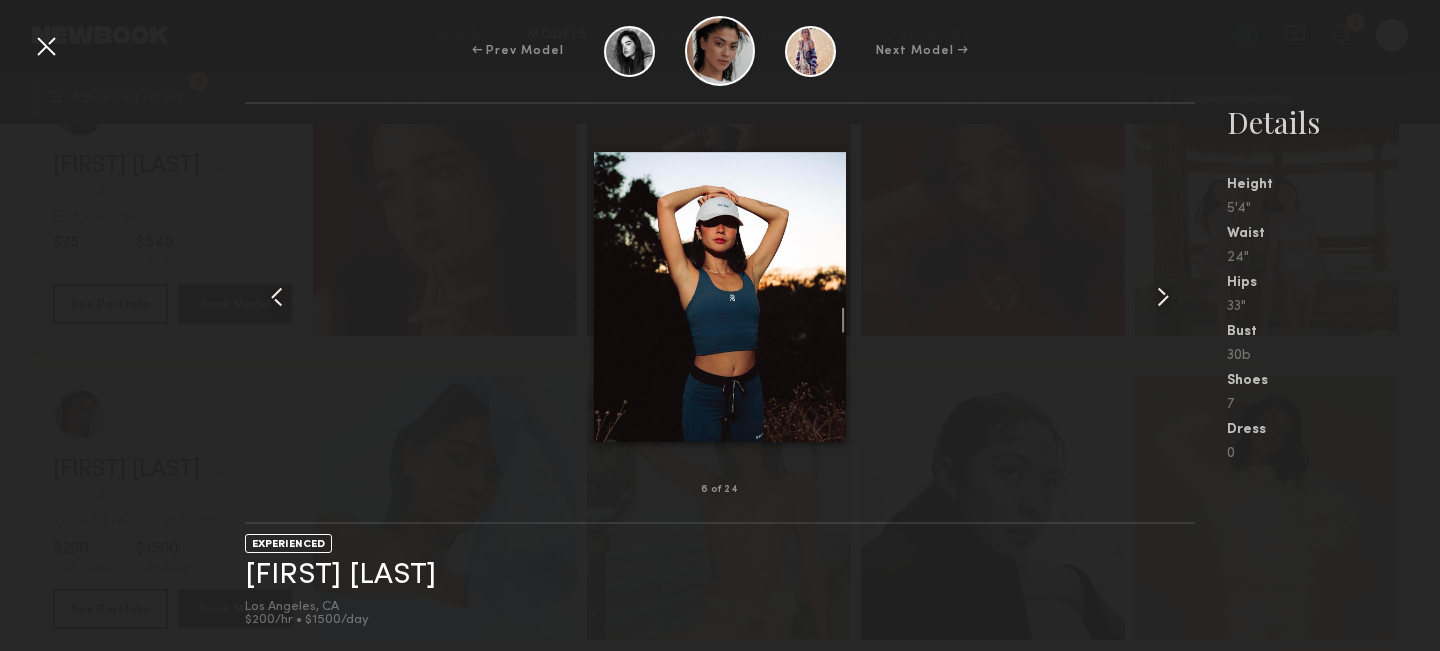 click at bounding box center [1163, 297] 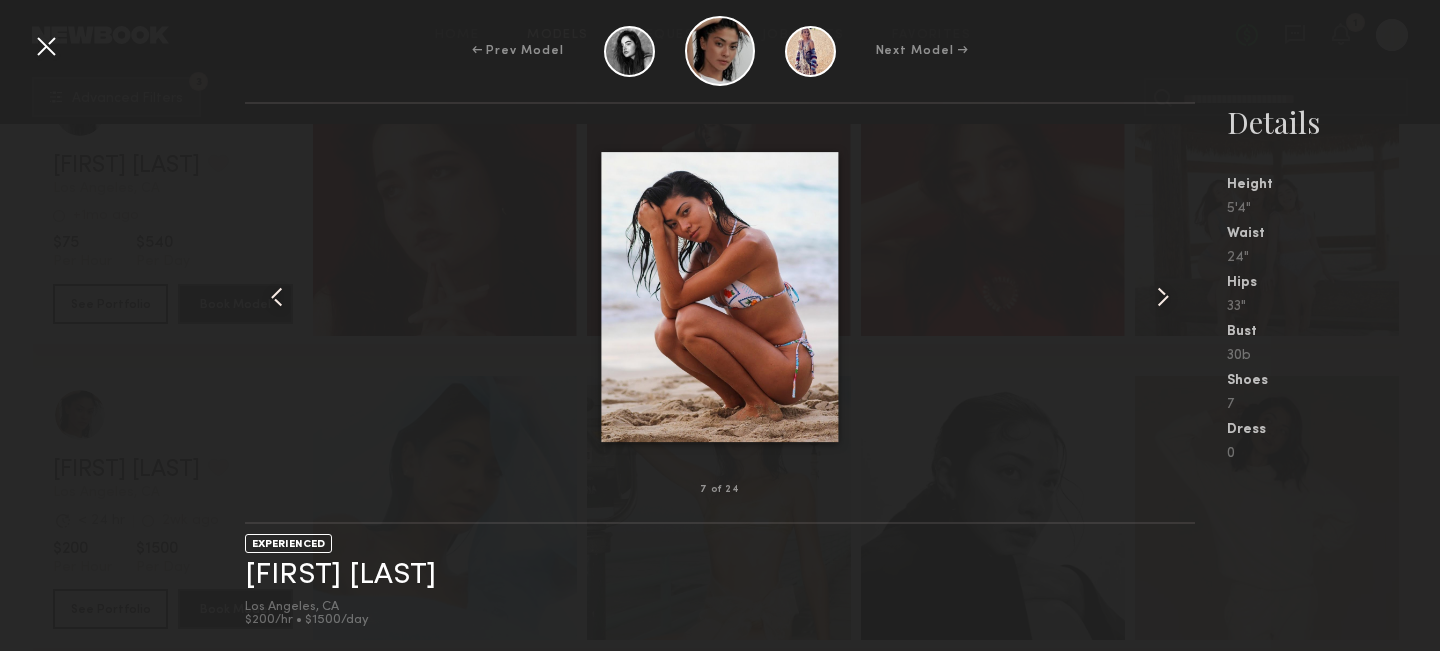 click at bounding box center (1163, 297) 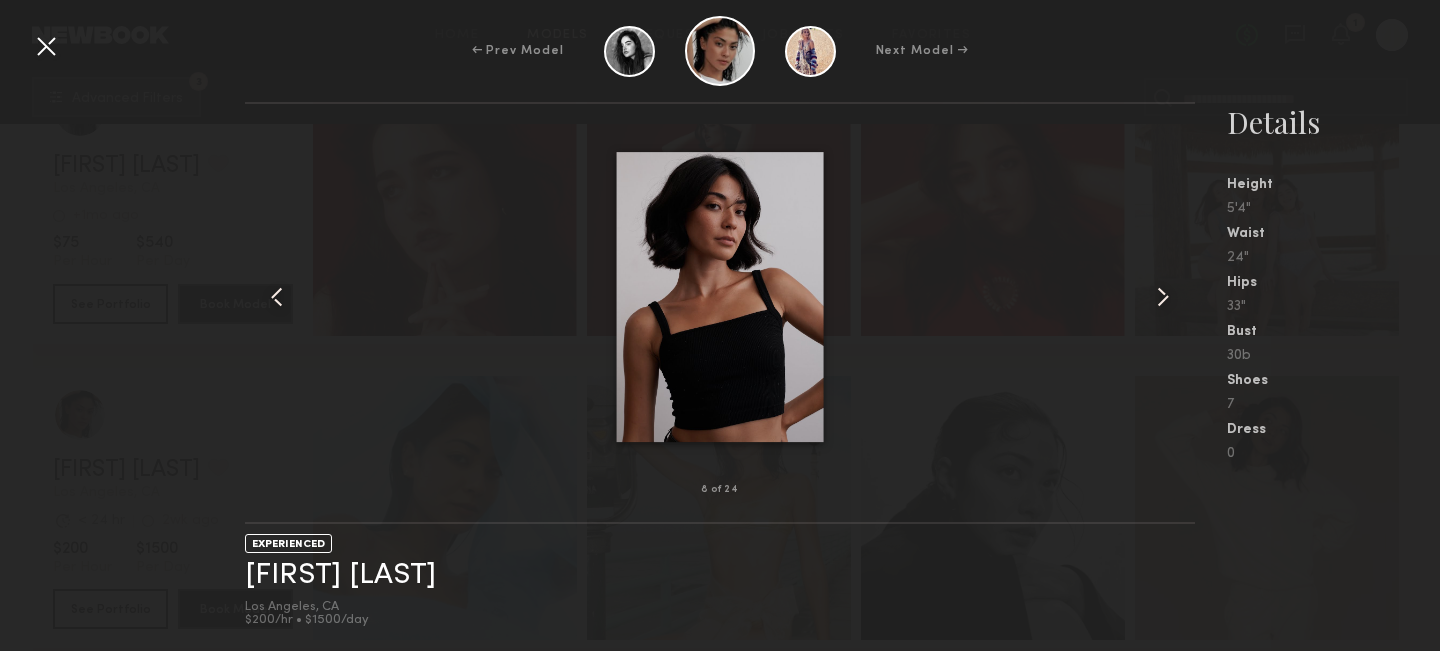 click at bounding box center [1163, 297] 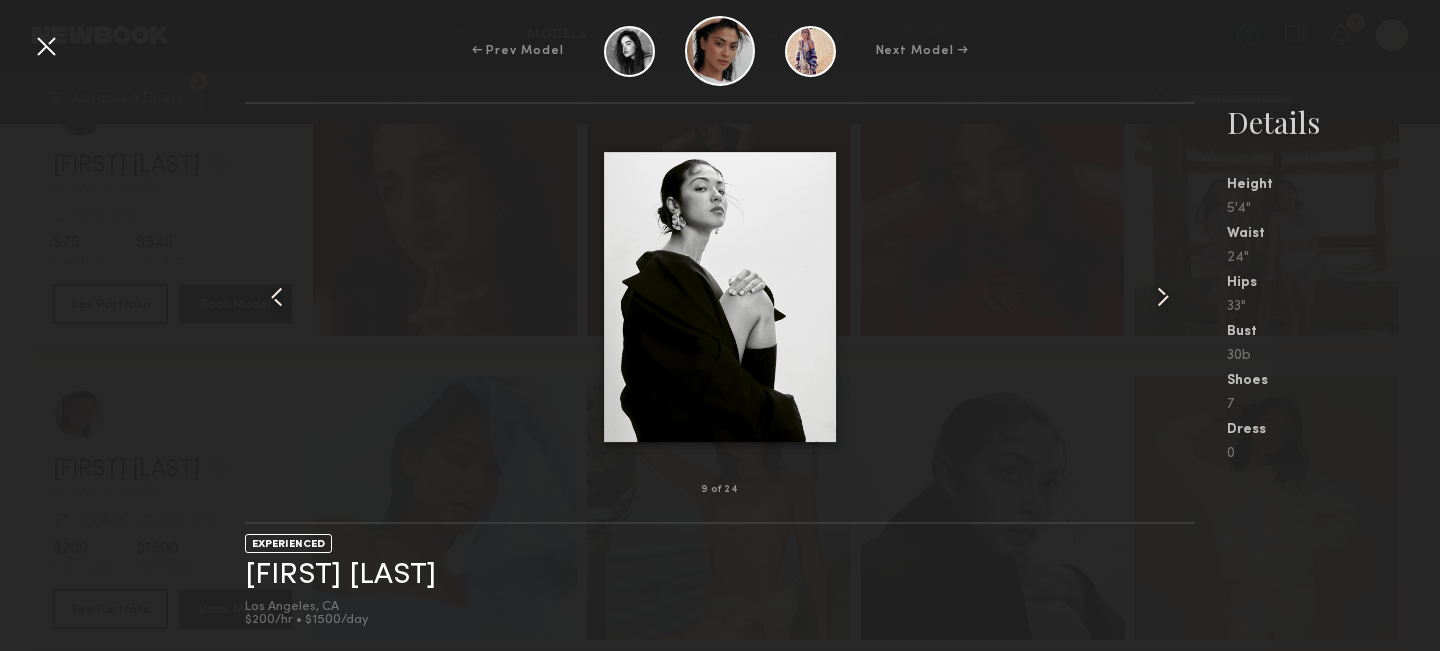 click at bounding box center (1163, 297) 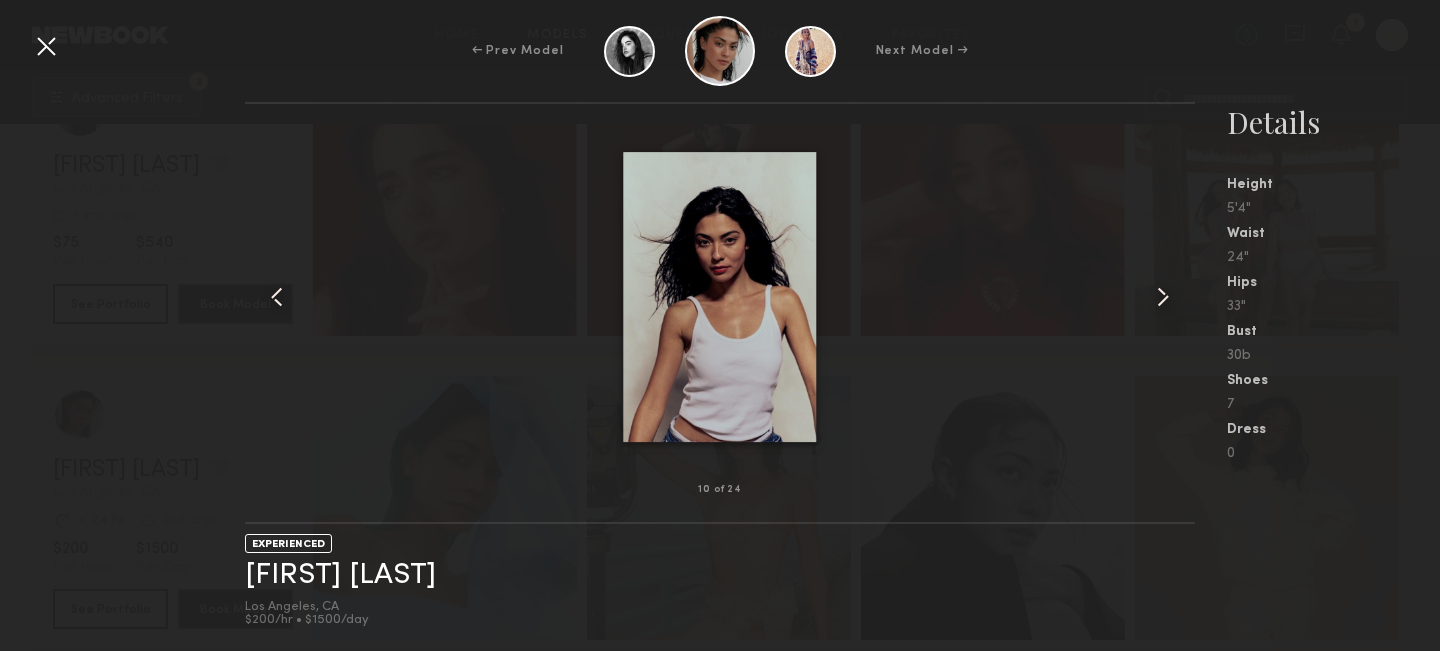 click at bounding box center [1163, 297] 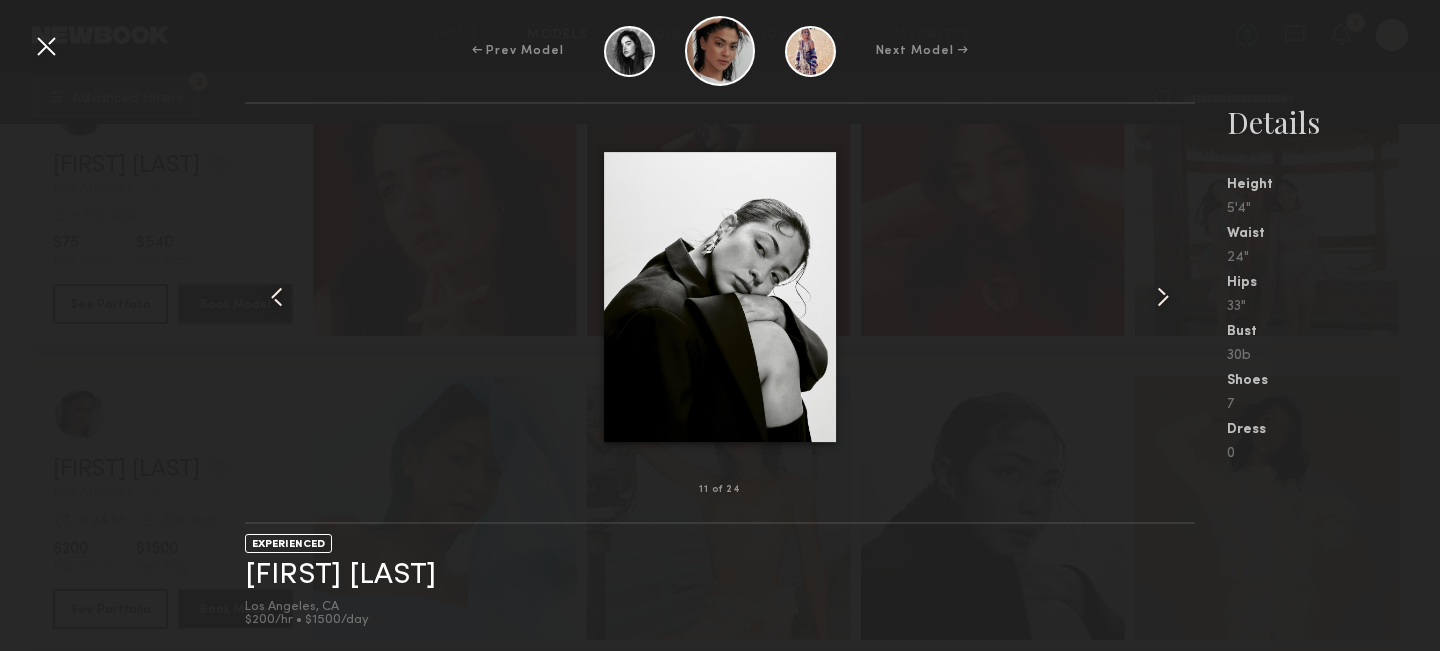 click at bounding box center [1163, 297] 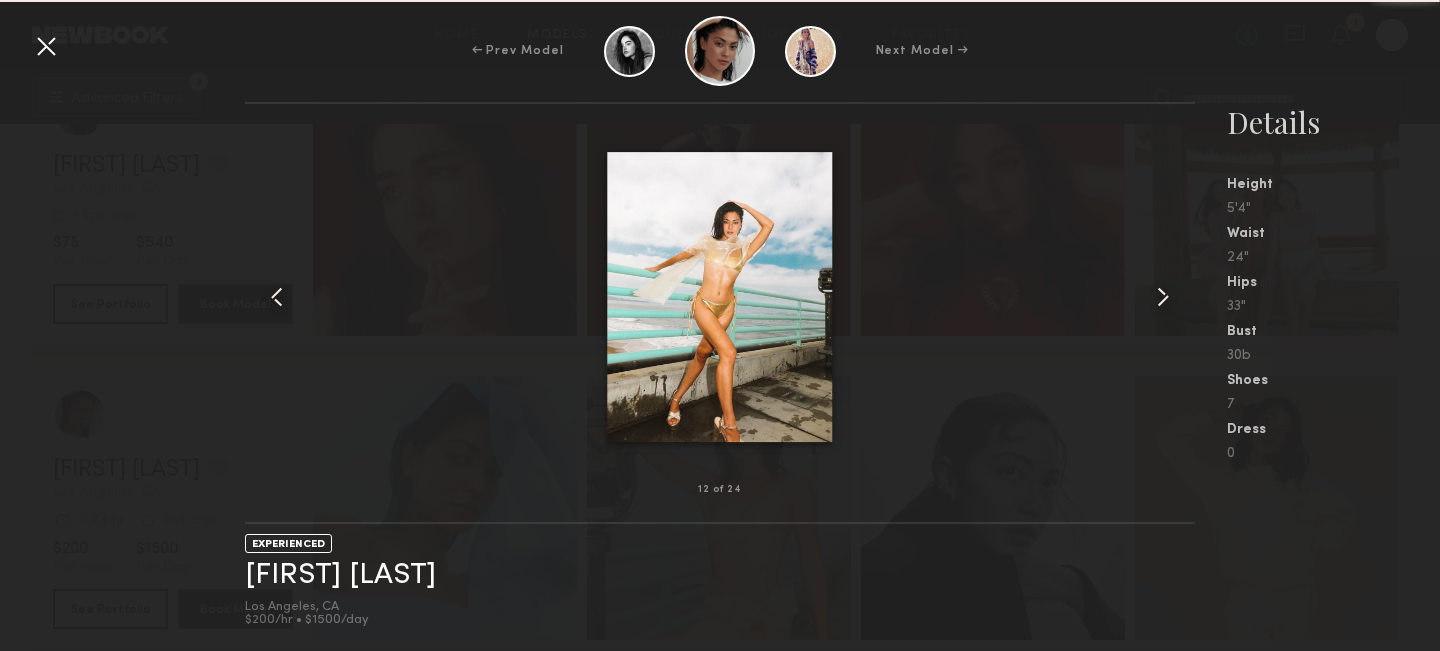 click at bounding box center [1163, 297] 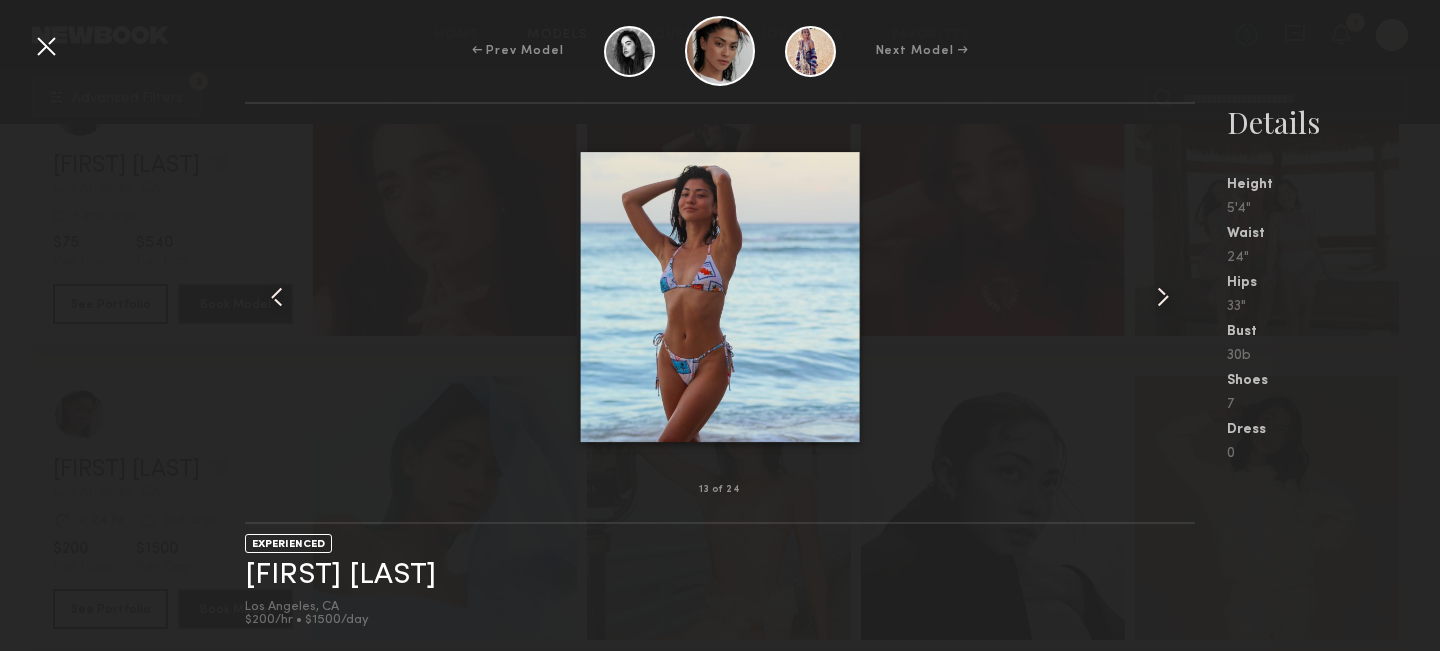 click at bounding box center (1163, 297) 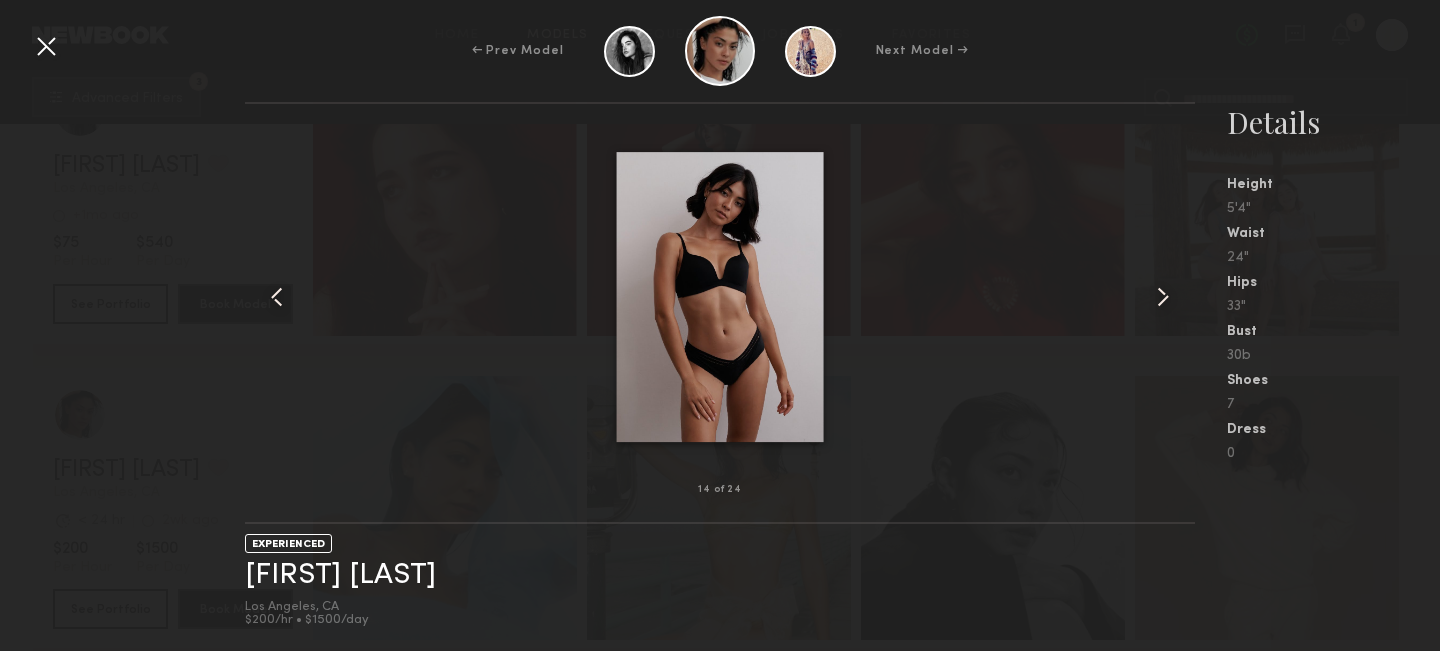 click at bounding box center (1163, 297) 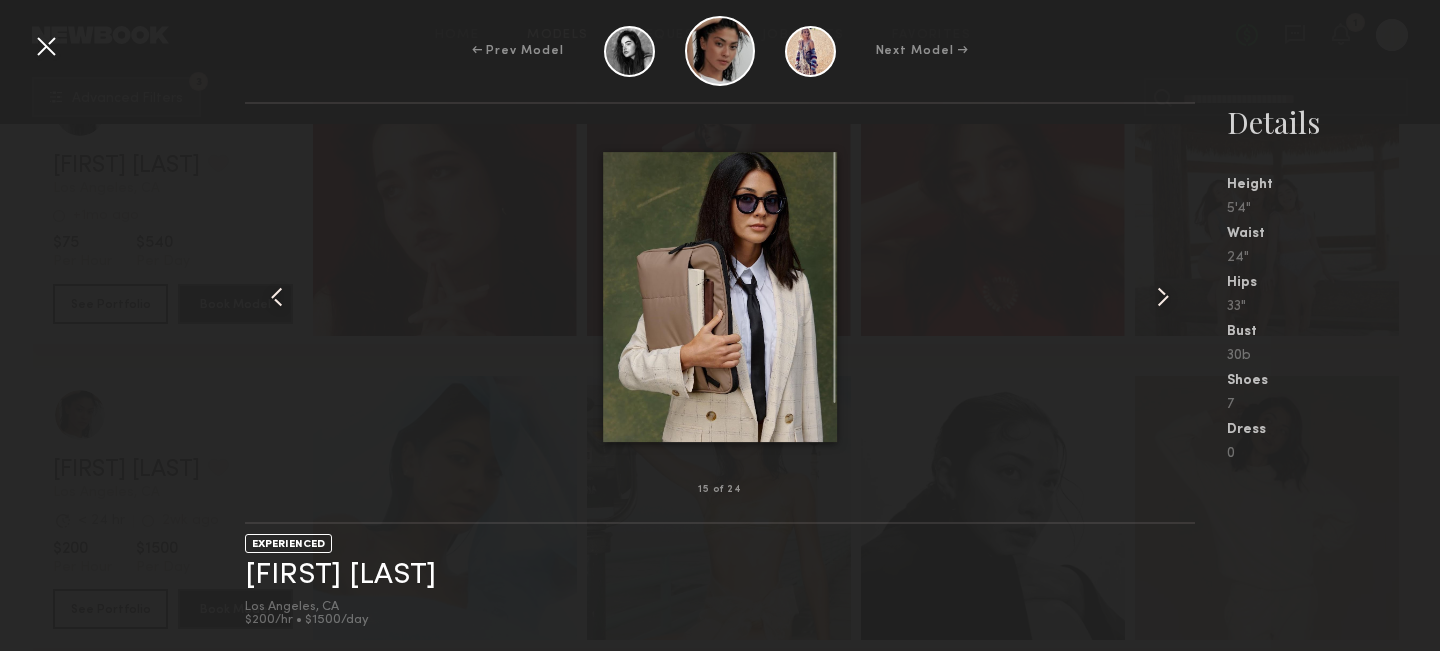 click at bounding box center [1163, 297] 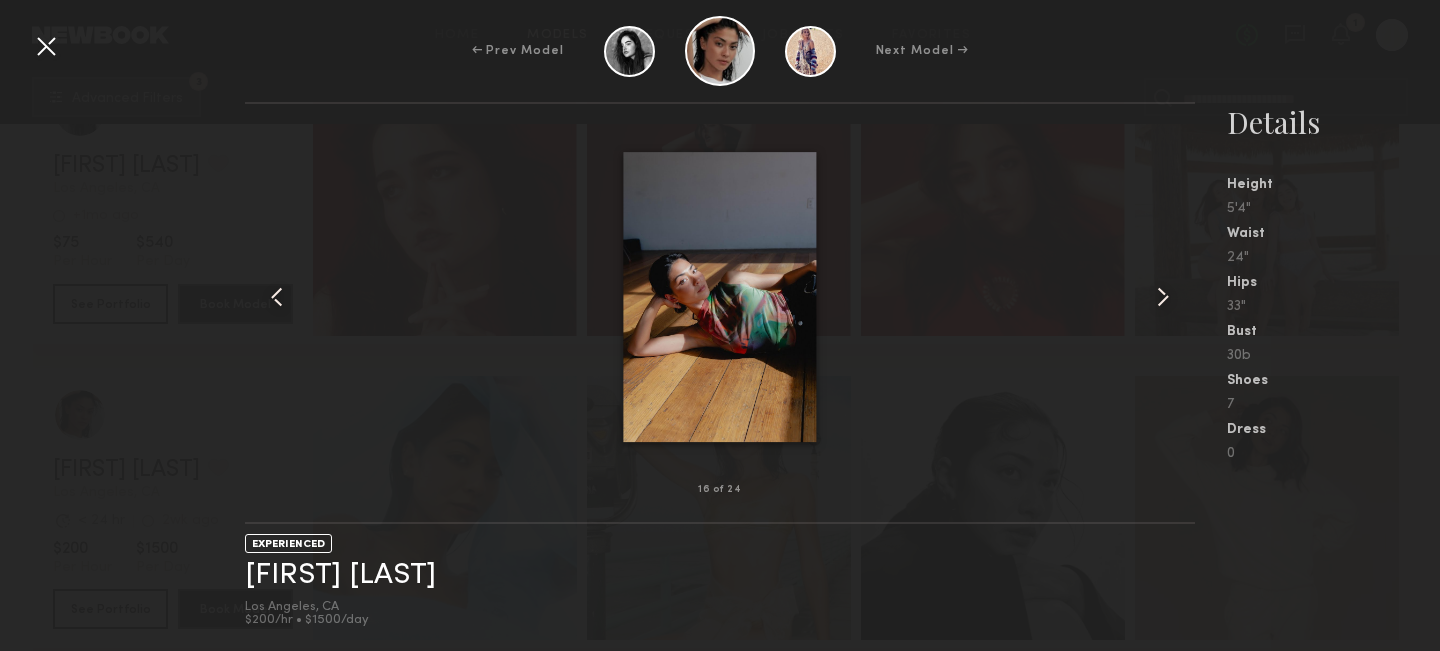 click at bounding box center [46, 46] 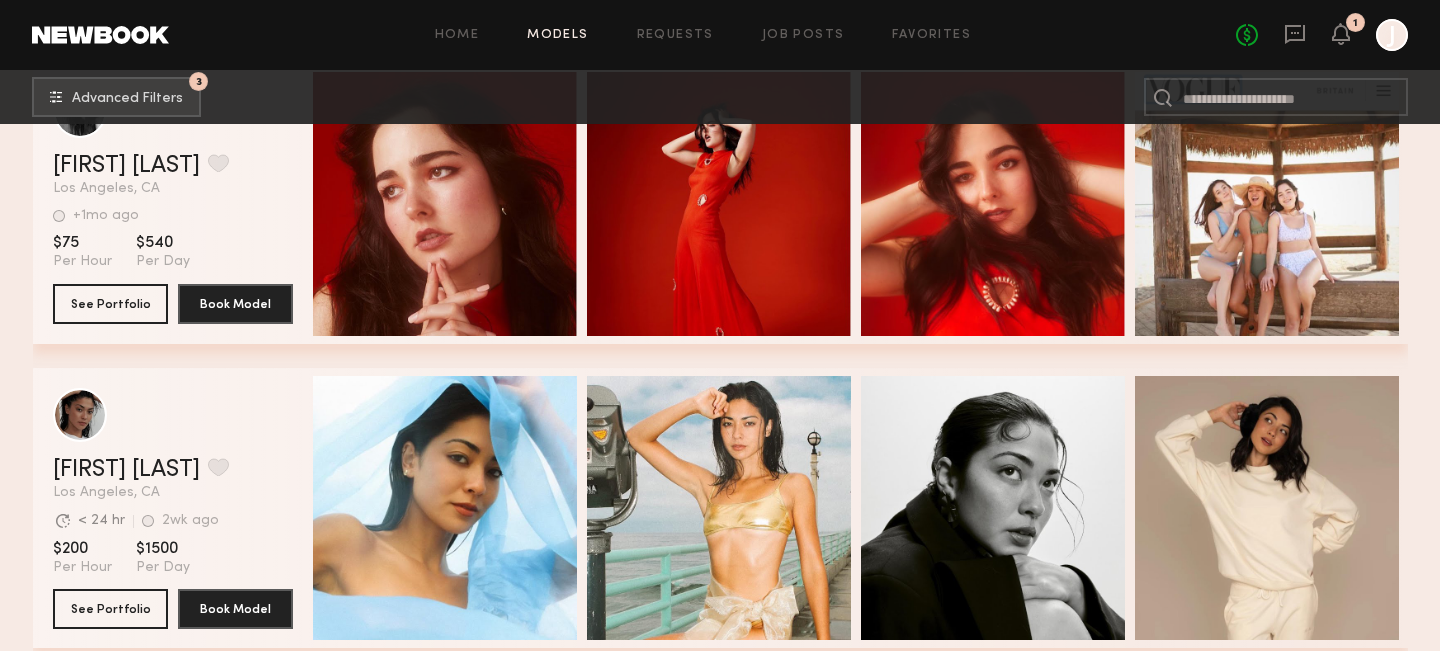 scroll, scrollTop: 12630, scrollLeft: 0, axis: vertical 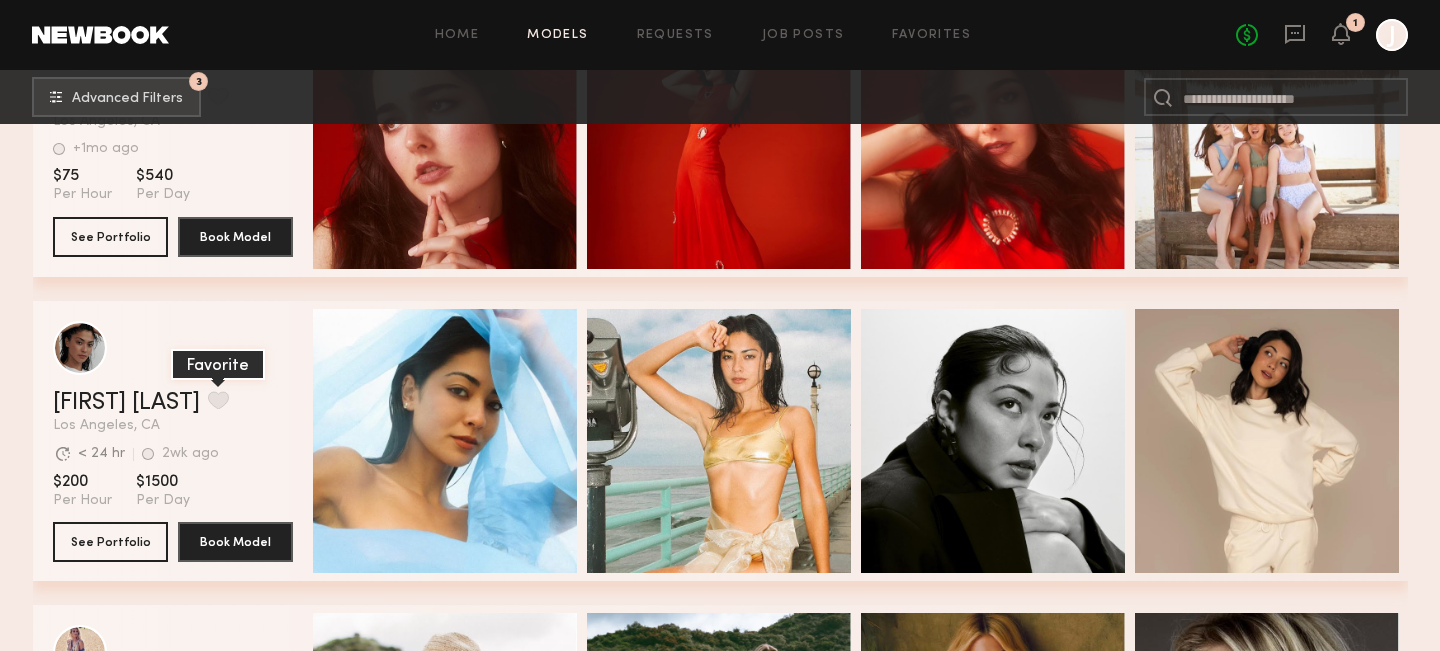 click 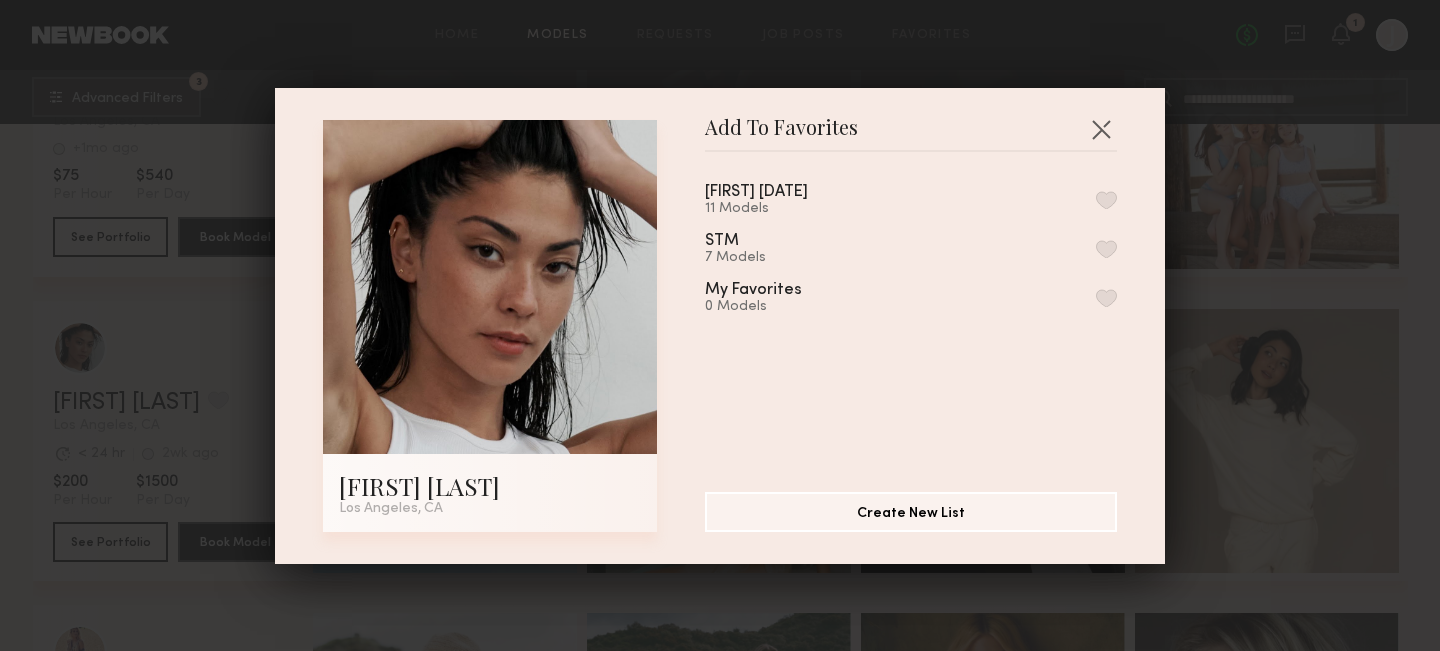 click at bounding box center (1106, 200) 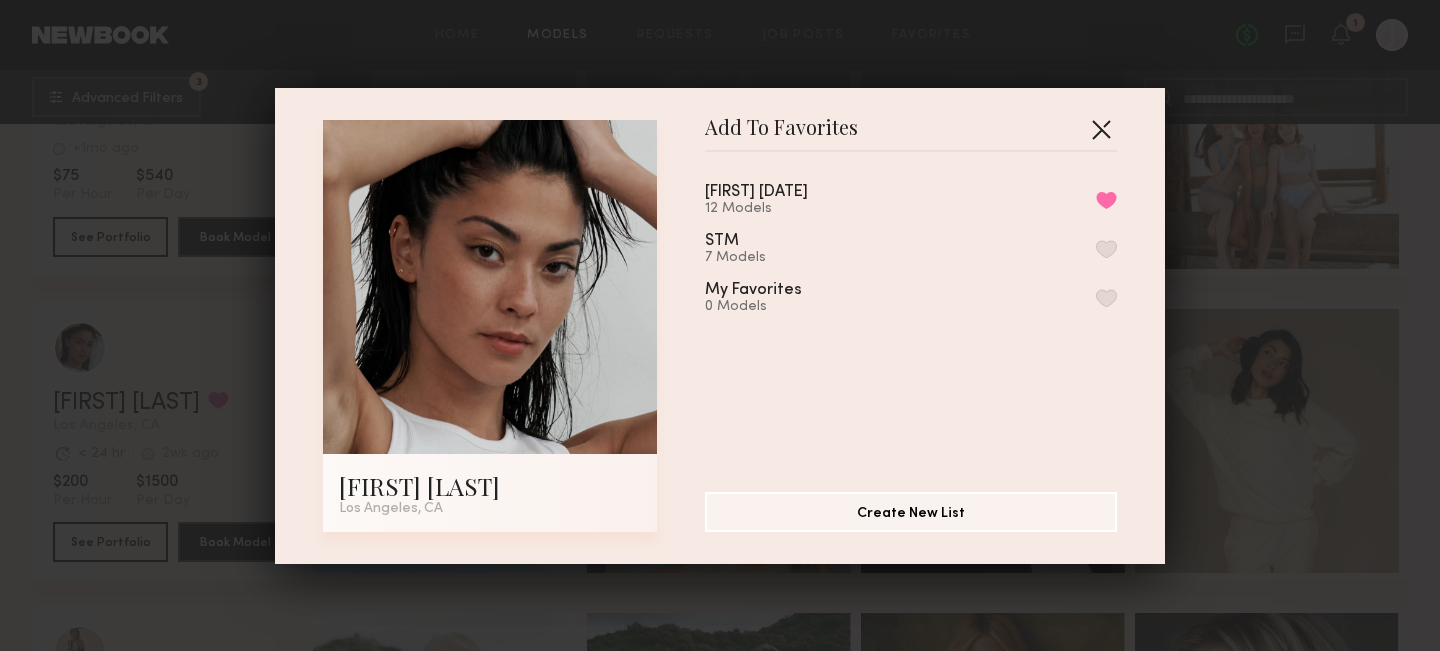 click at bounding box center (1101, 129) 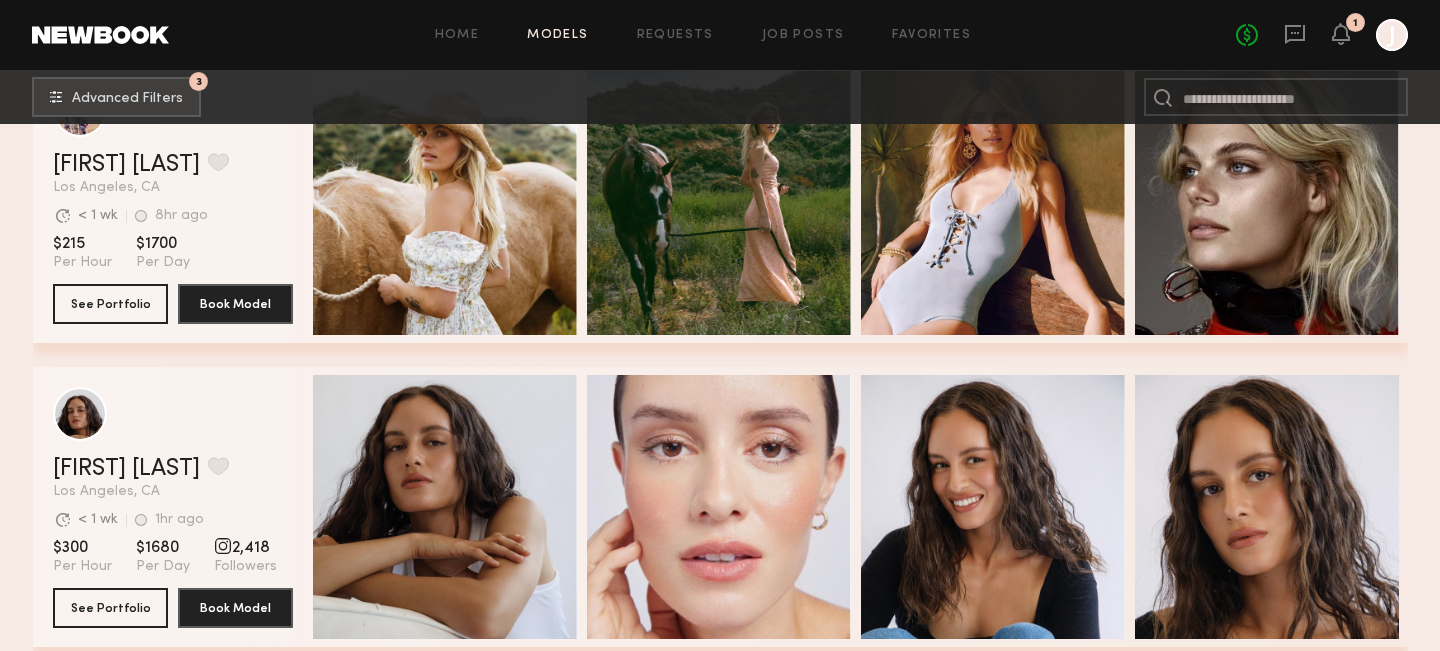 scroll, scrollTop: 13115, scrollLeft: 0, axis: vertical 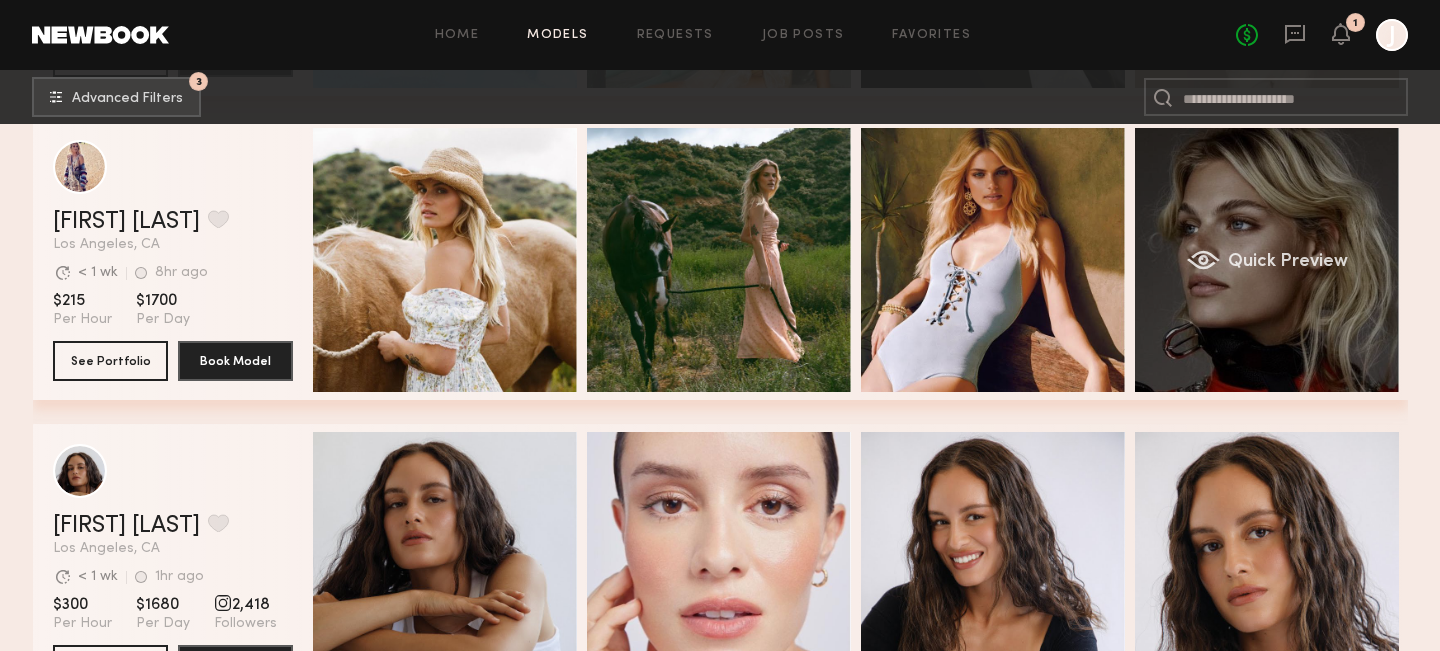 click on "Quick Preview" 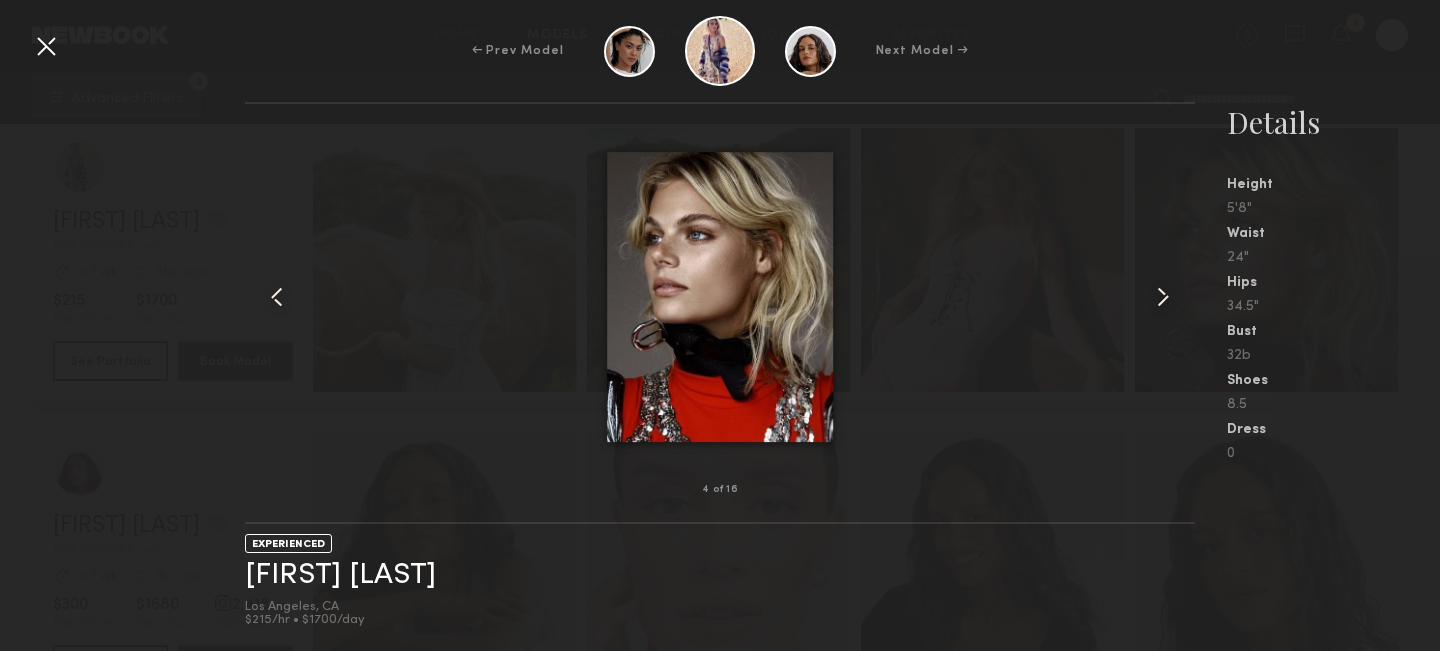 click at bounding box center [1163, 297] 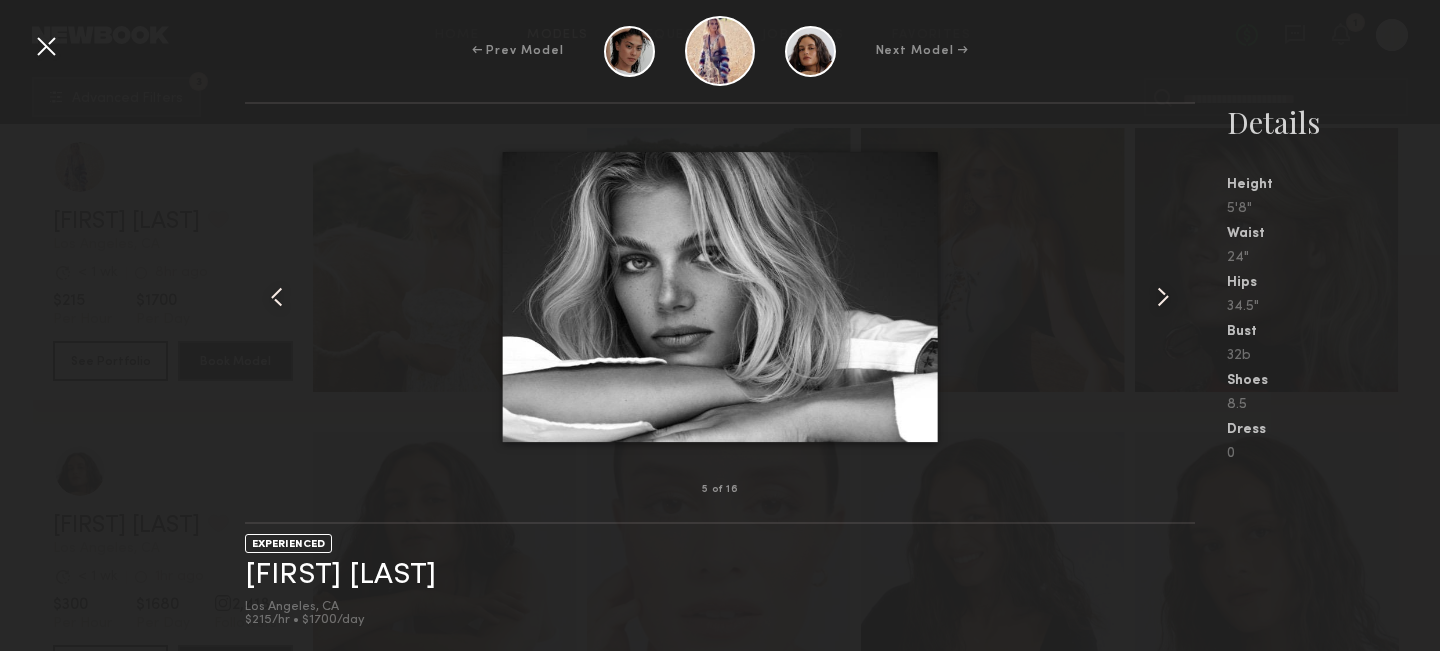 click at bounding box center [1163, 297] 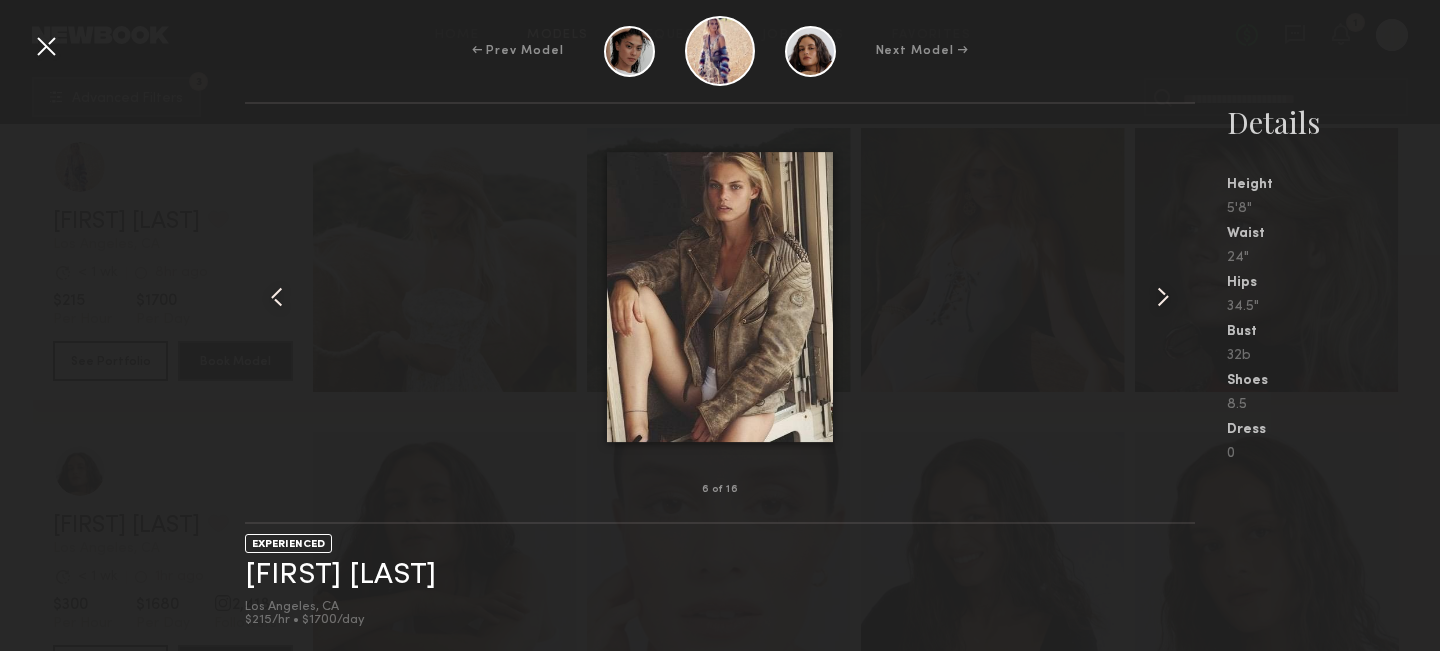 click at bounding box center (1163, 297) 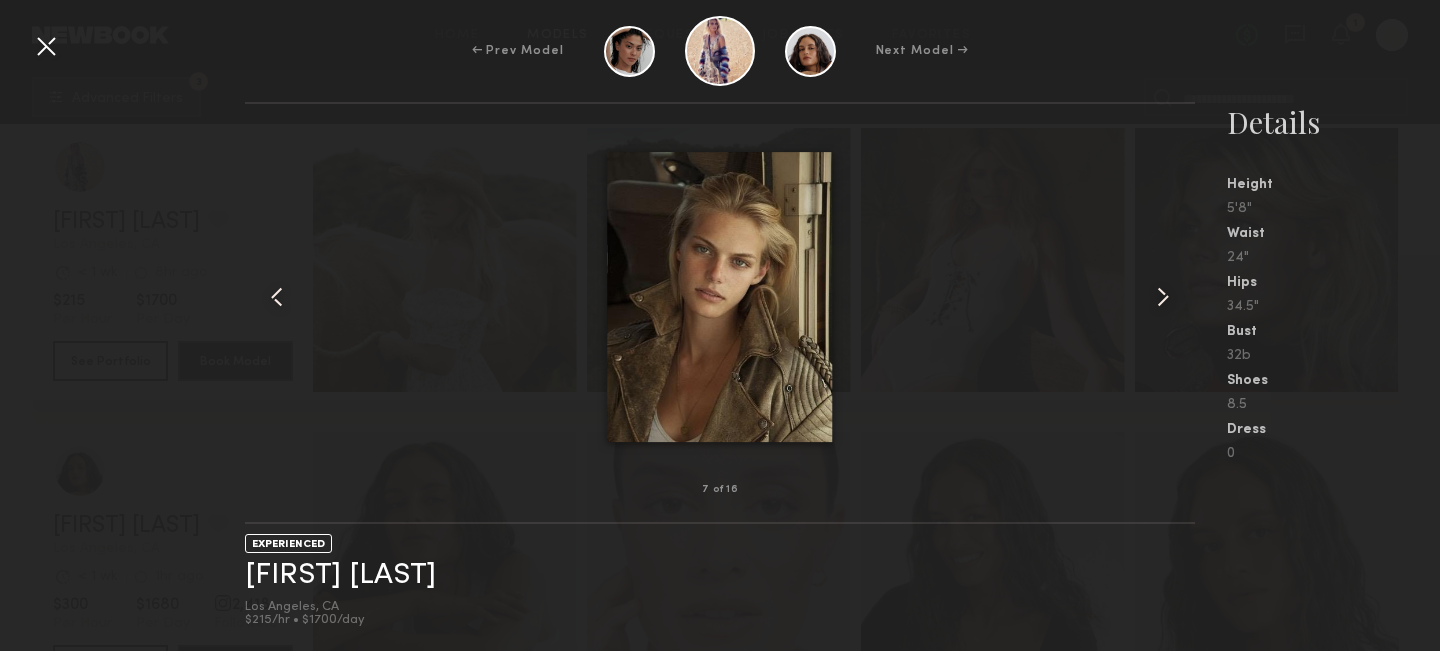 click at bounding box center (1163, 297) 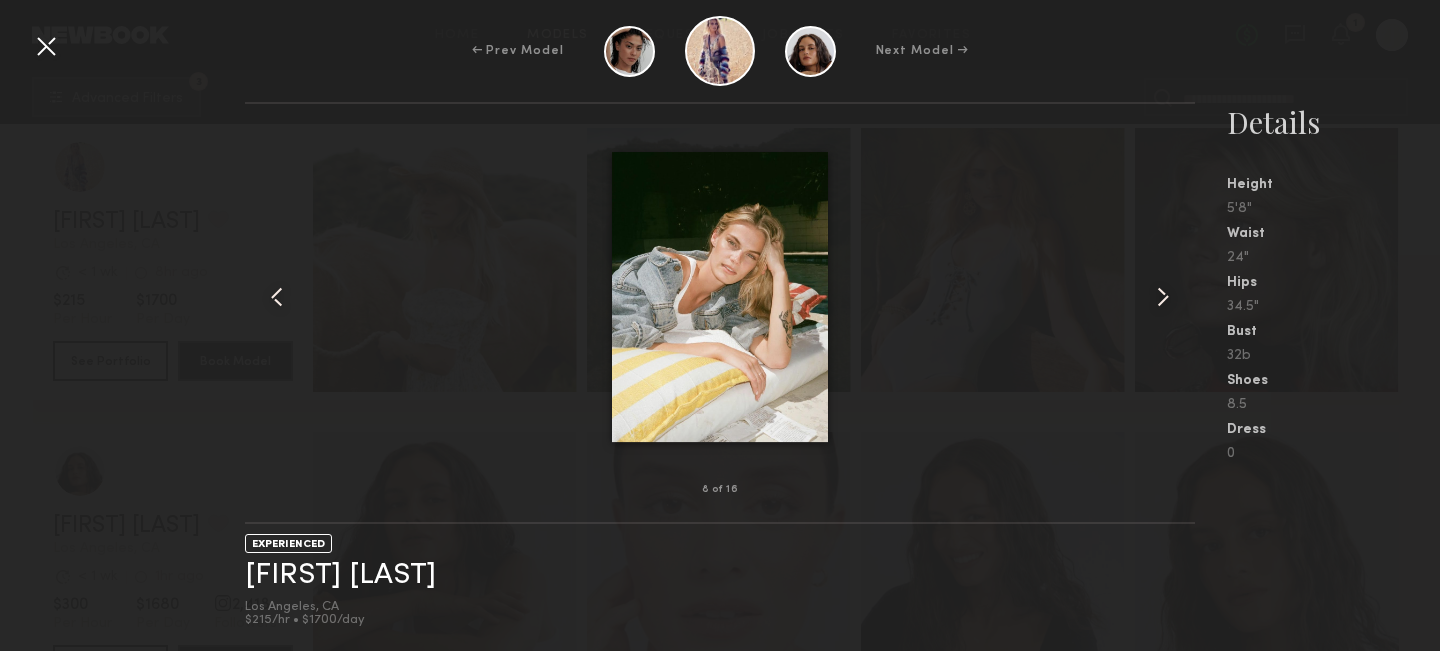 click at bounding box center [1163, 297] 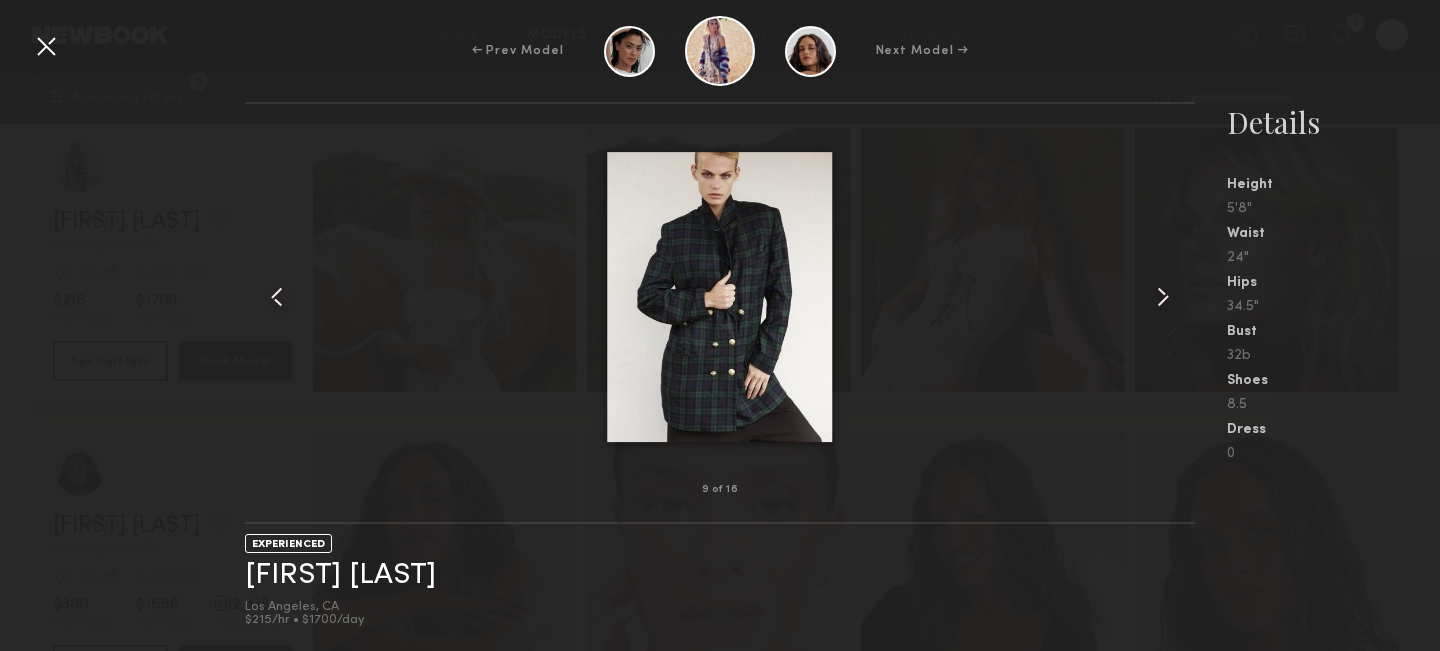 click at bounding box center (1163, 297) 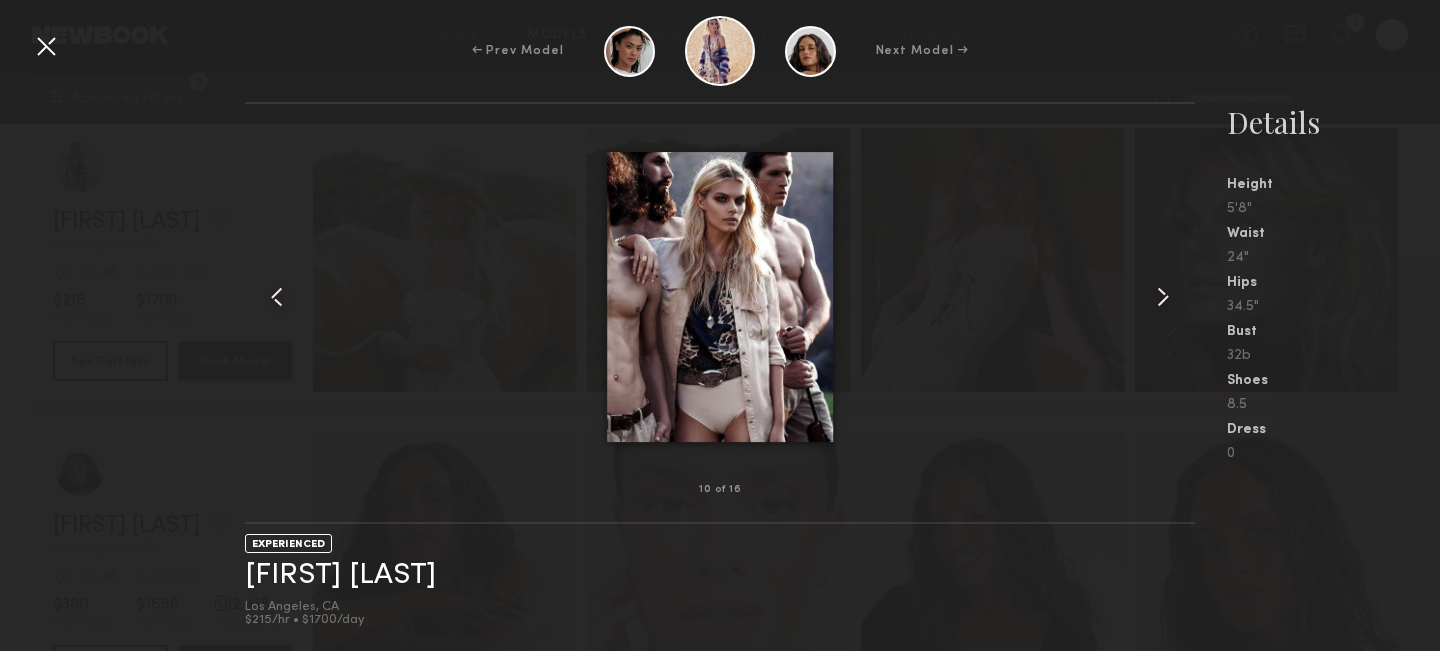 click at bounding box center (1163, 297) 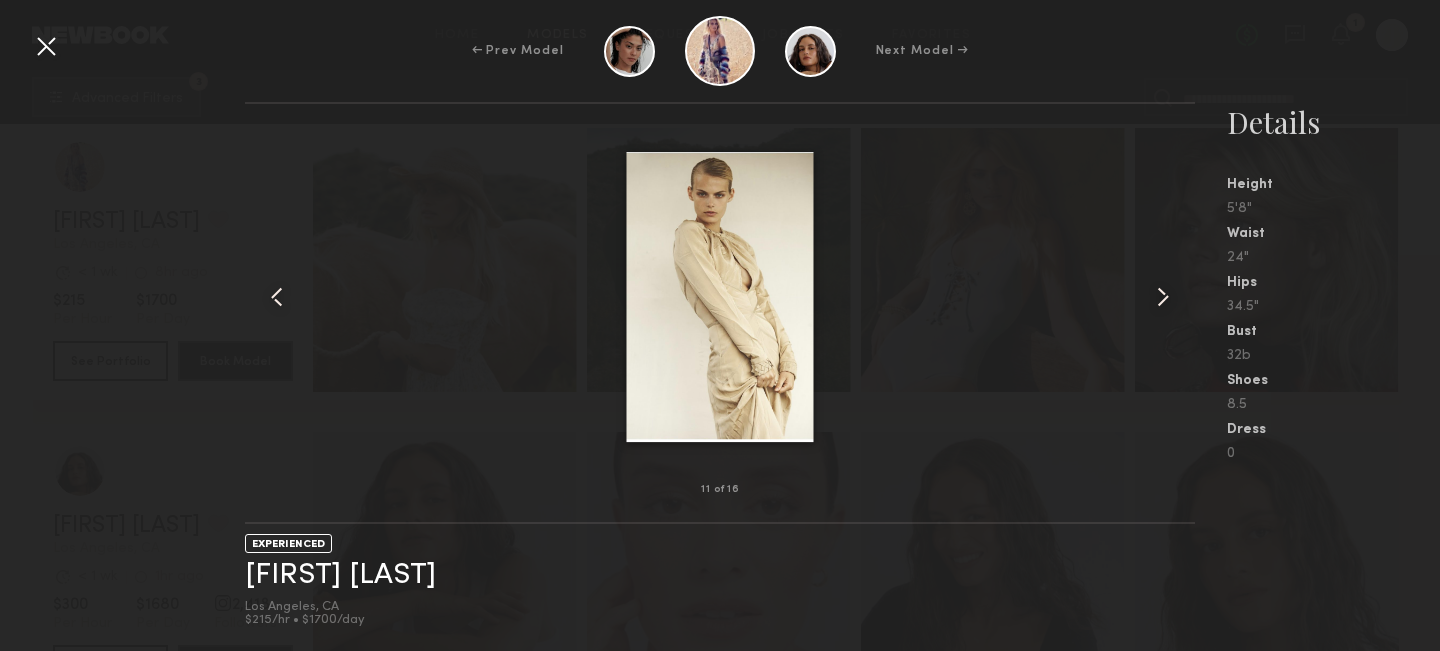 click at bounding box center (1163, 297) 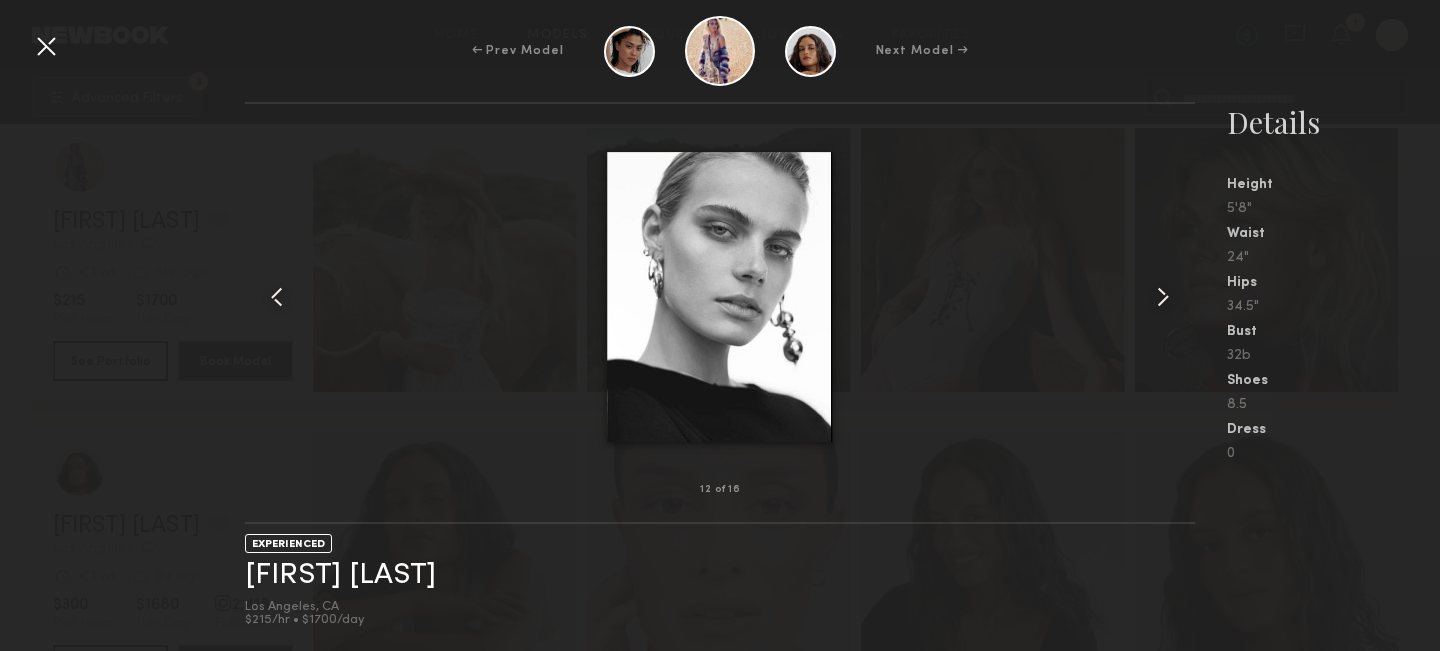 click at bounding box center [46, 46] 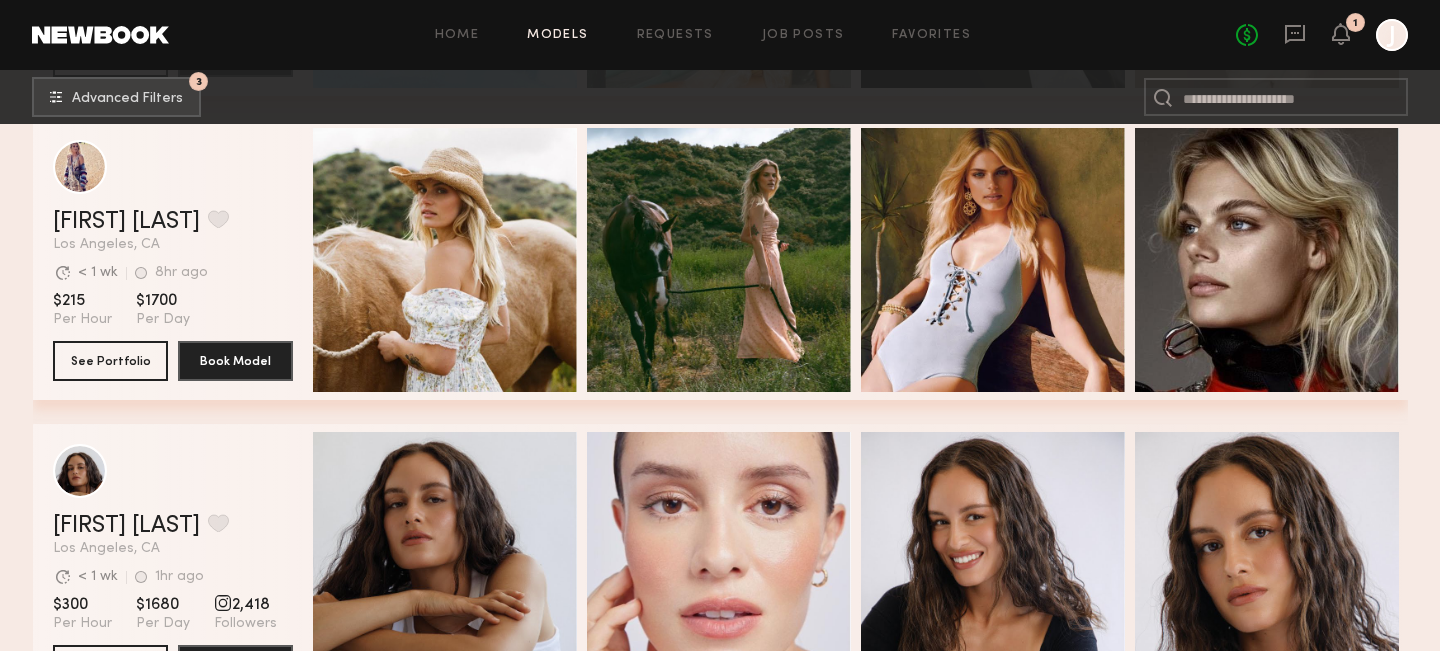 scroll, scrollTop: 13337, scrollLeft: 0, axis: vertical 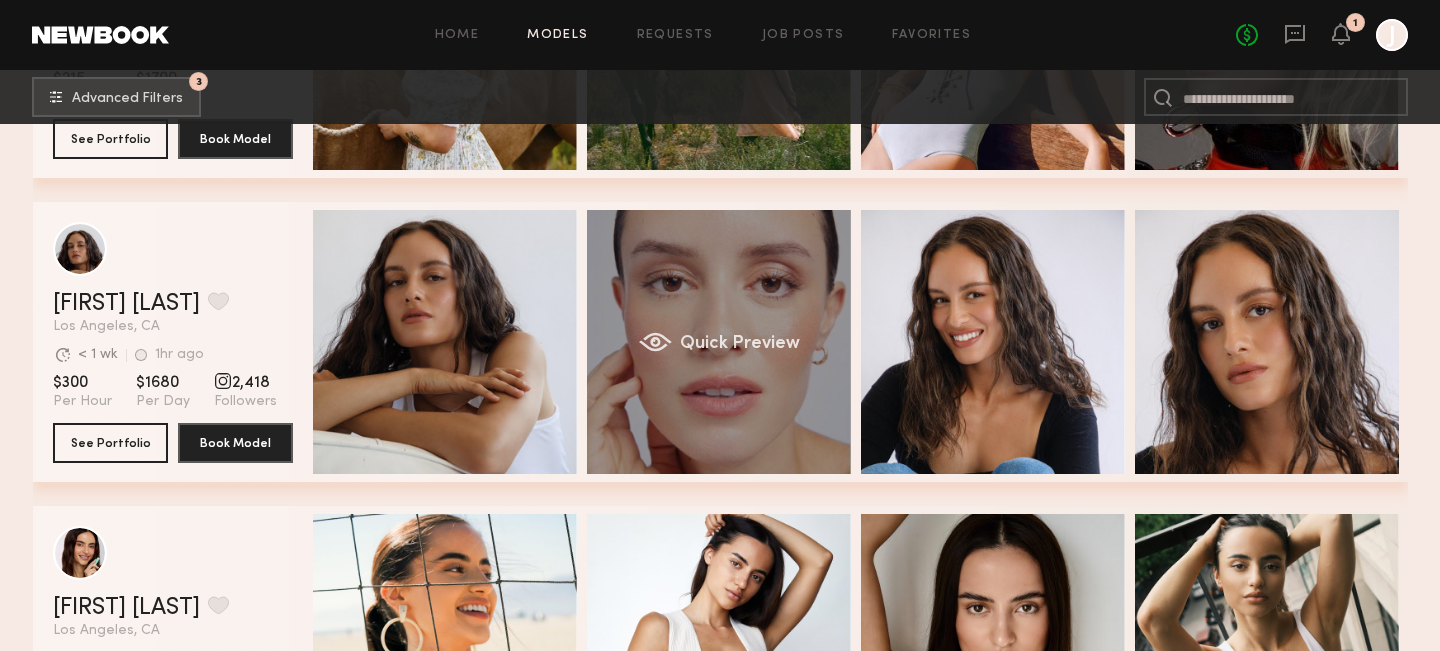click on "Quick Preview" 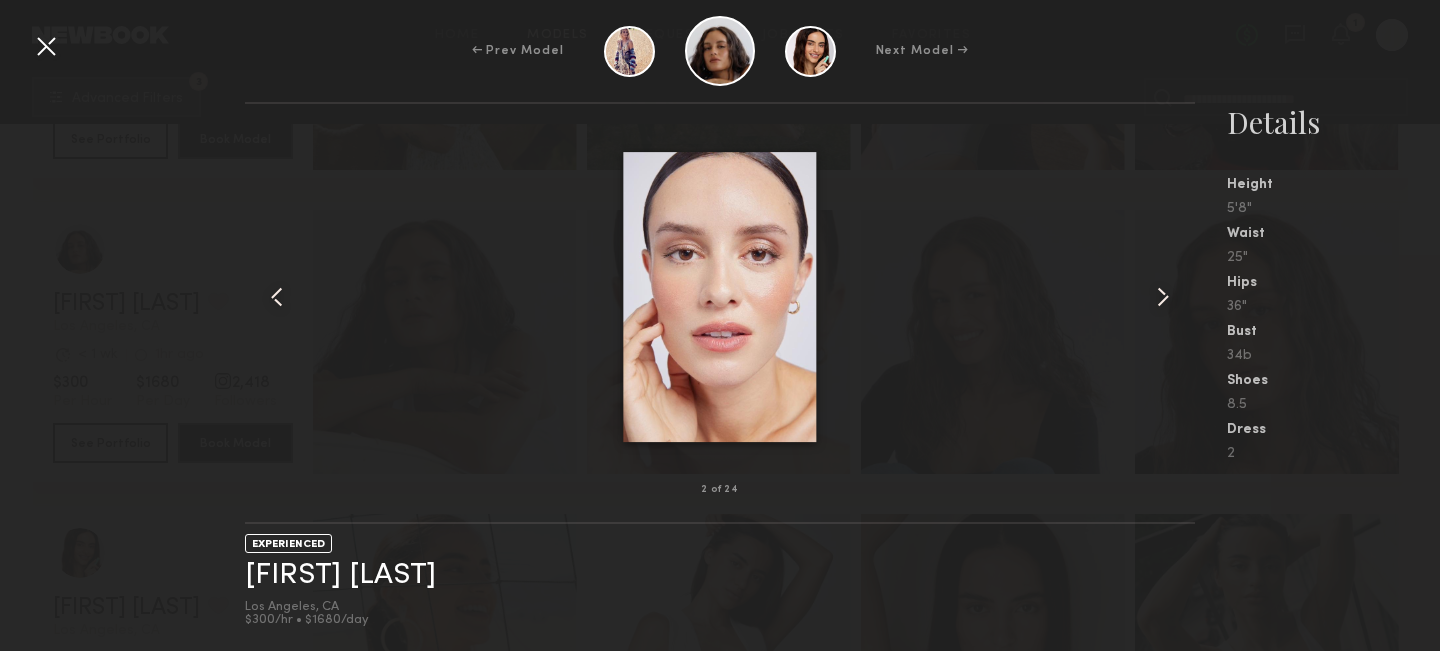 click at bounding box center (1163, 297) 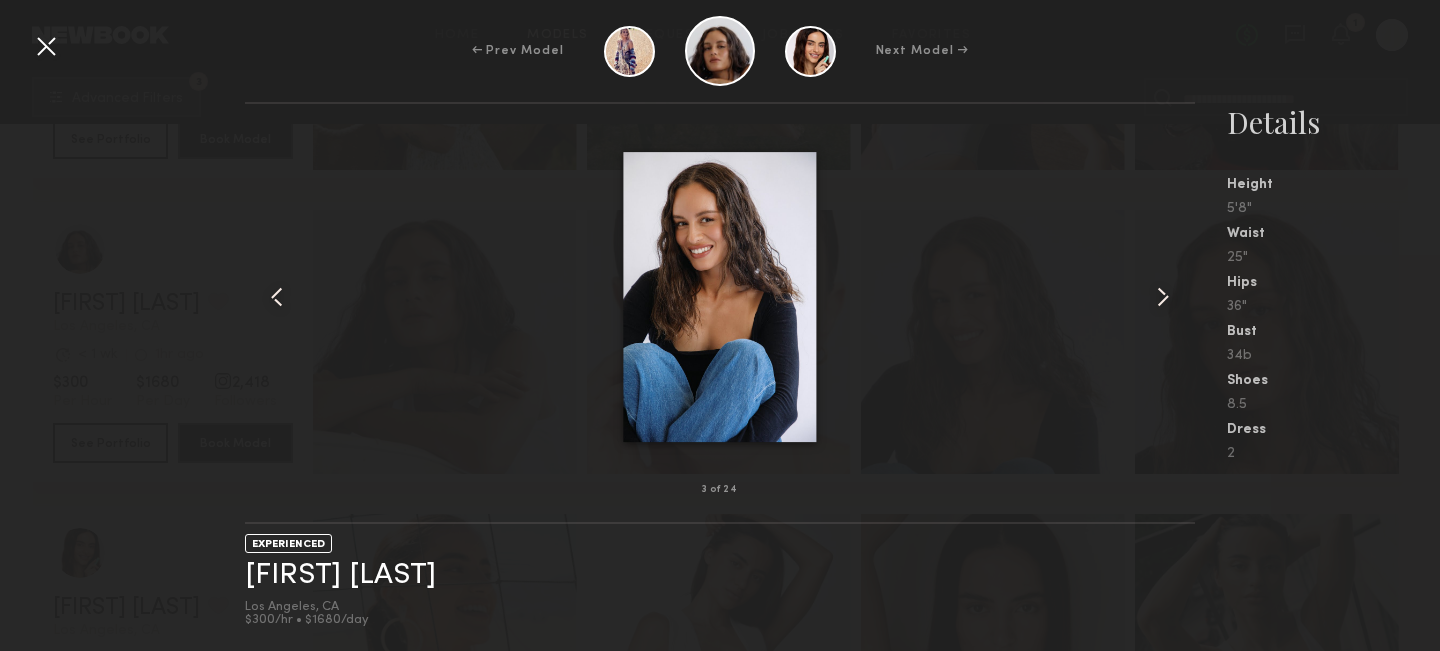 click at bounding box center [1163, 297] 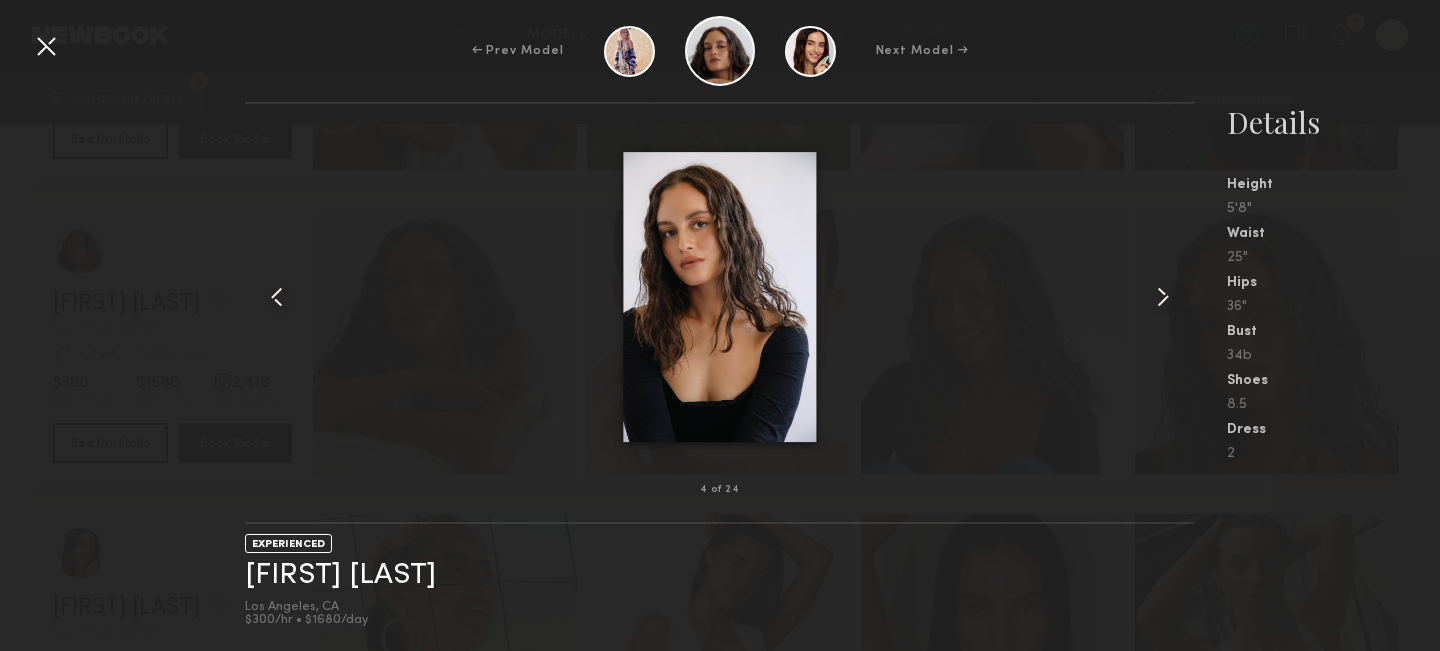 click at bounding box center [1163, 297] 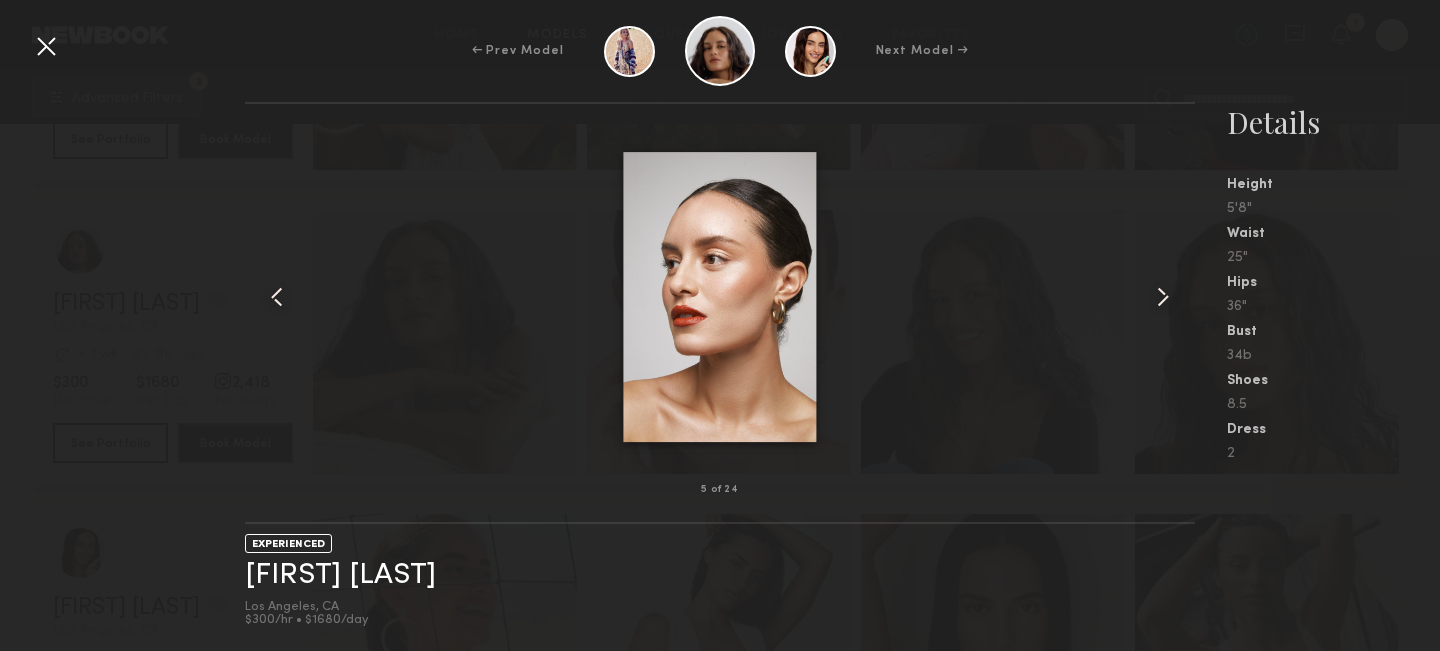 click at bounding box center [1163, 297] 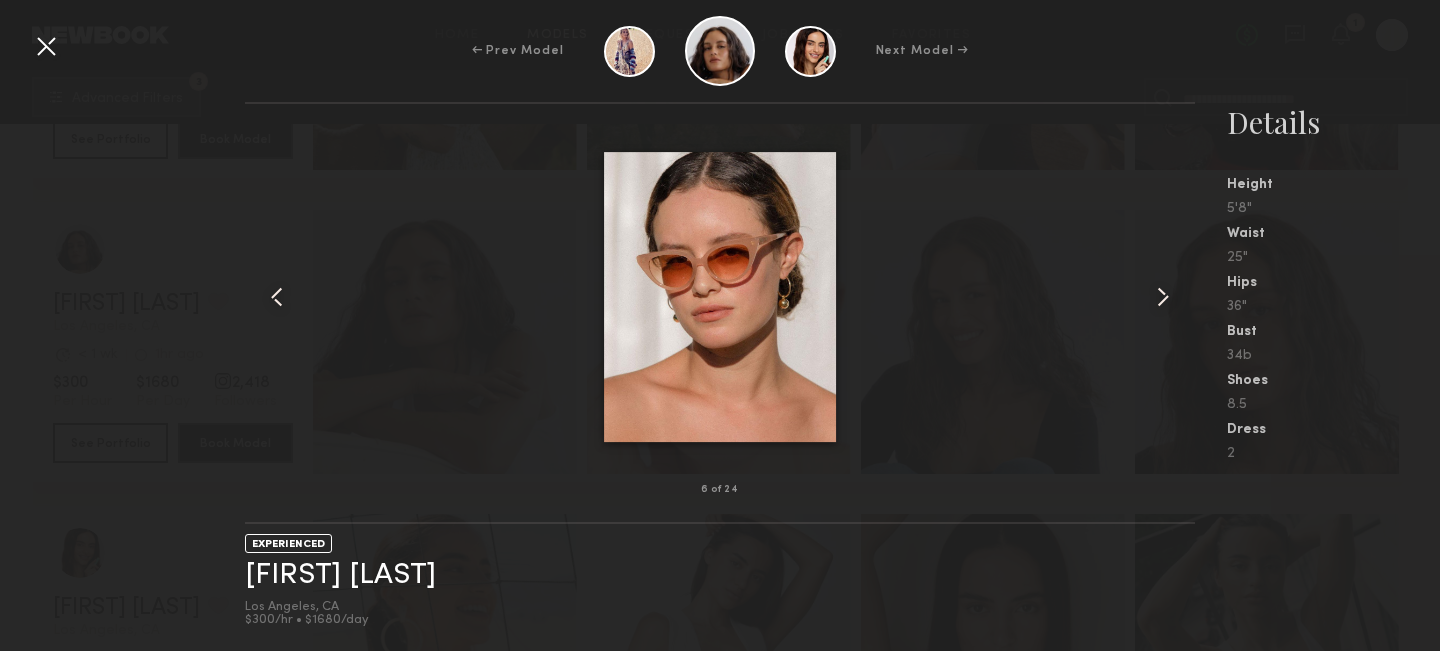 click at bounding box center [1163, 297] 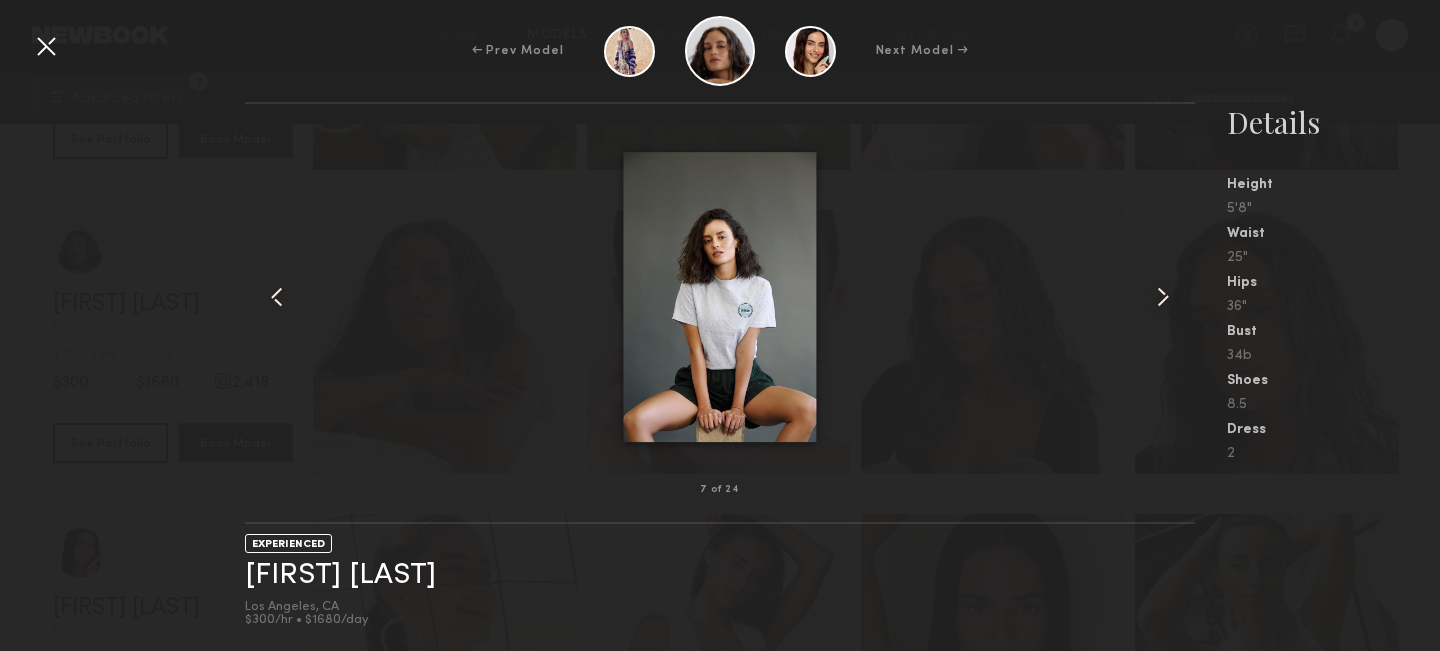 click at bounding box center [1163, 297] 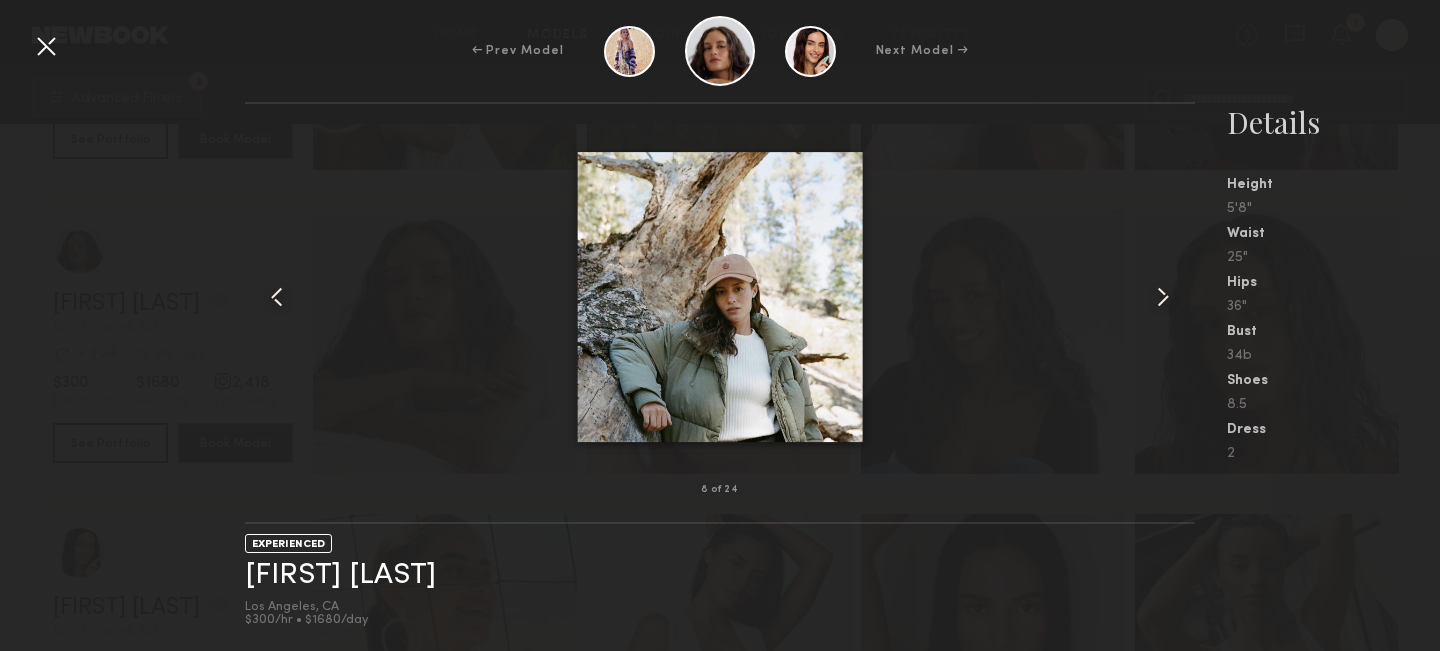 click at bounding box center [1163, 297] 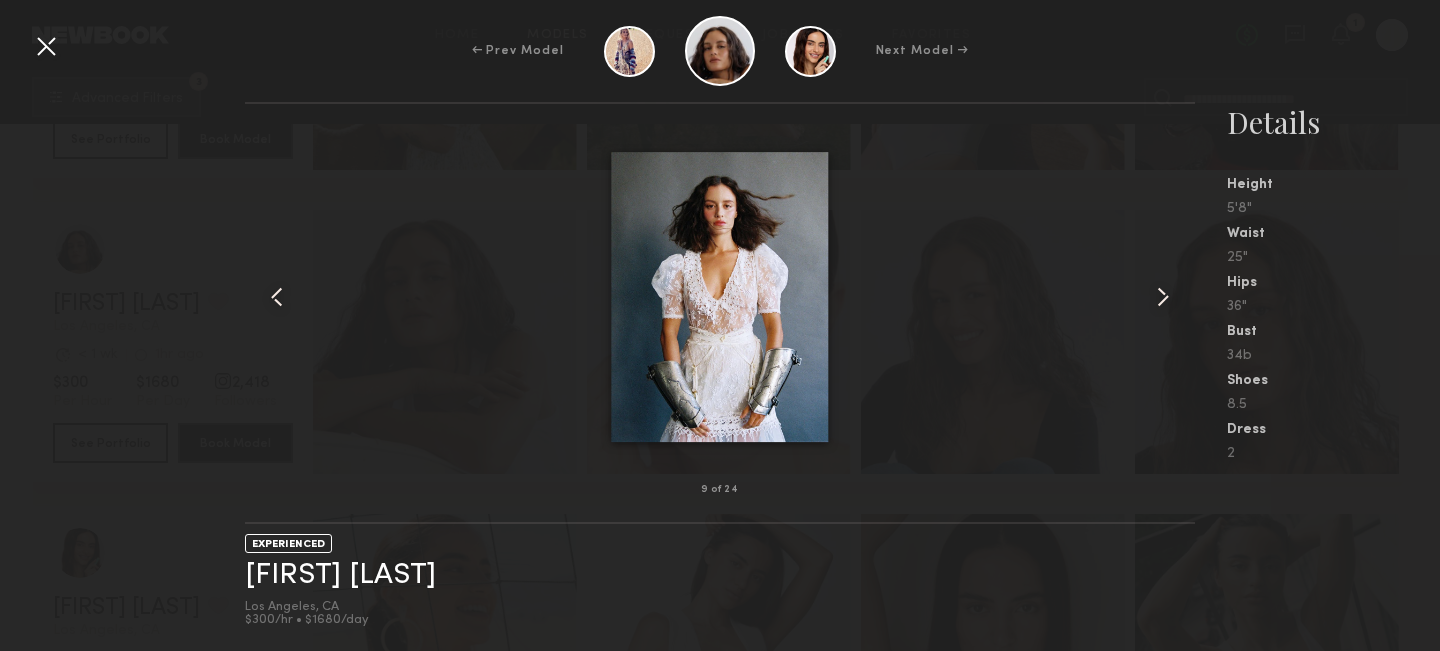 click at bounding box center [1163, 297] 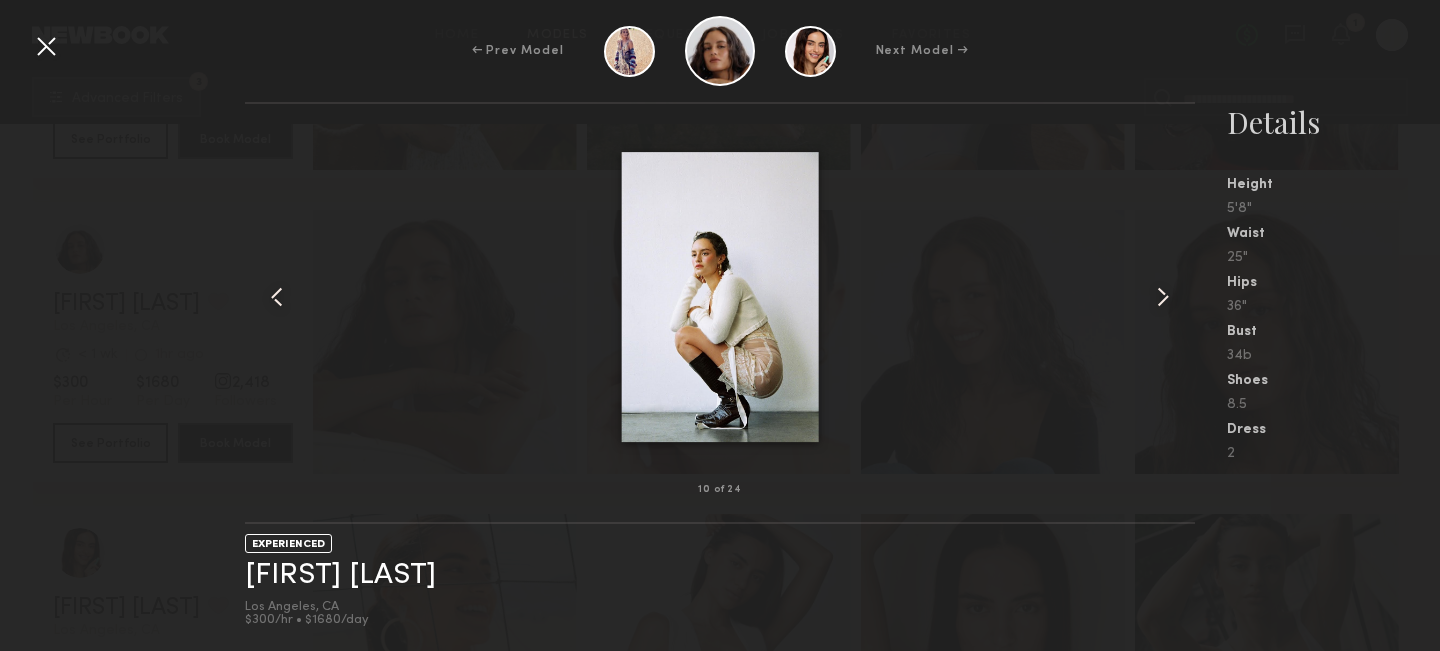 click at bounding box center (1163, 297) 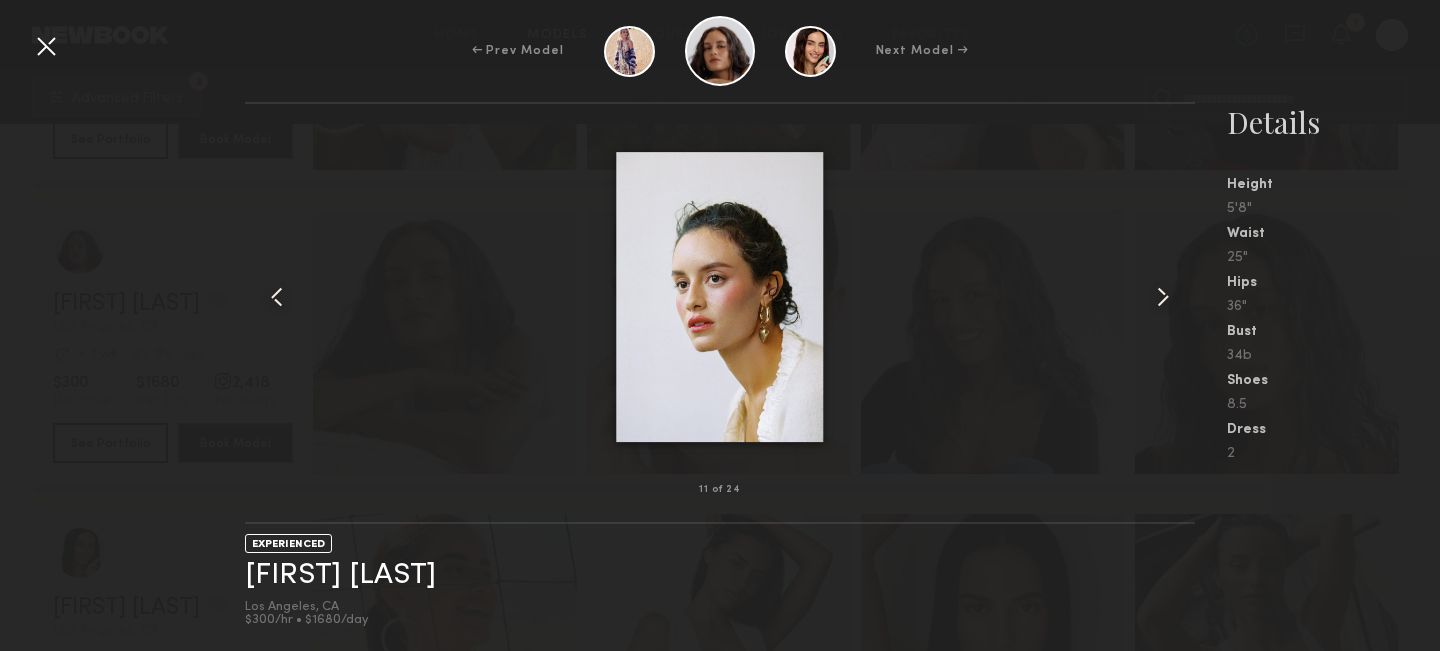 click at bounding box center (1163, 297) 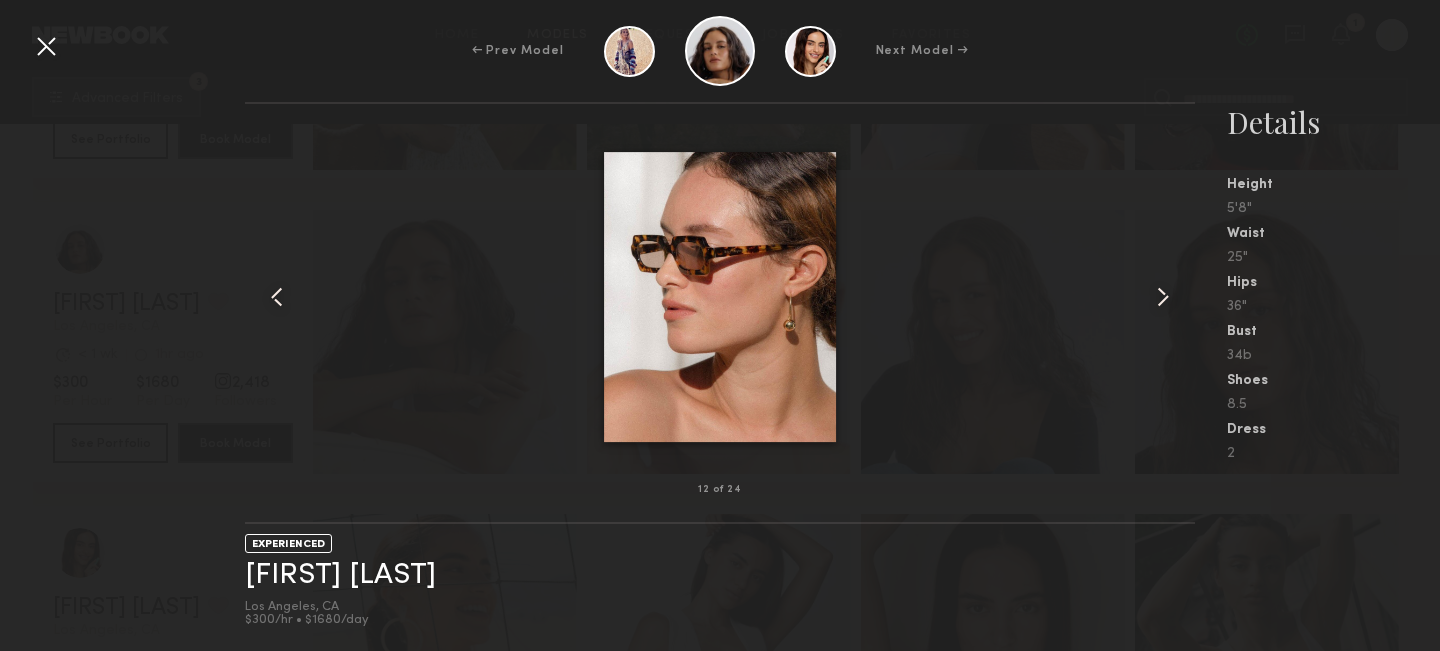click at bounding box center [46, 46] 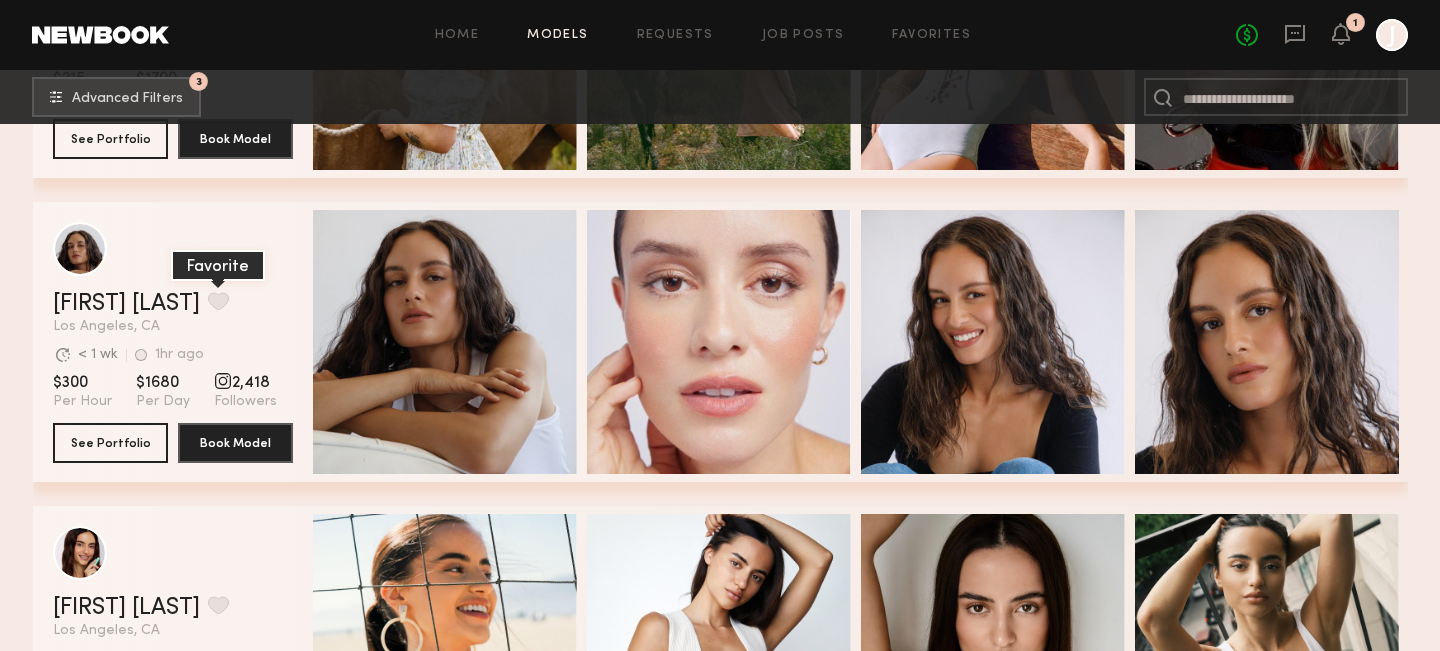 click 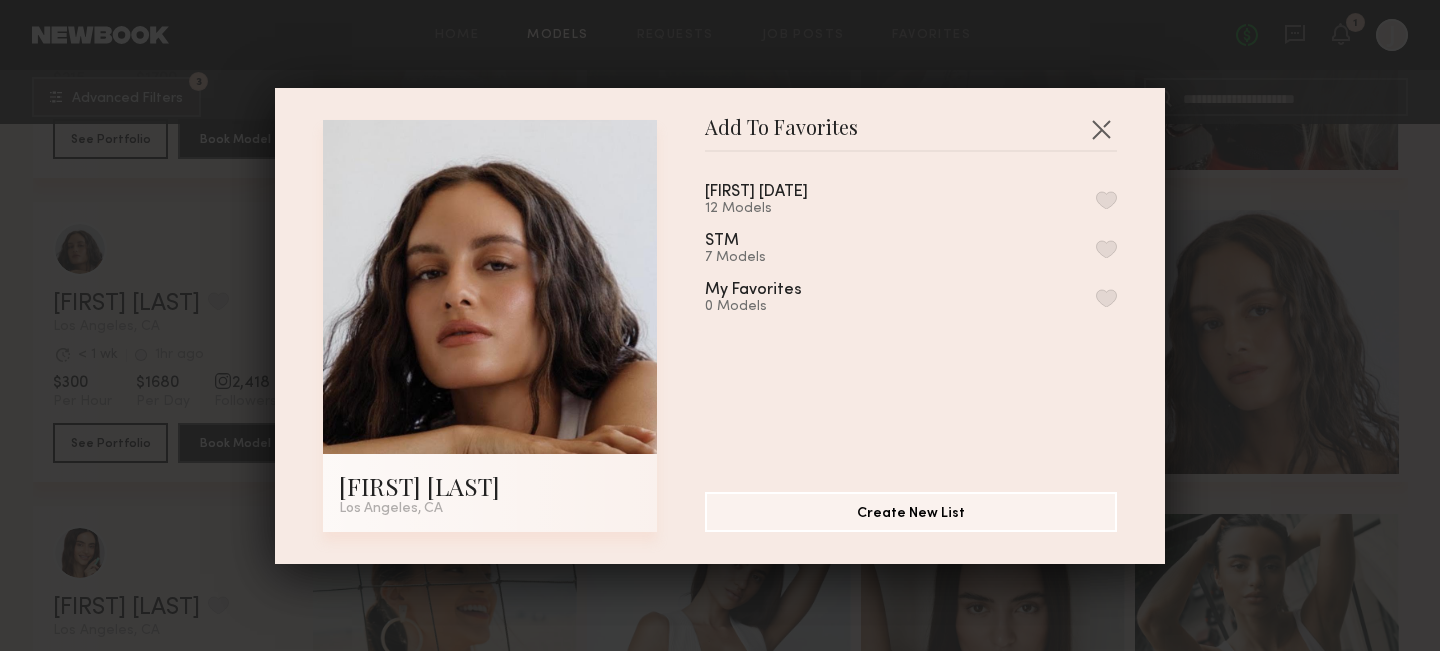 click at bounding box center [1106, 200] 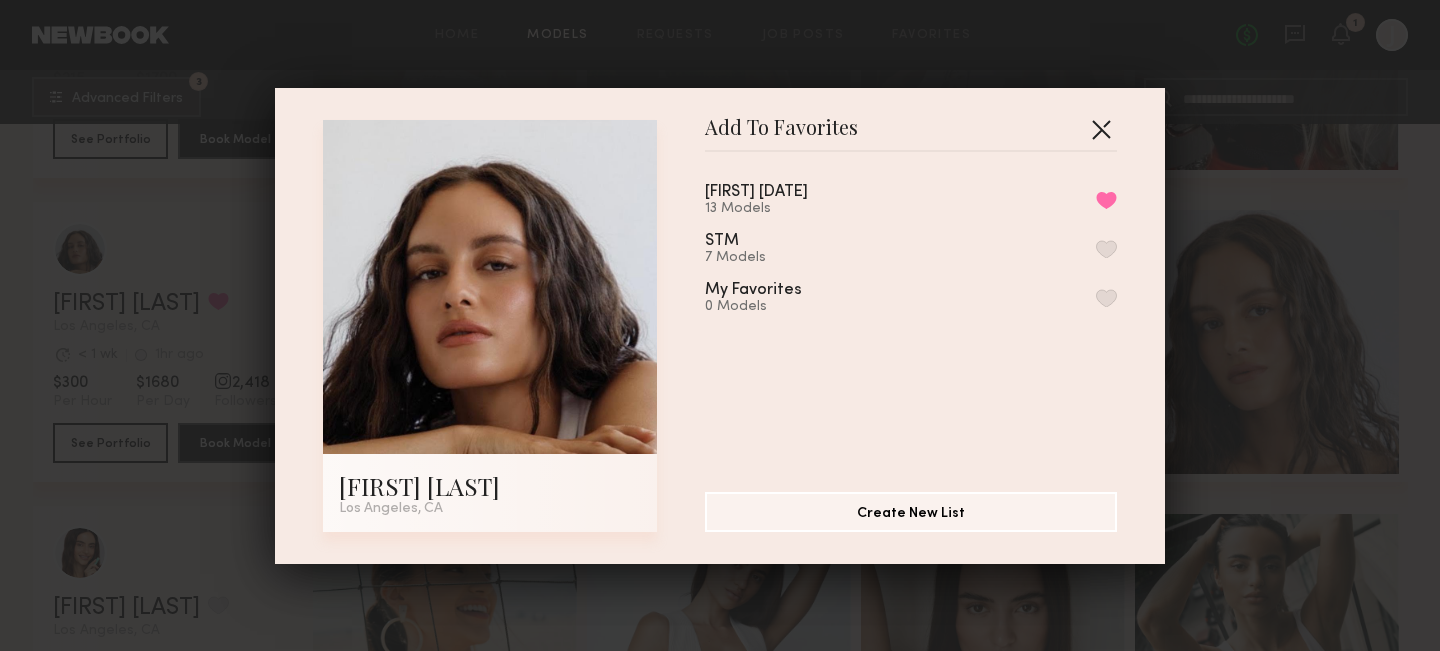 click at bounding box center [1101, 129] 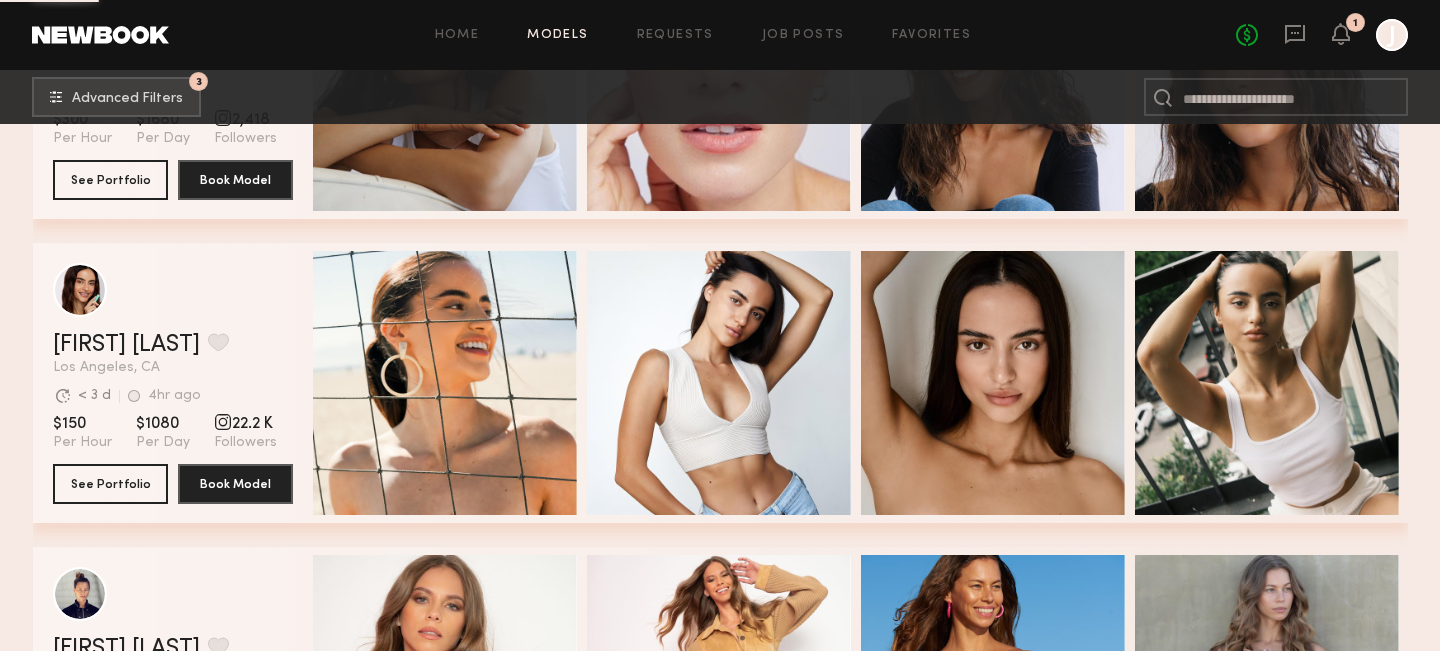 scroll, scrollTop: 13649, scrollLeft: 0, axis: vertical 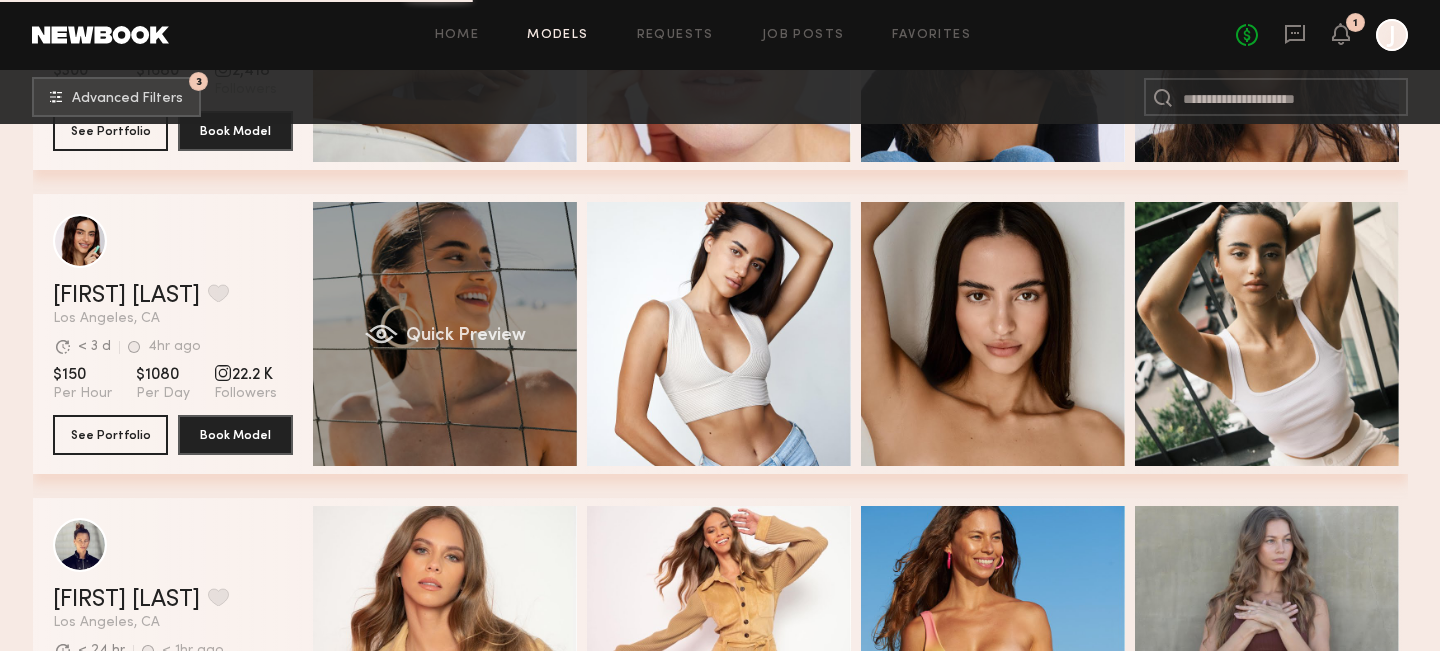 click on "Quick Preview" 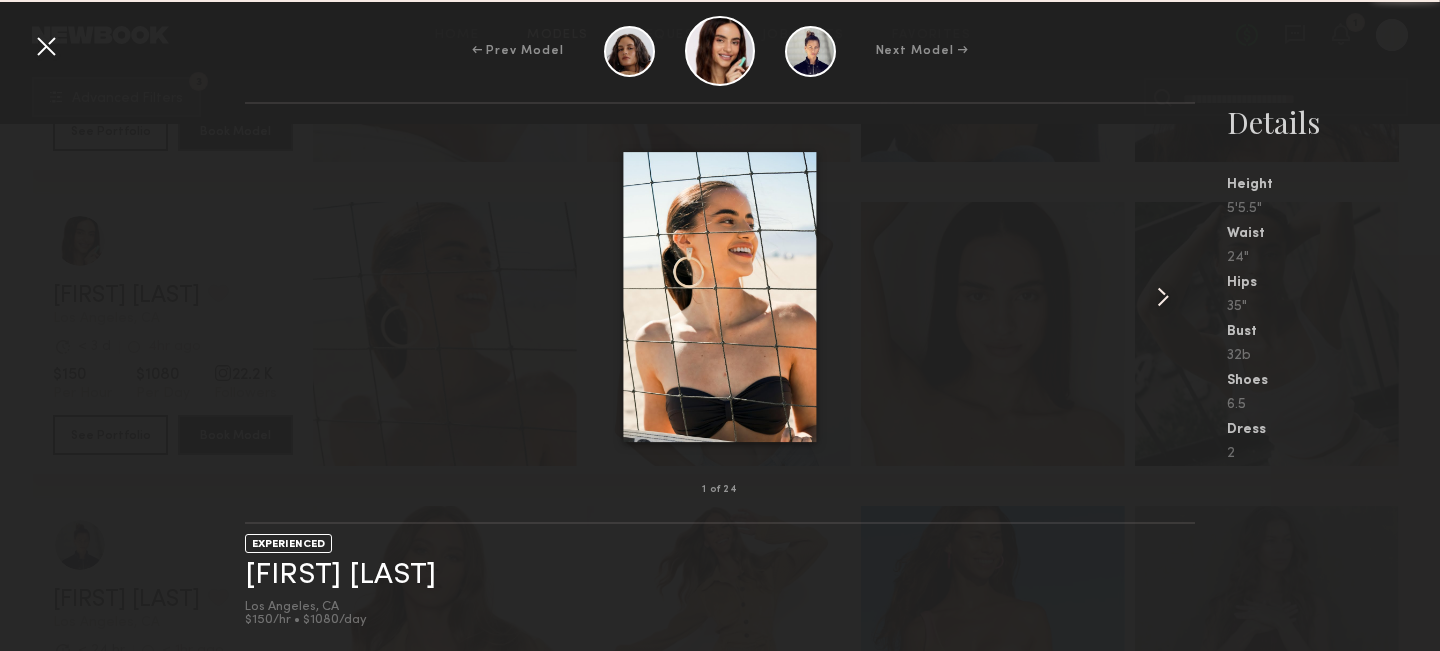 click at bounding box center [1163, 297] 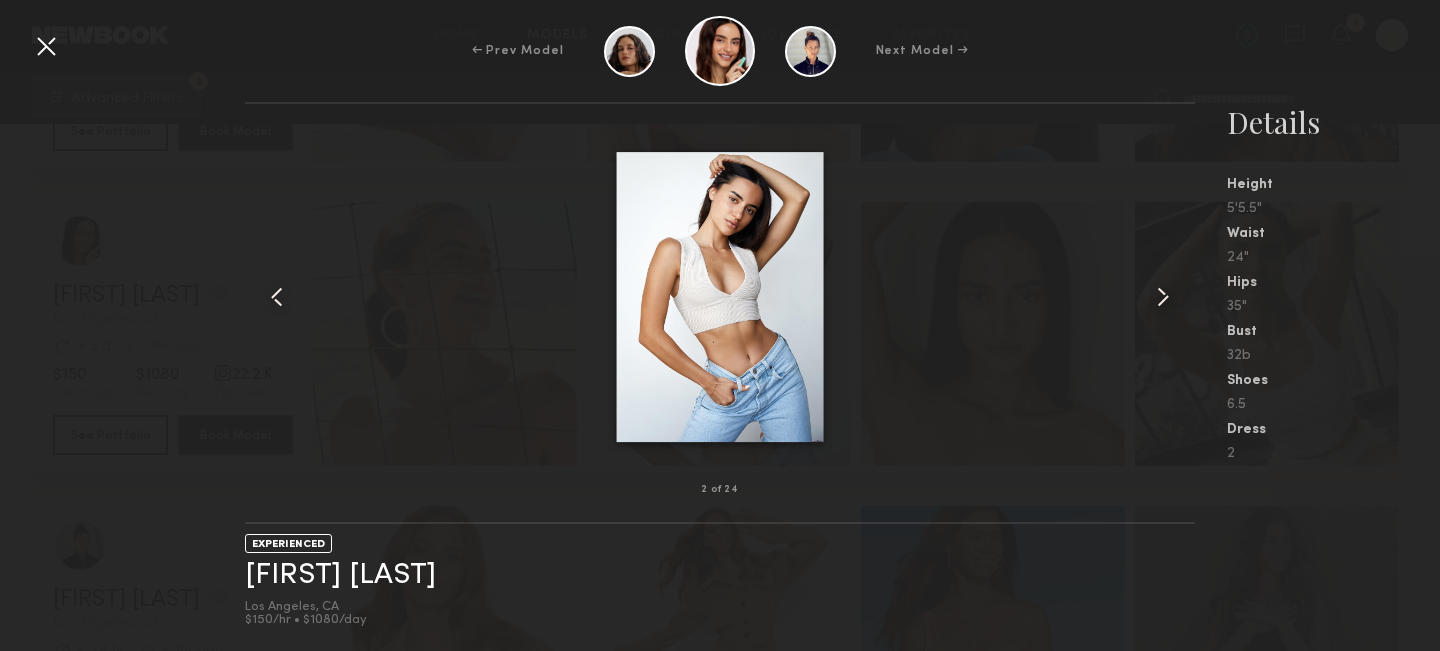 click at bounding box center (1163, 297) 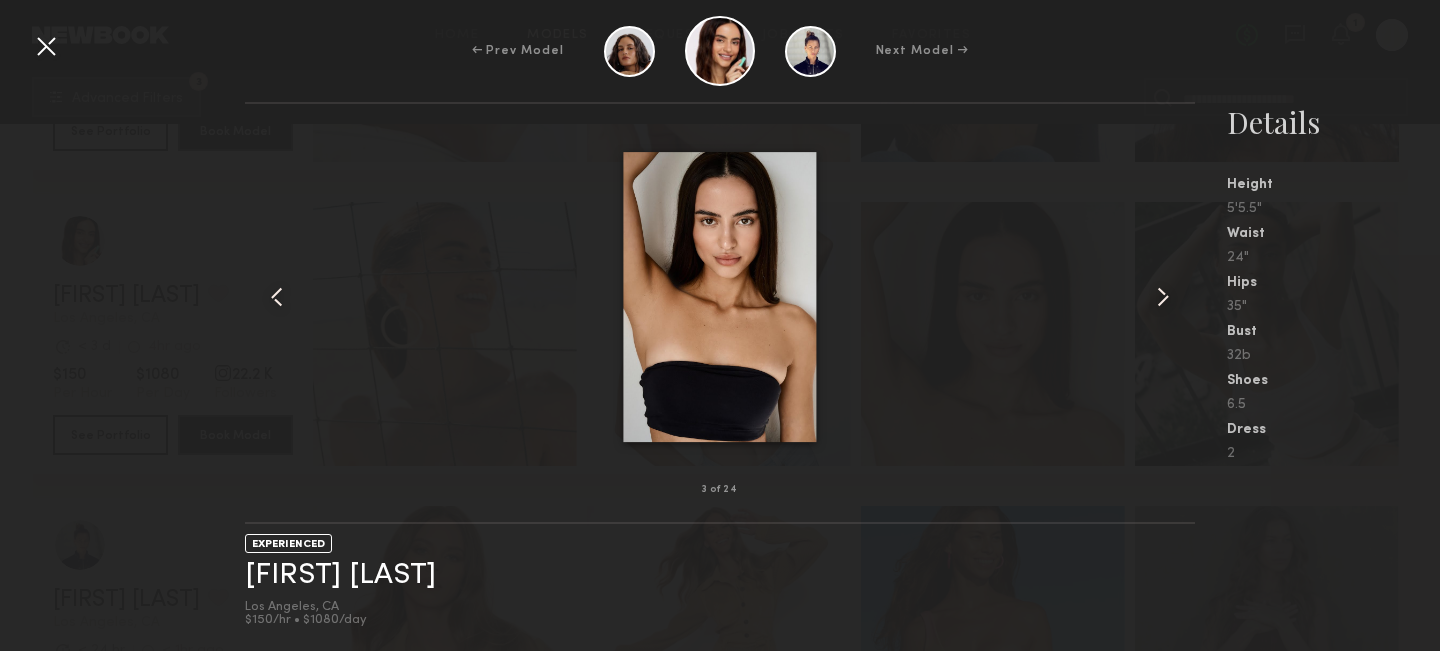 click at bounding box center (1163, 297) 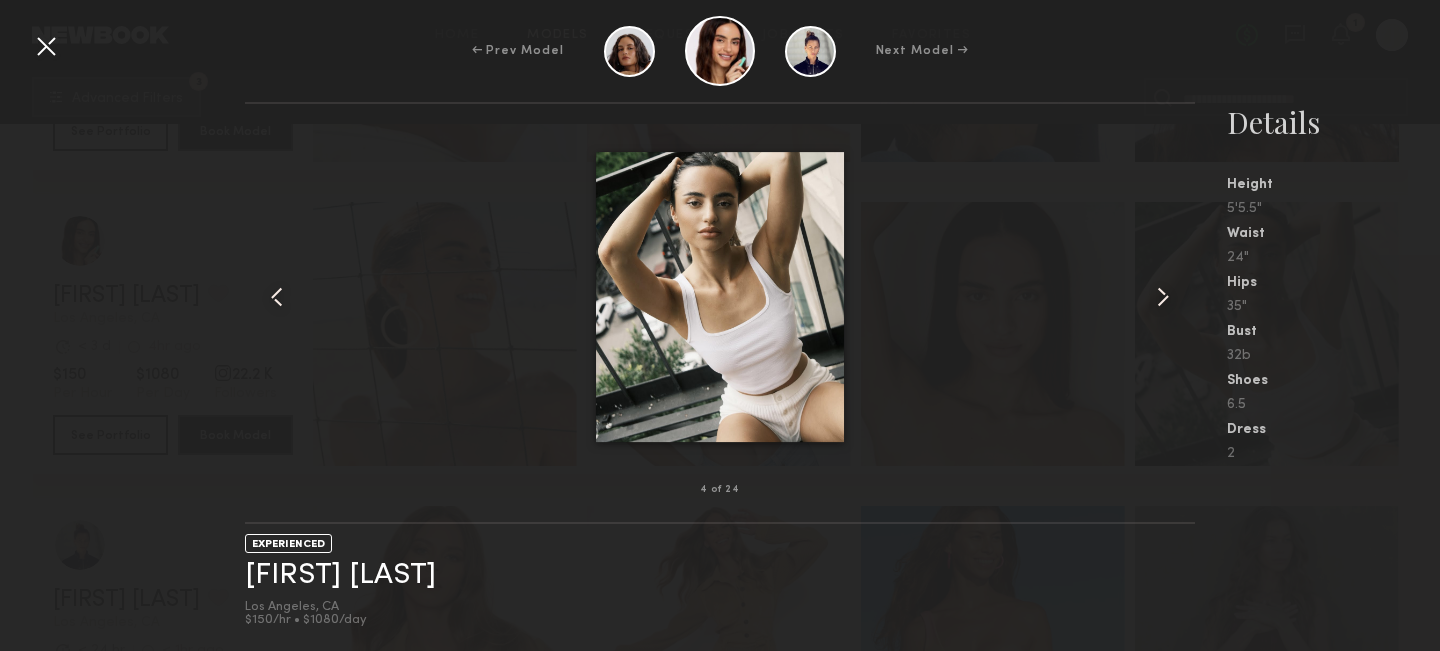 click at bounding box center [1163, 297] 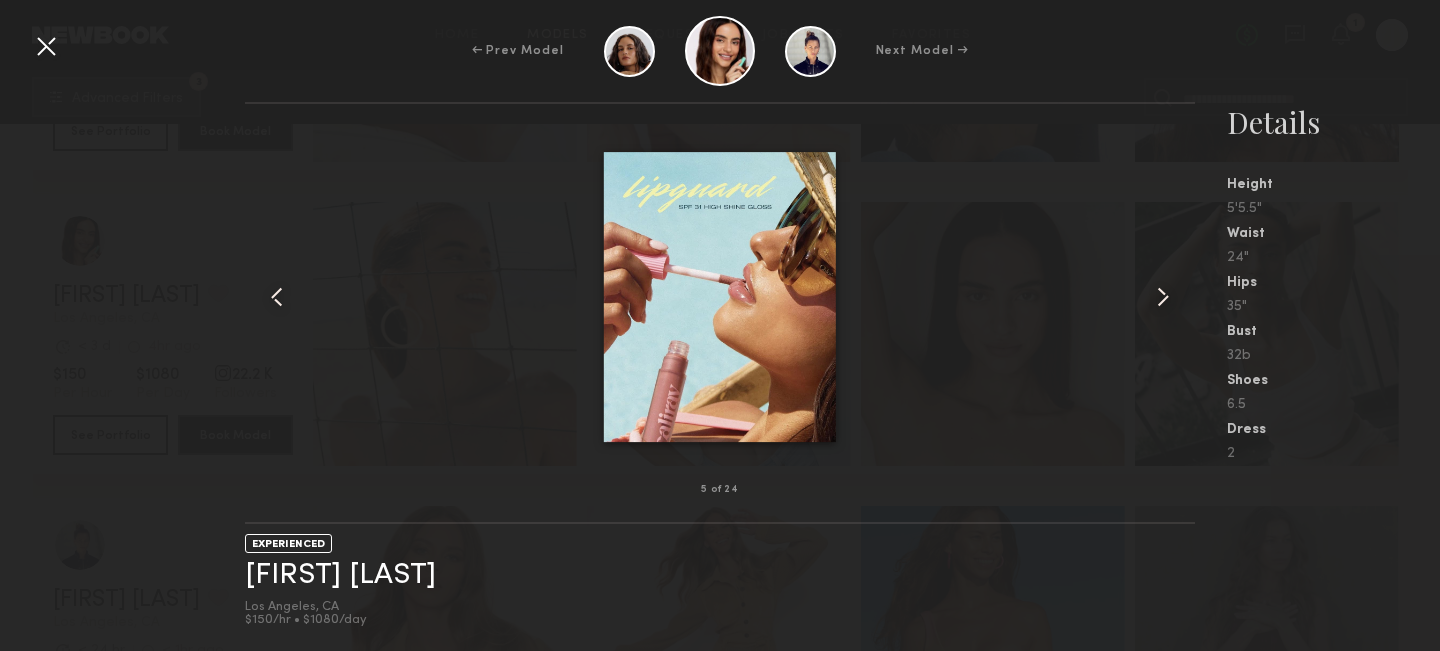 click at bounding box center (1163, 297) 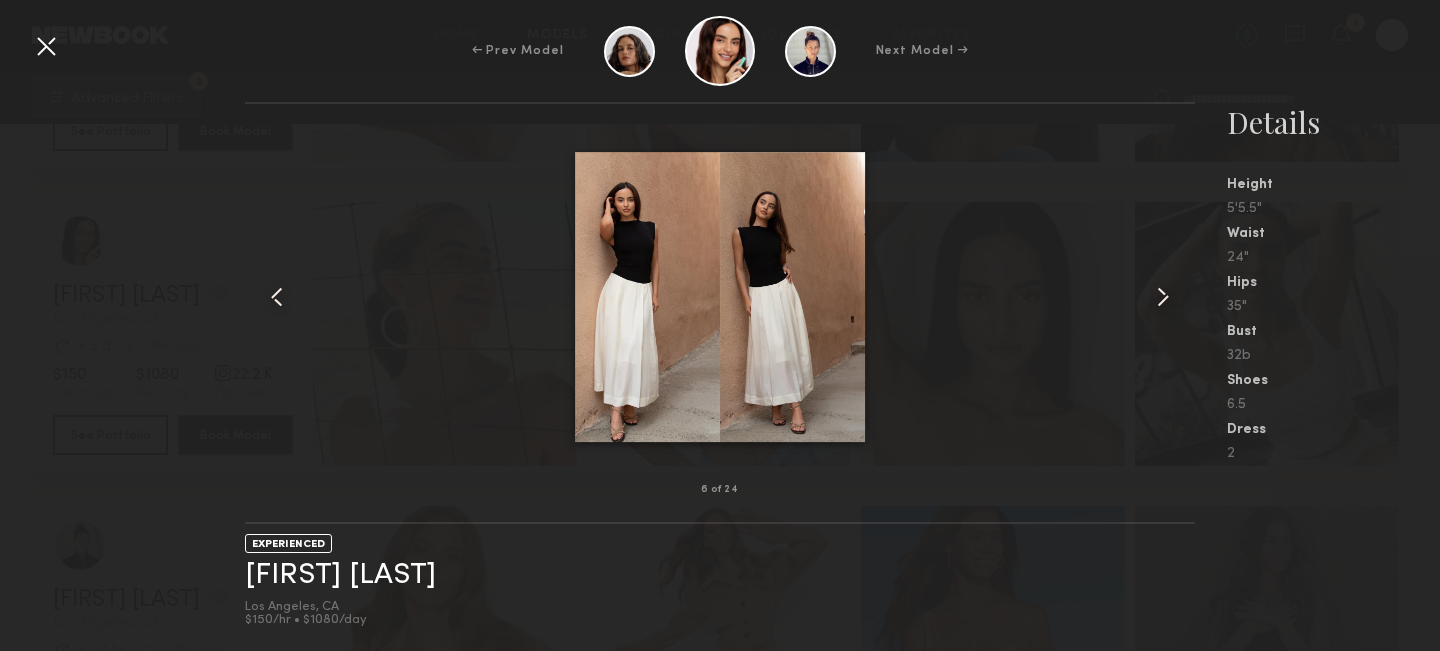 click at bounding box center [1163, 297] 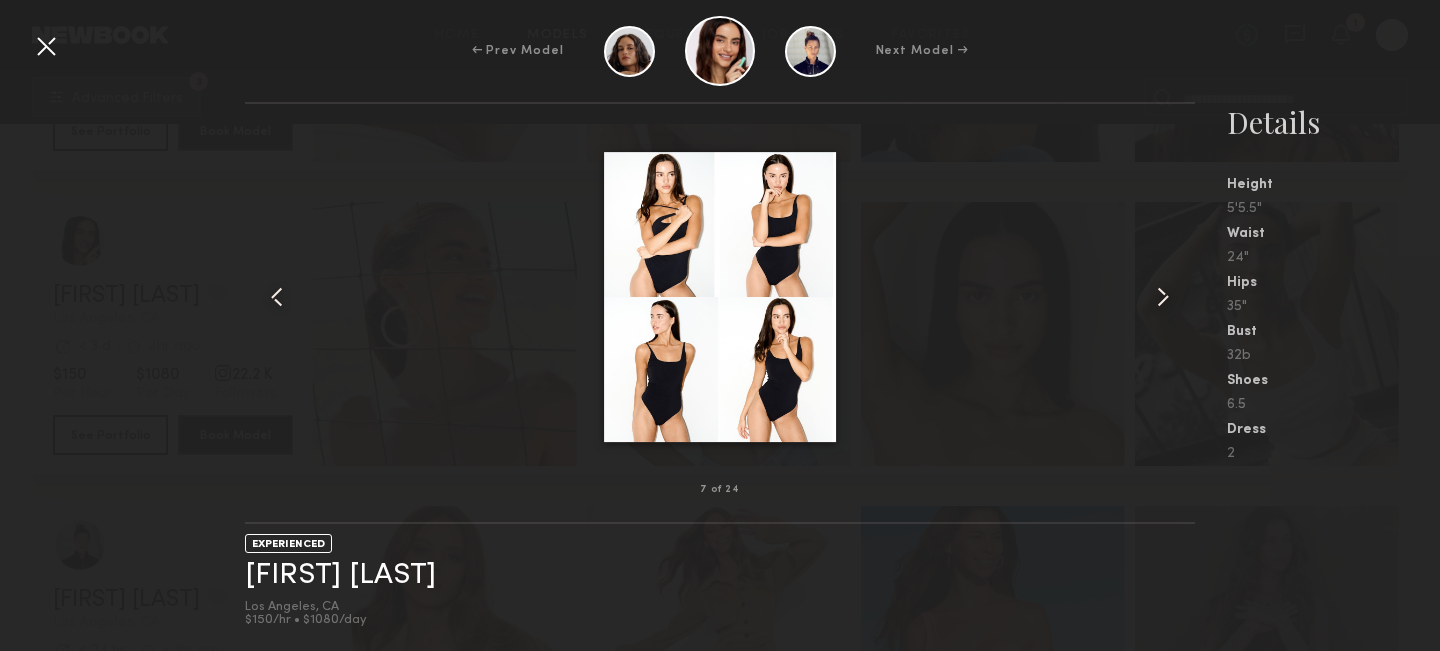 click at bounding box center (1163, 297) 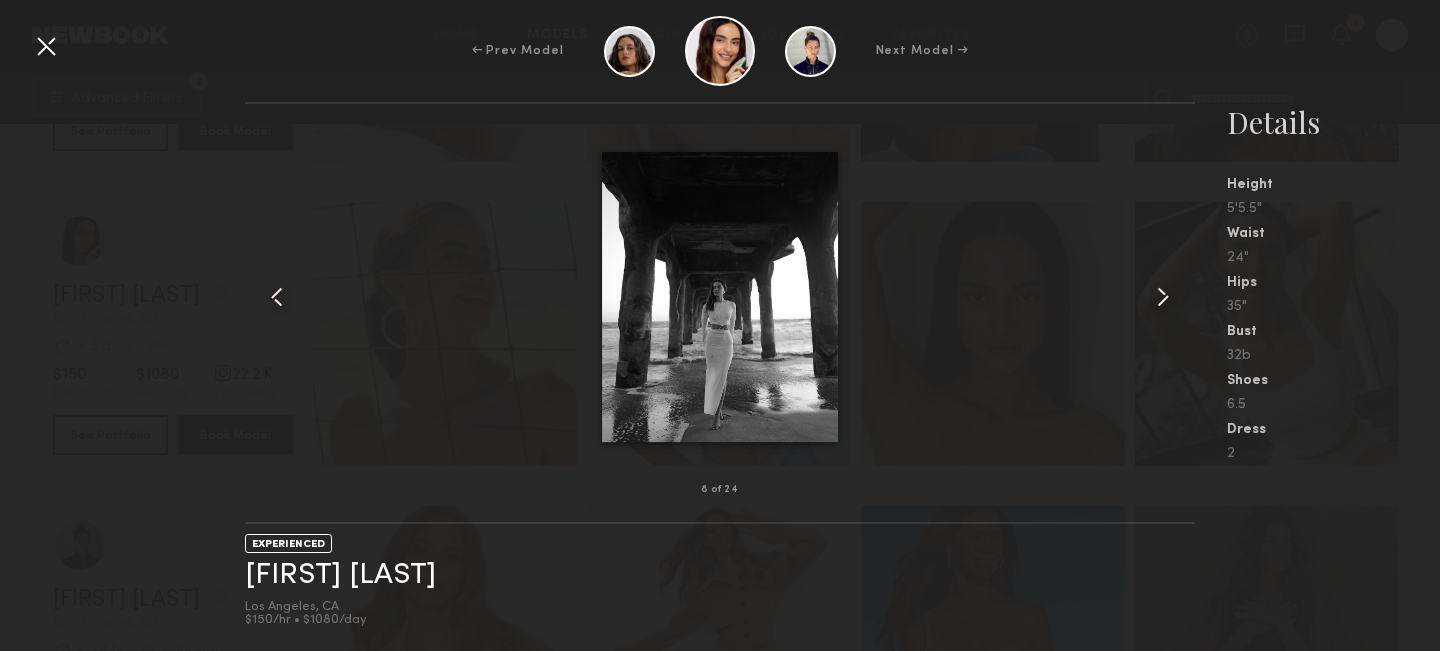 click at bounding box center (1163, 297) 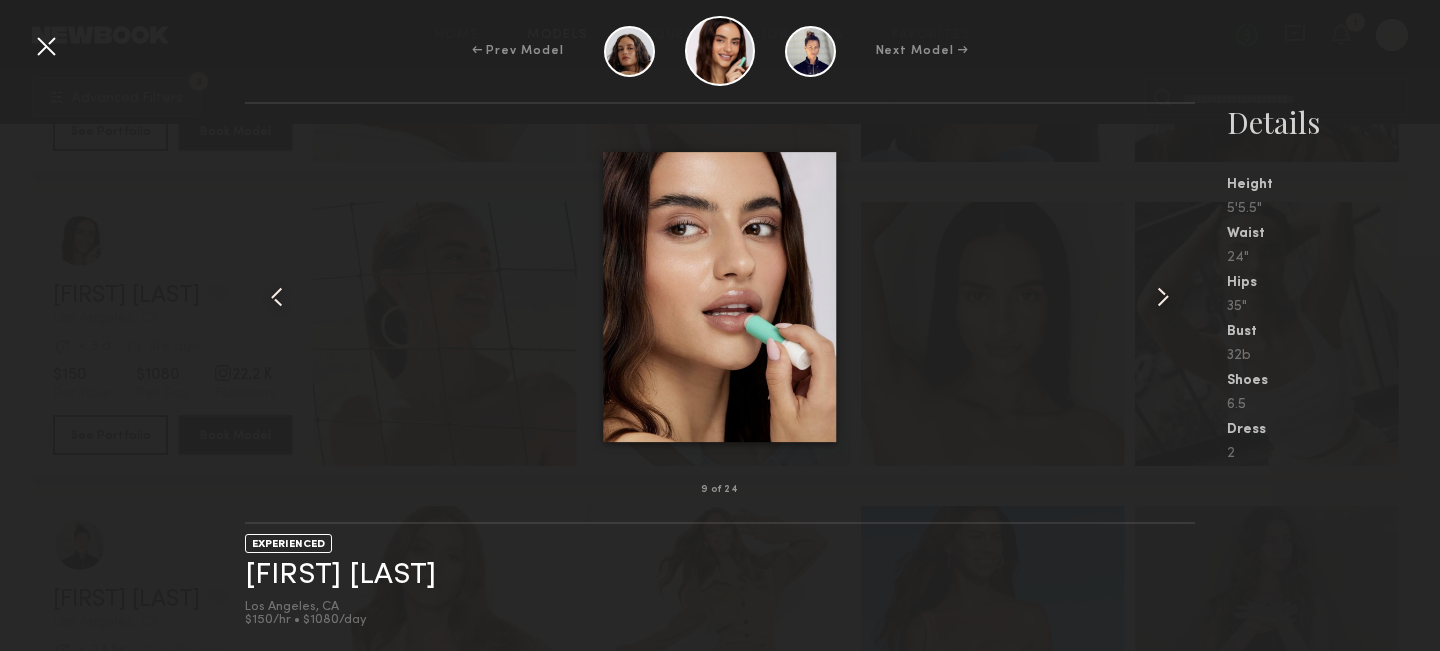click at bounding box center (1163, 297) 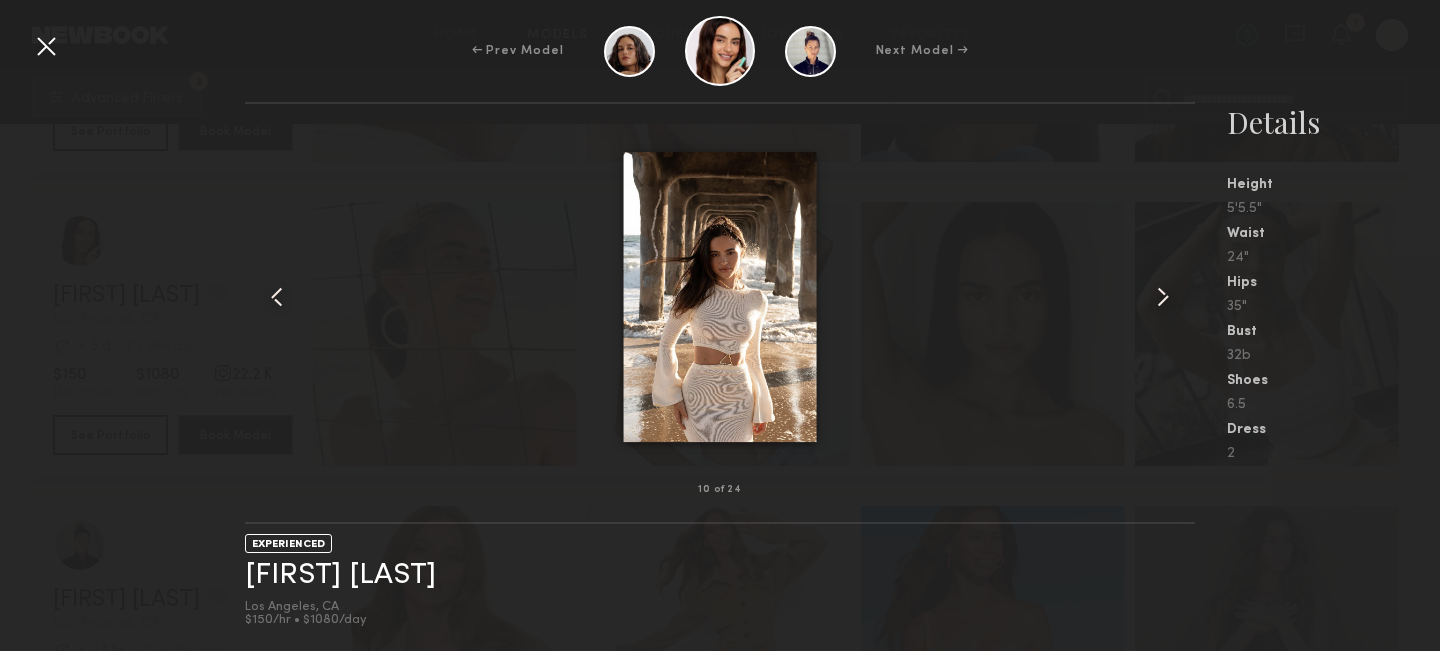 click at bounding box center (1163, 297) 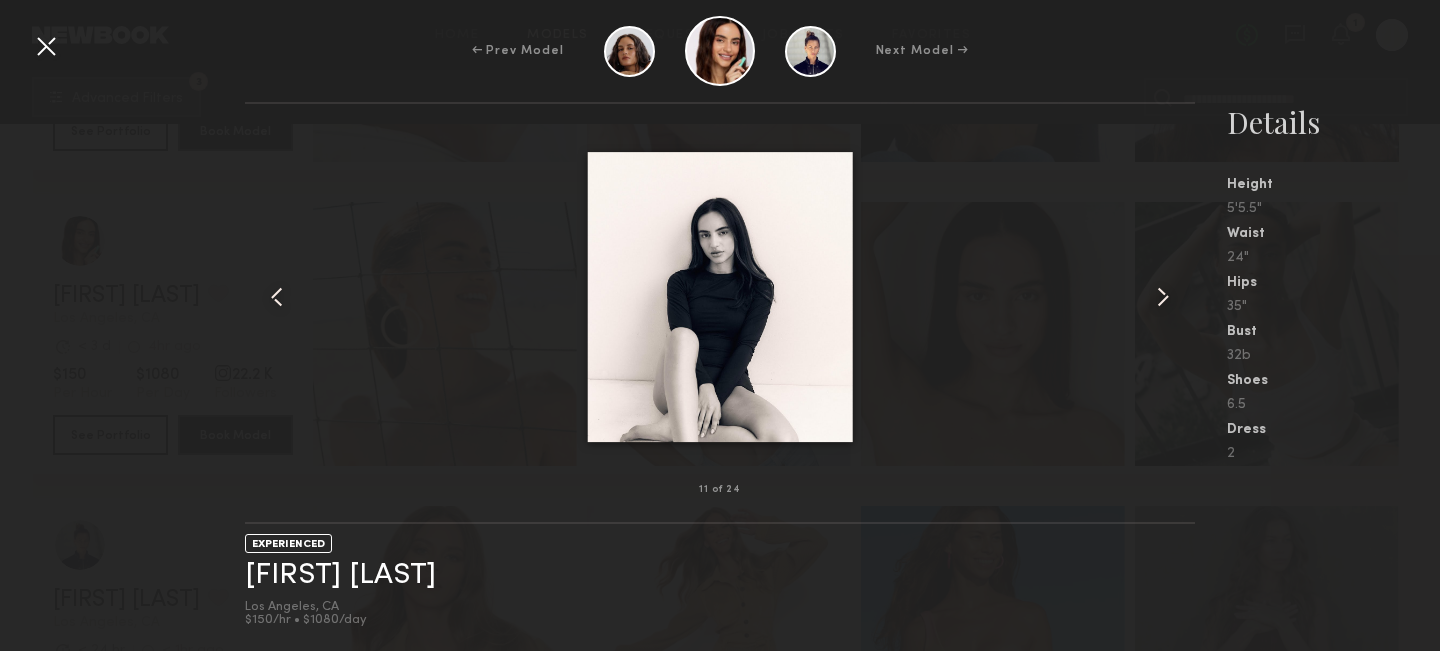 click at bounding box center (46, 46) 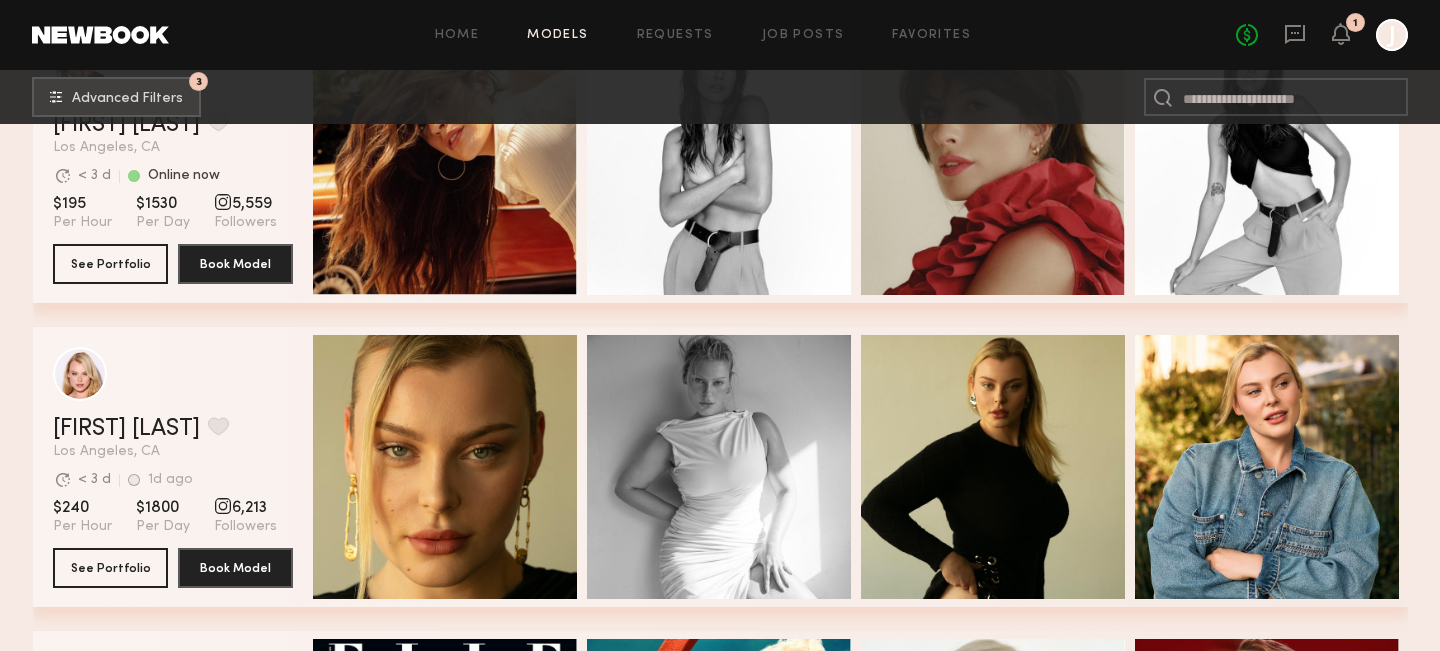 scroll, scrollTop: 15652, scrollLeft: 0, axis: vertical 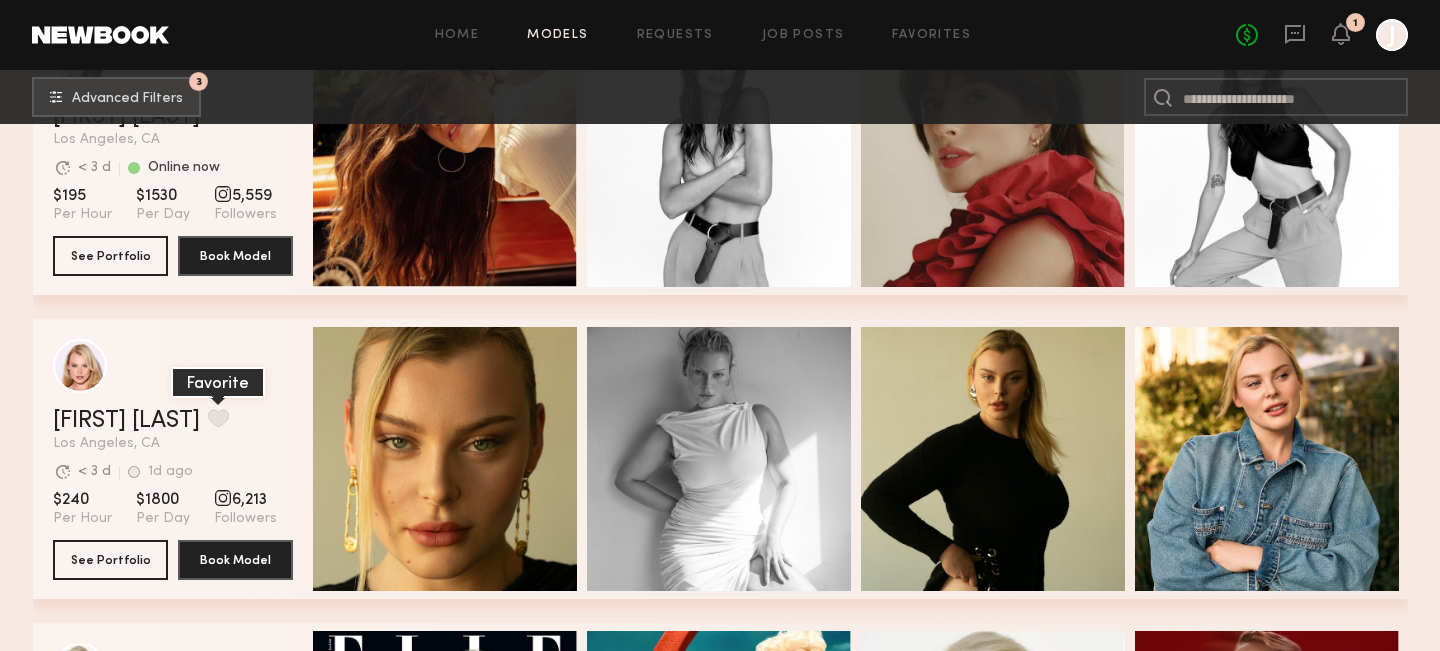 click 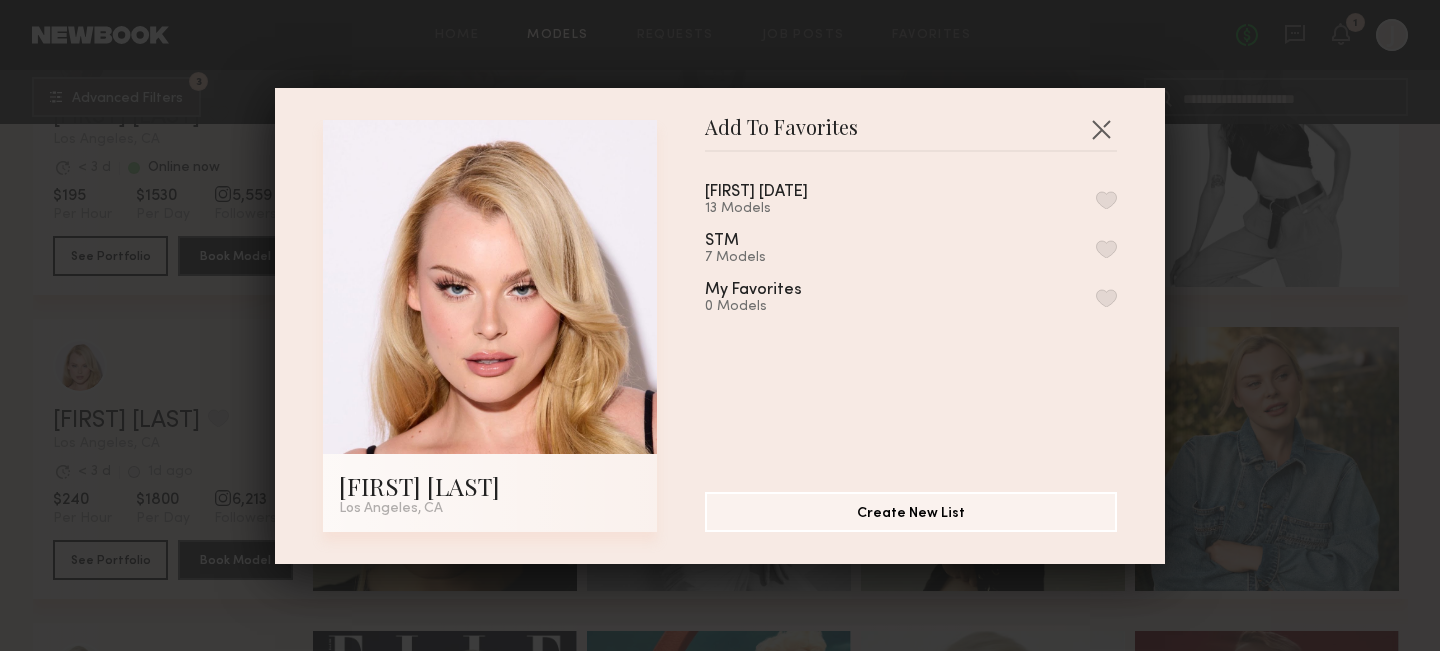 click on "Add To Favorites" at bounding box center [911, 136] 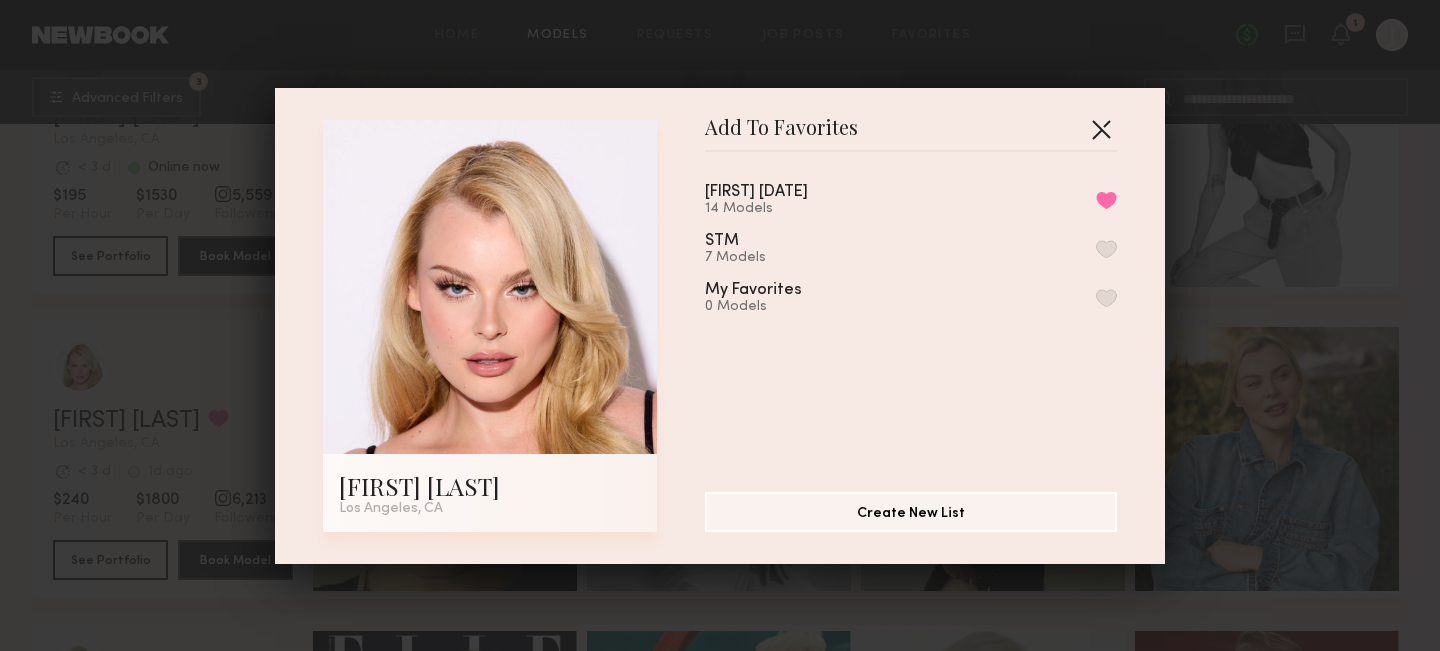 click at bounding box center [1101, 129] 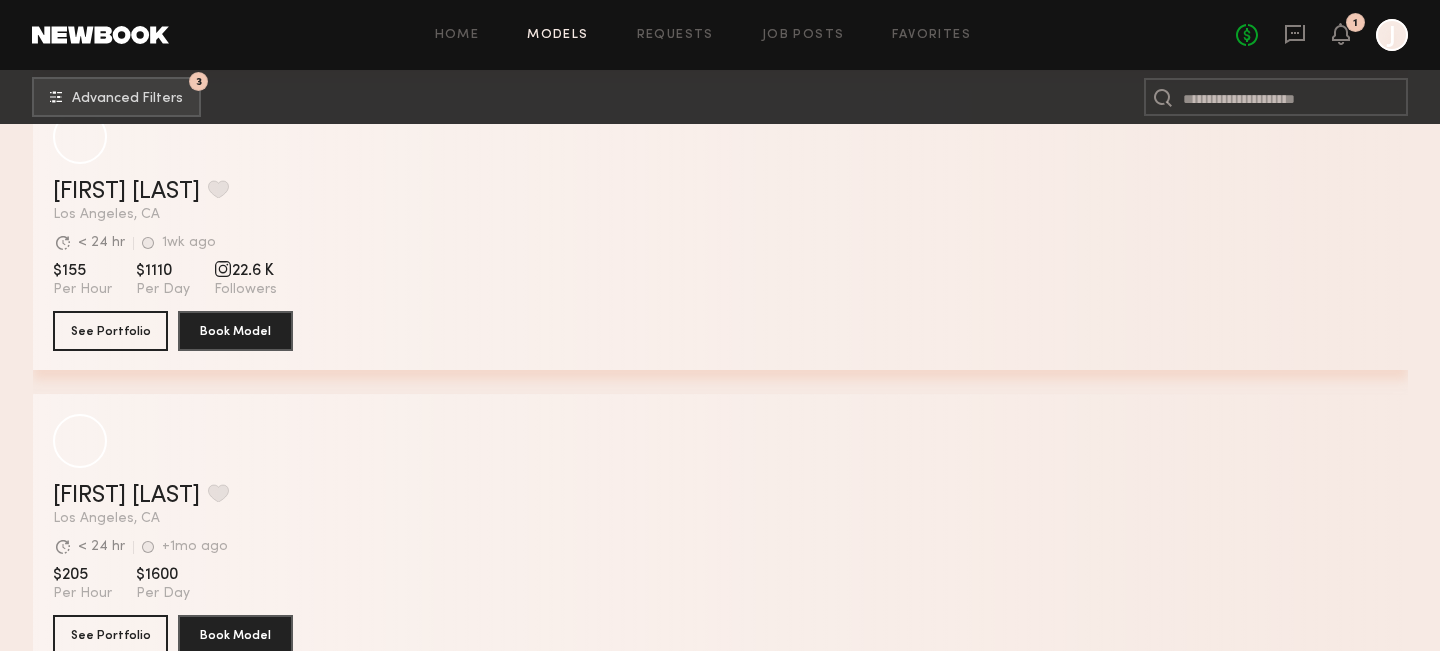 scroll, scrollTop: 22201, scrollLeft: 0, axis: vertical 